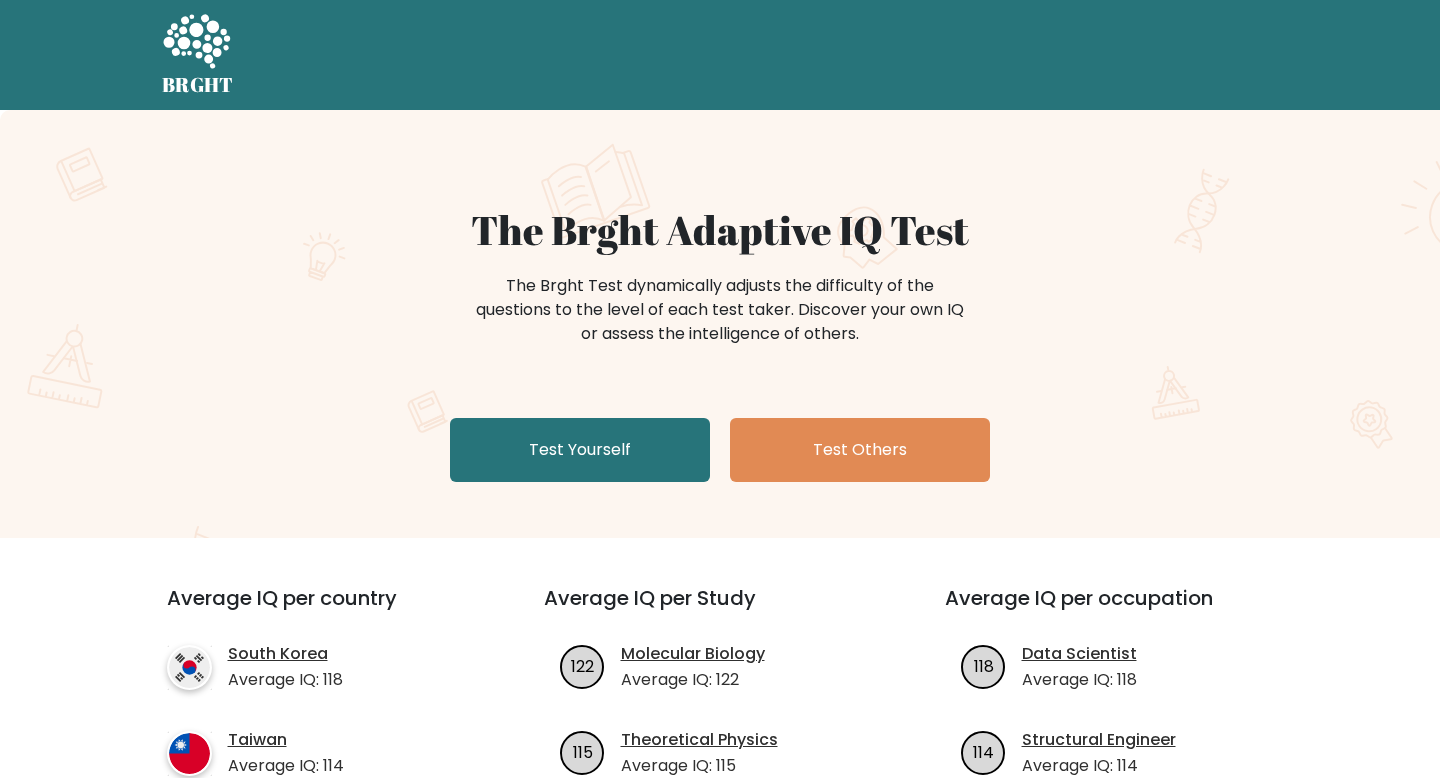 scroll, scrollTop: 0, scrollLeft: 0, axis: both 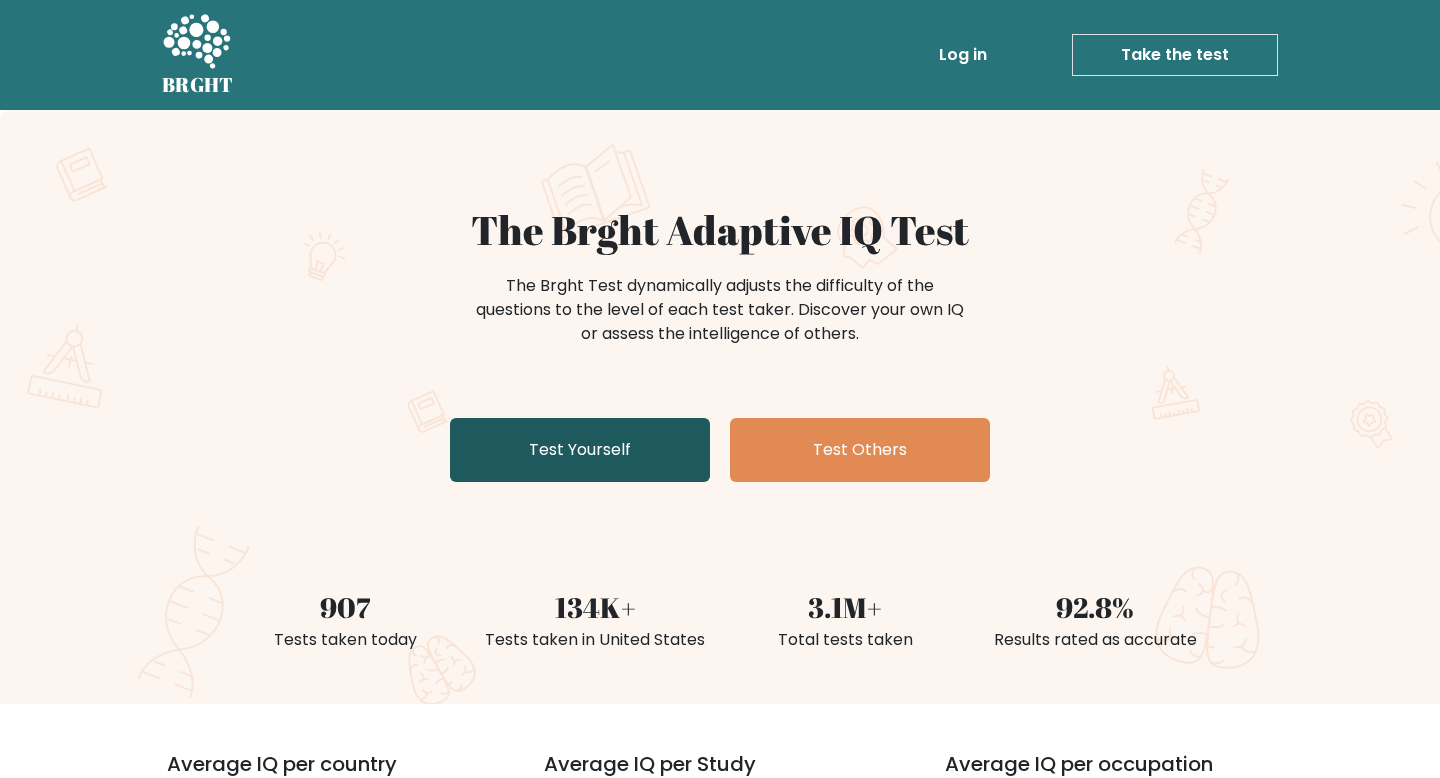 click on "Test Yourself" at bounding box center (580, 450) 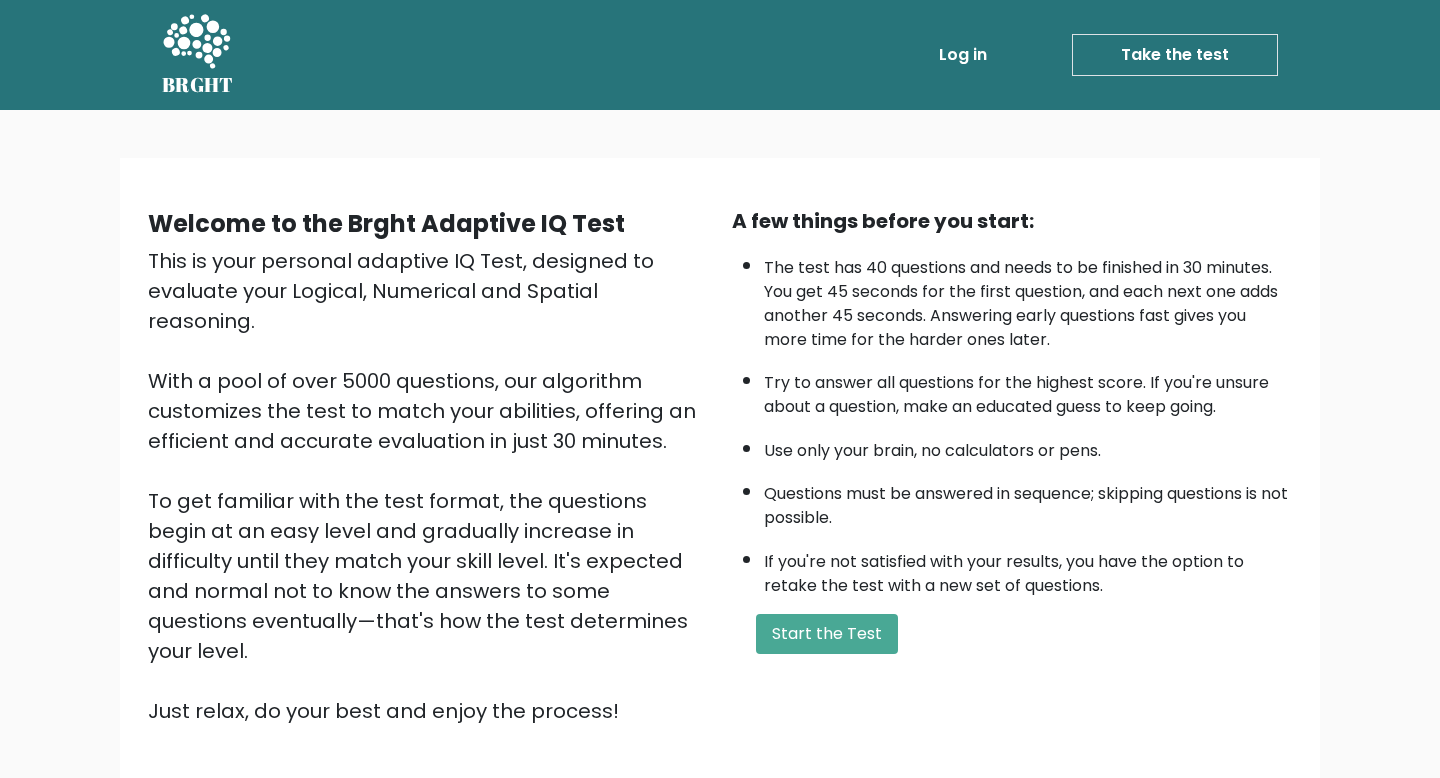 scroll, scrollTop: 0, scrollLeft: 0, axis: both 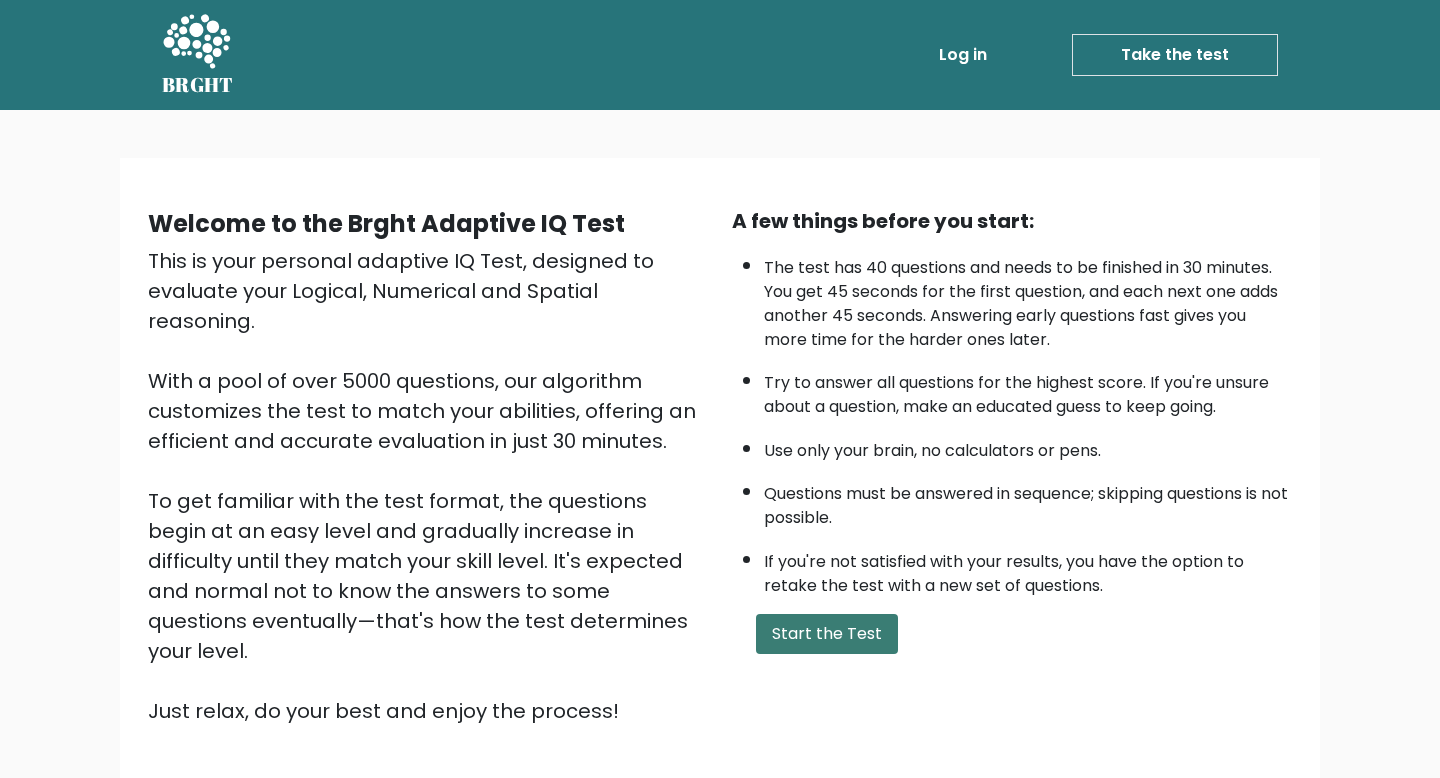 click on "Start the Test" at bounding box center (827, 634) 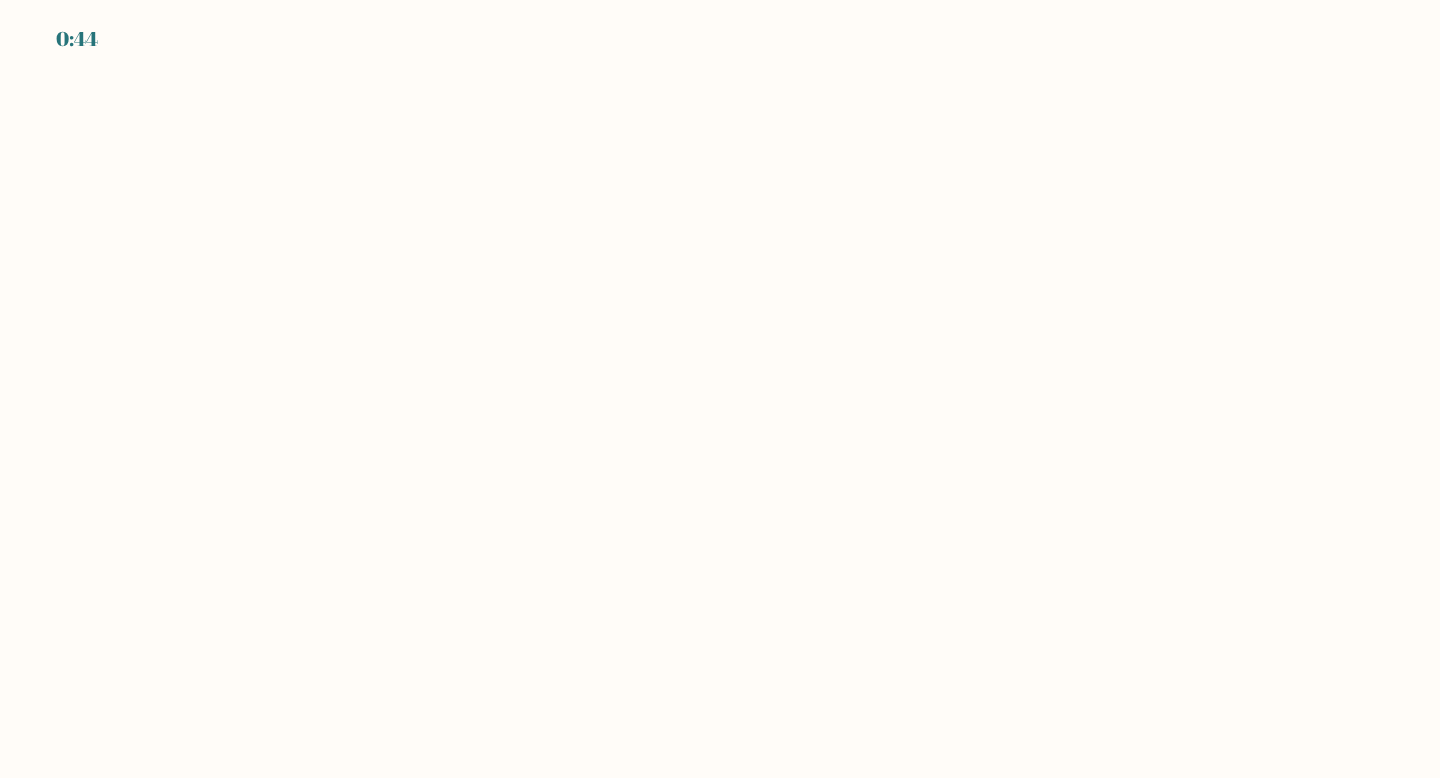scroll, scrollTop: 0, scrollLeft: 0, axis: both 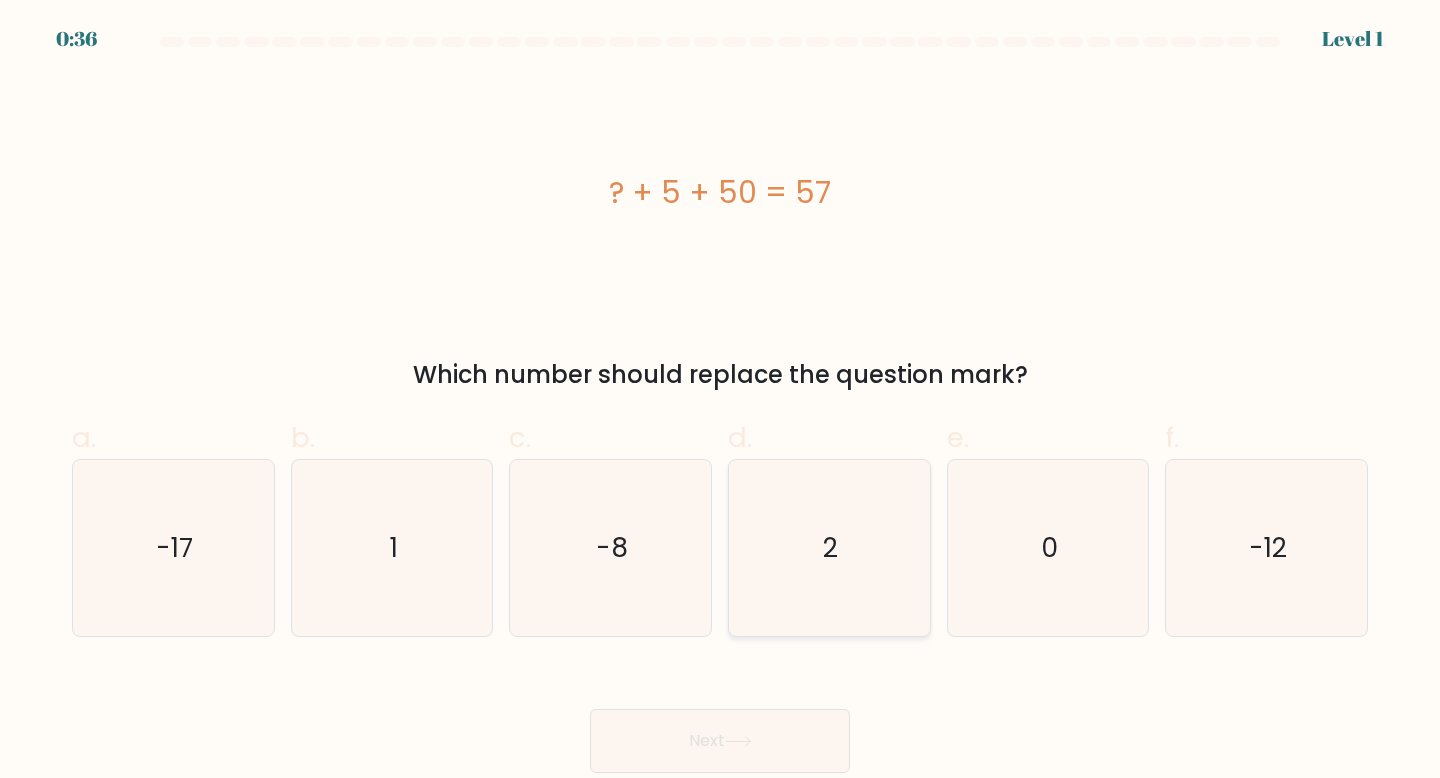 click on "2" 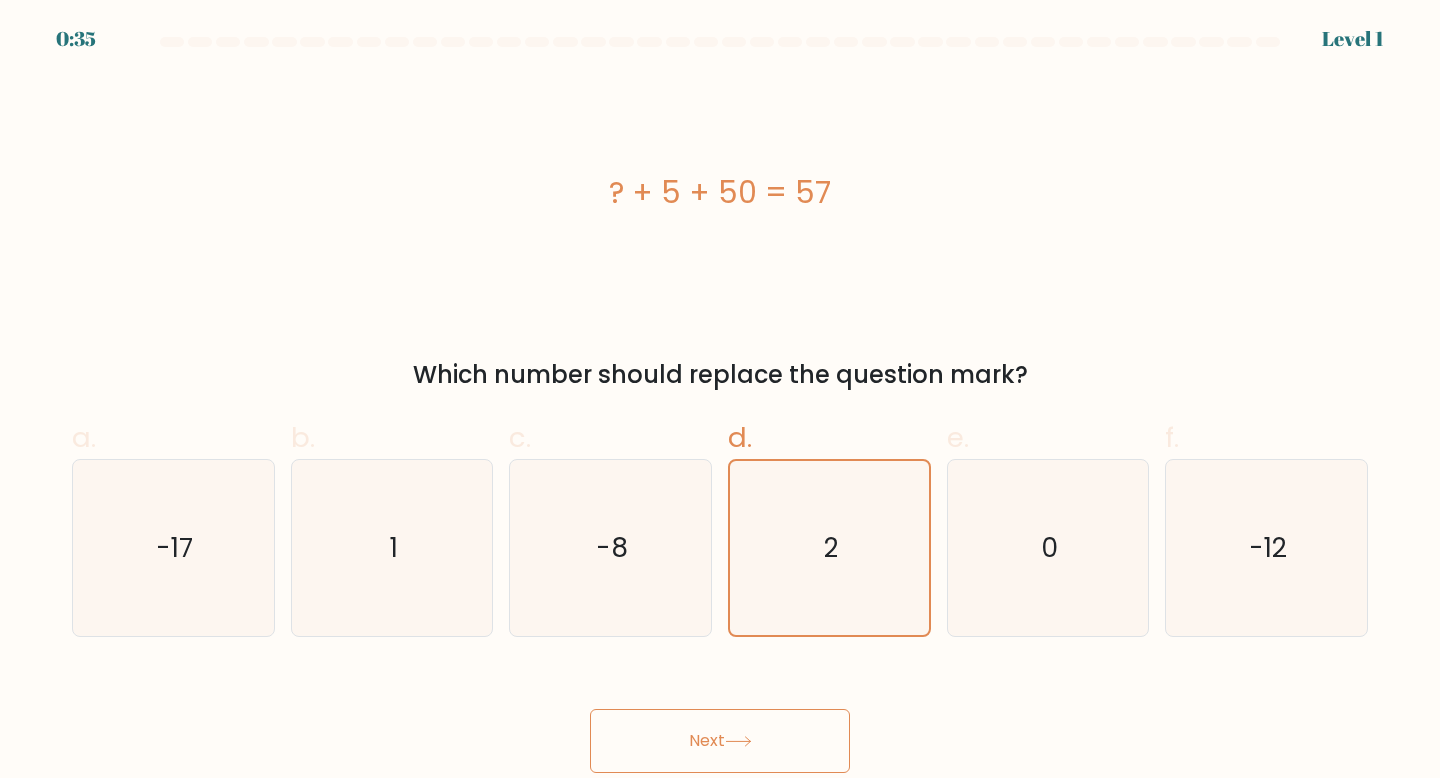 click on "Next" at bounding box center (720, 741) 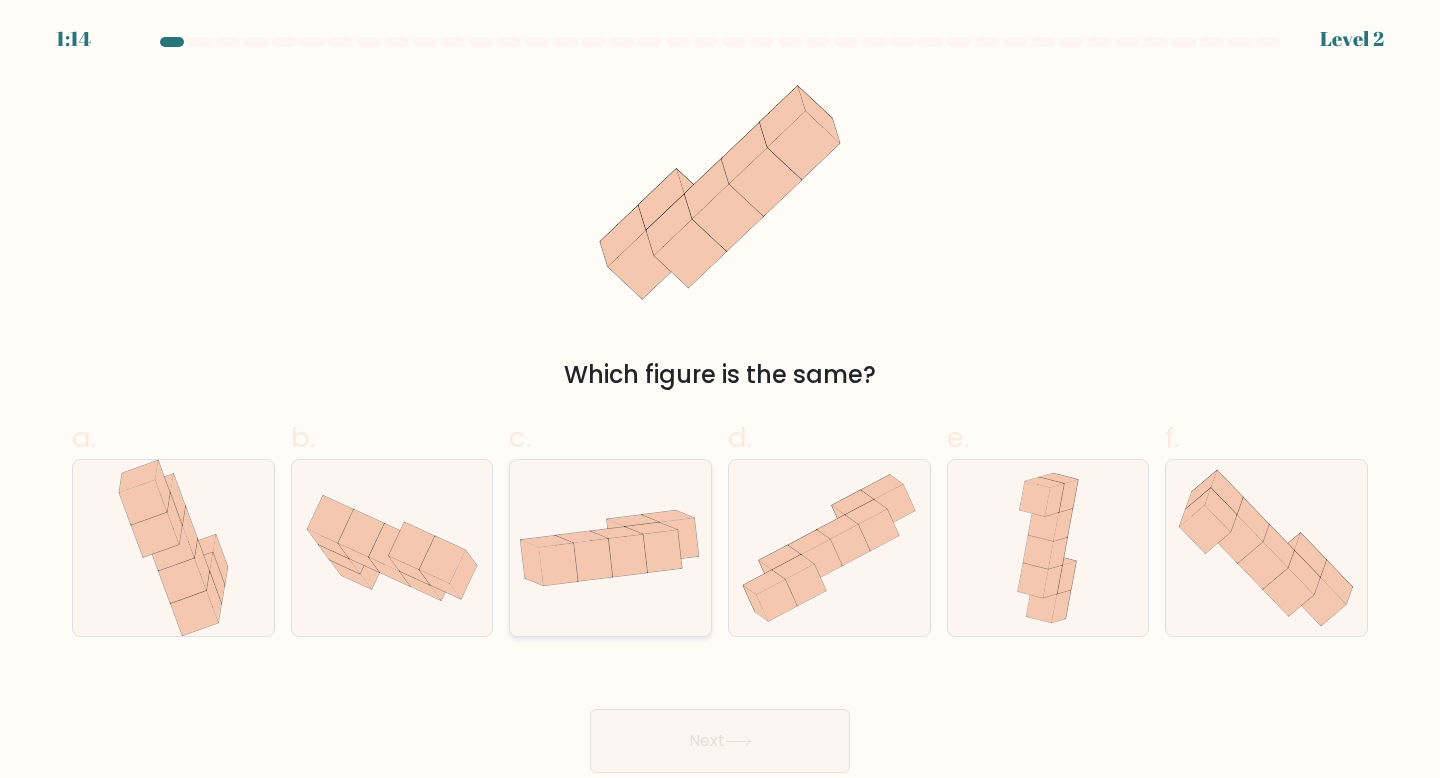 click 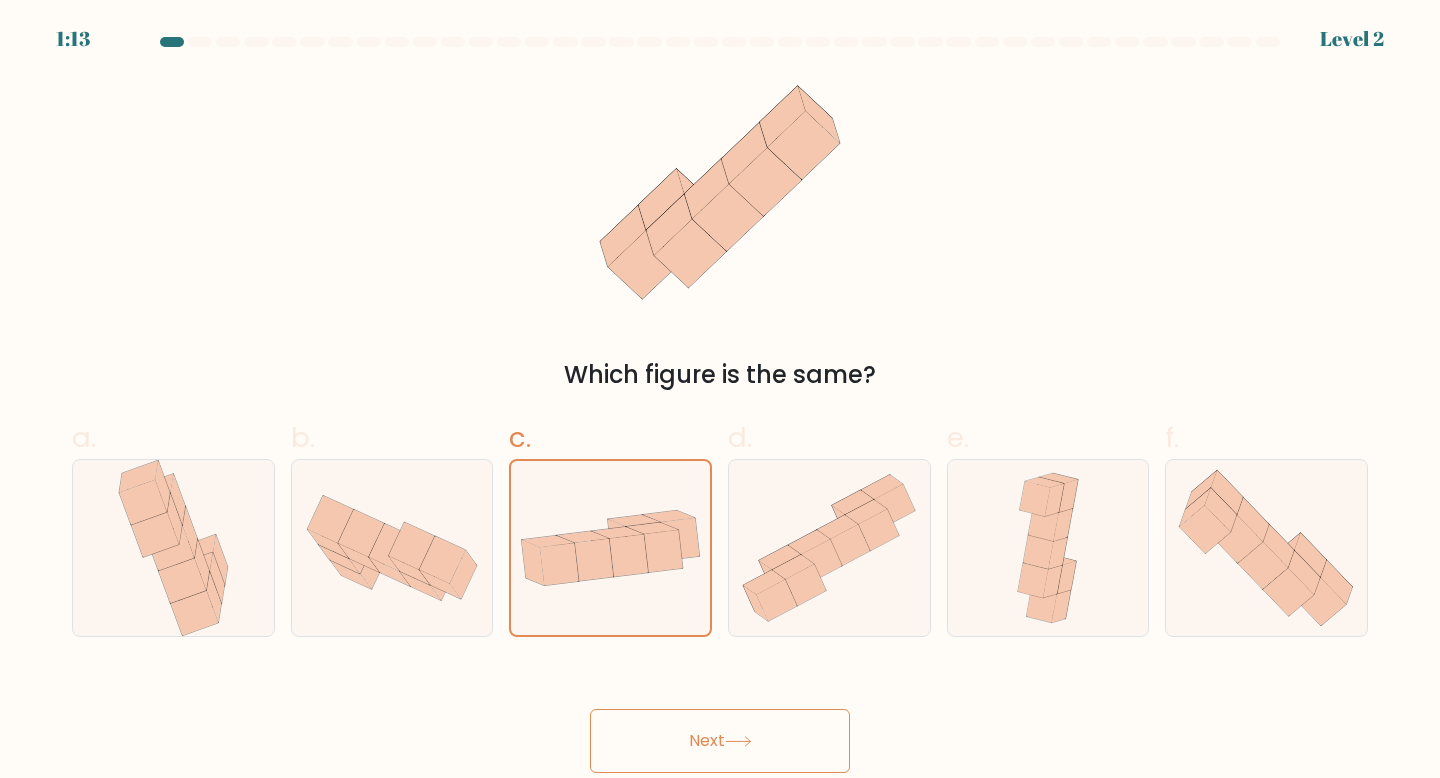 click on "Next" at bounding box center [720, 741] 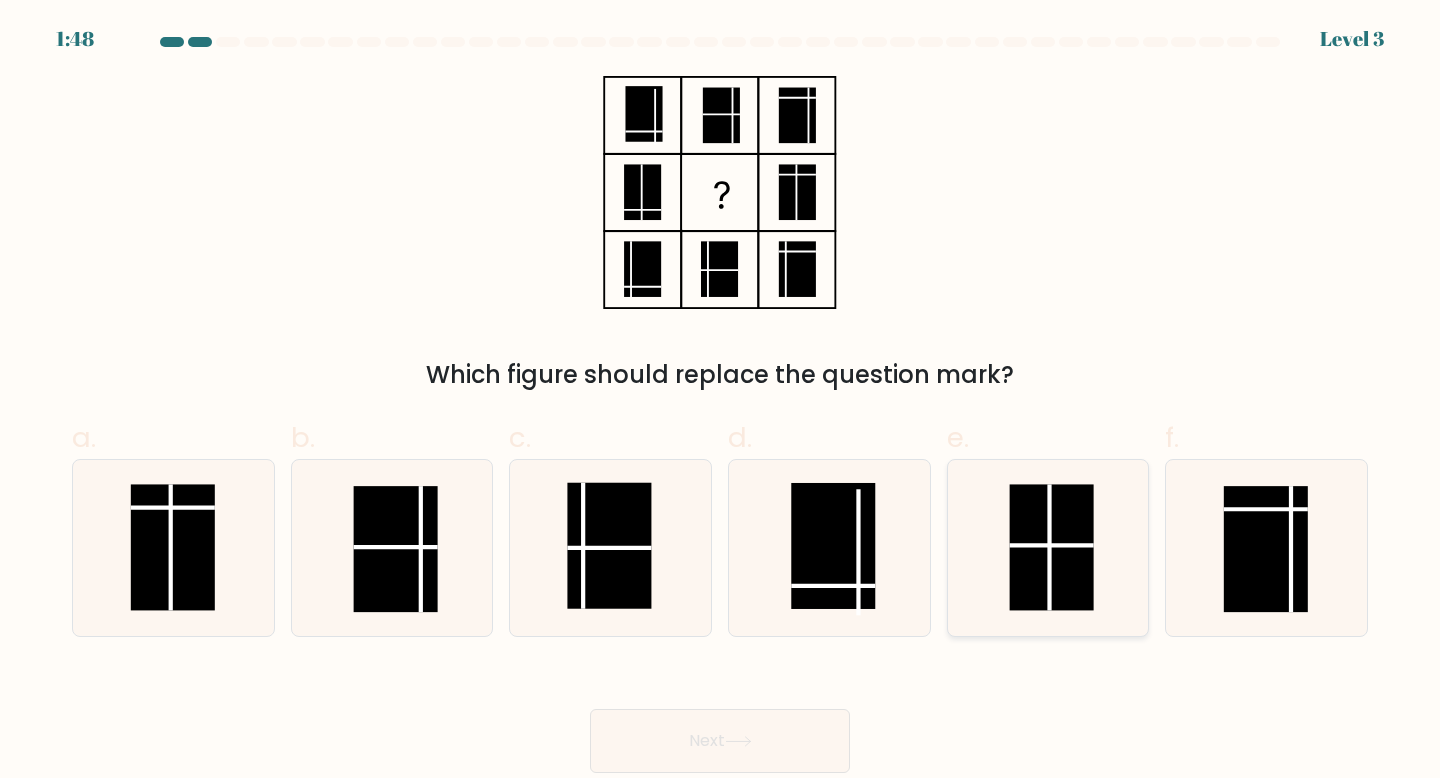 click 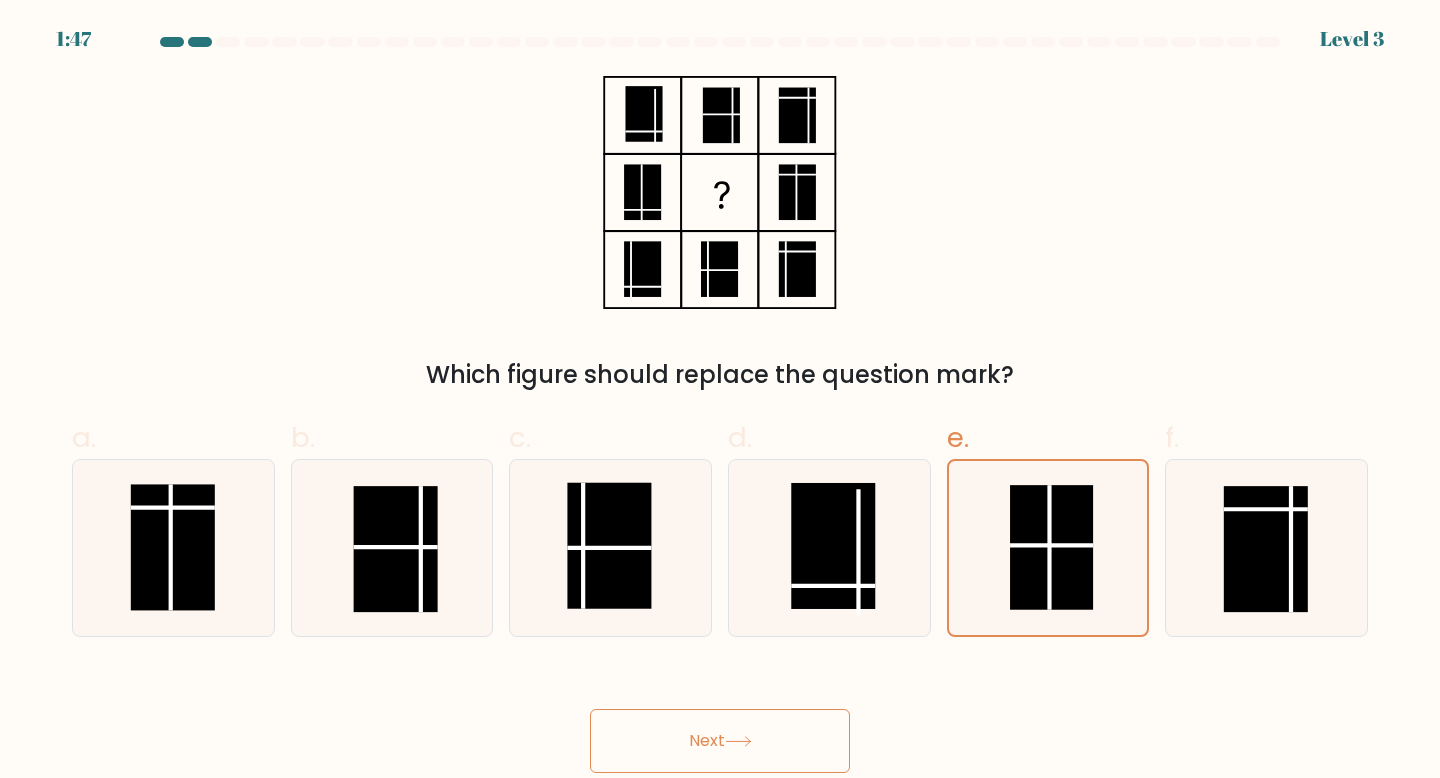 click 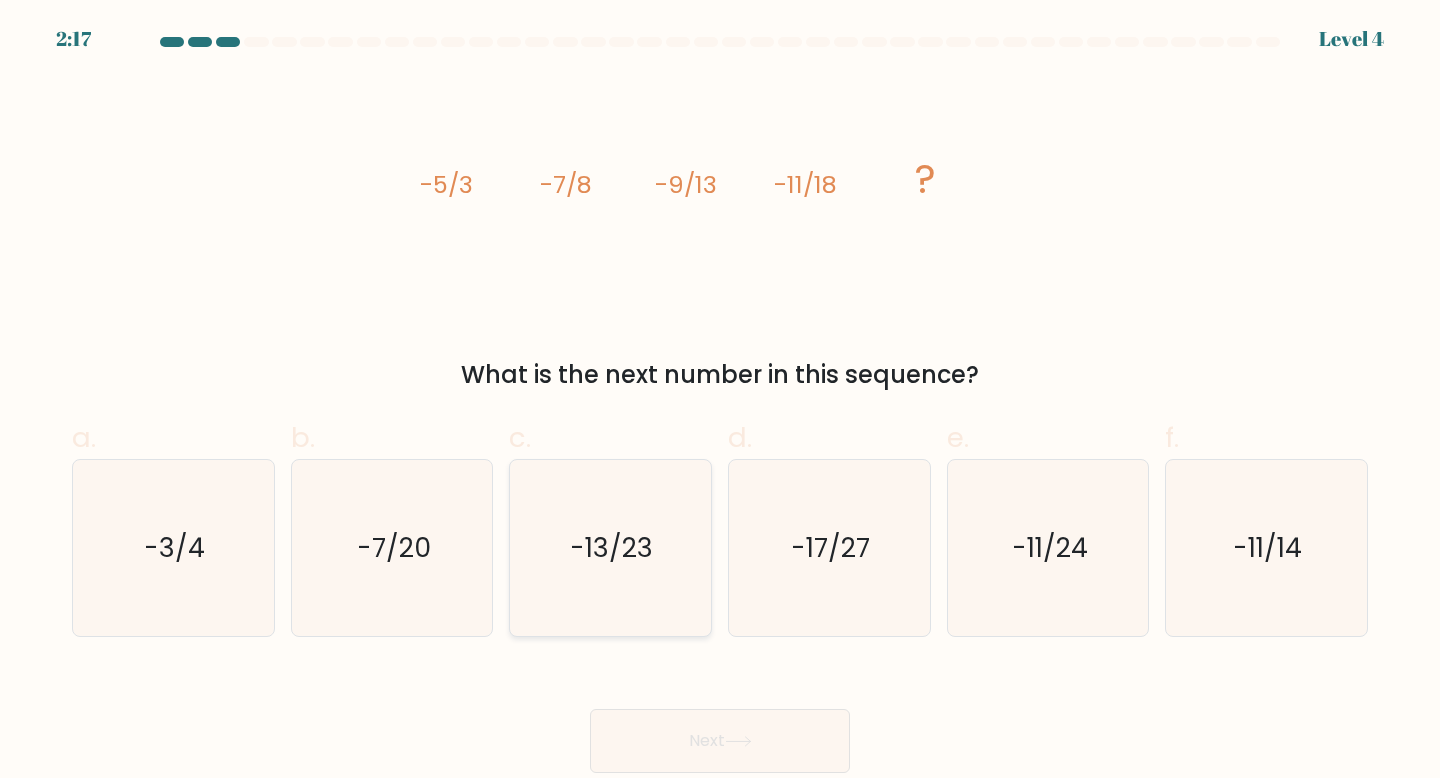 click on "-13/23" 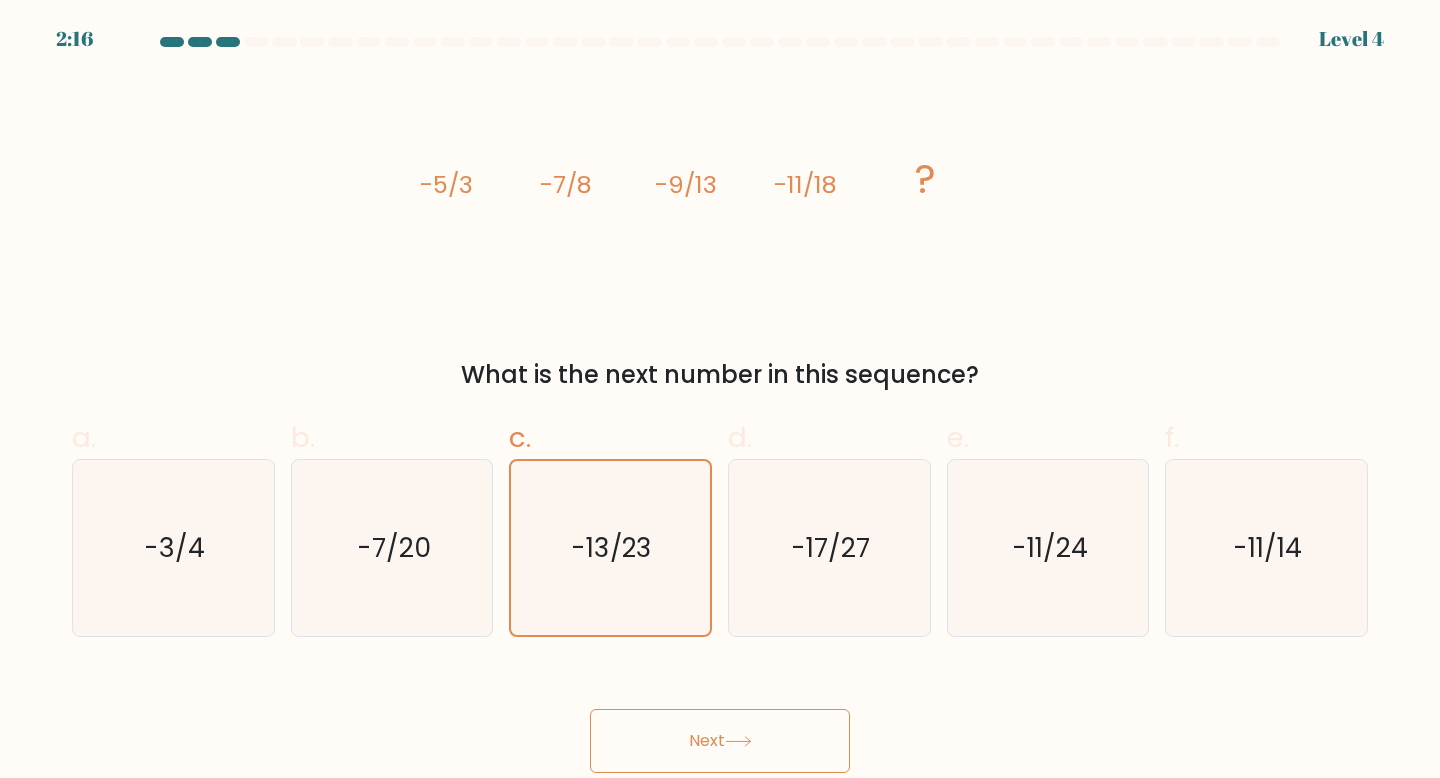 click on "Next" at bounding box center (720, 741) 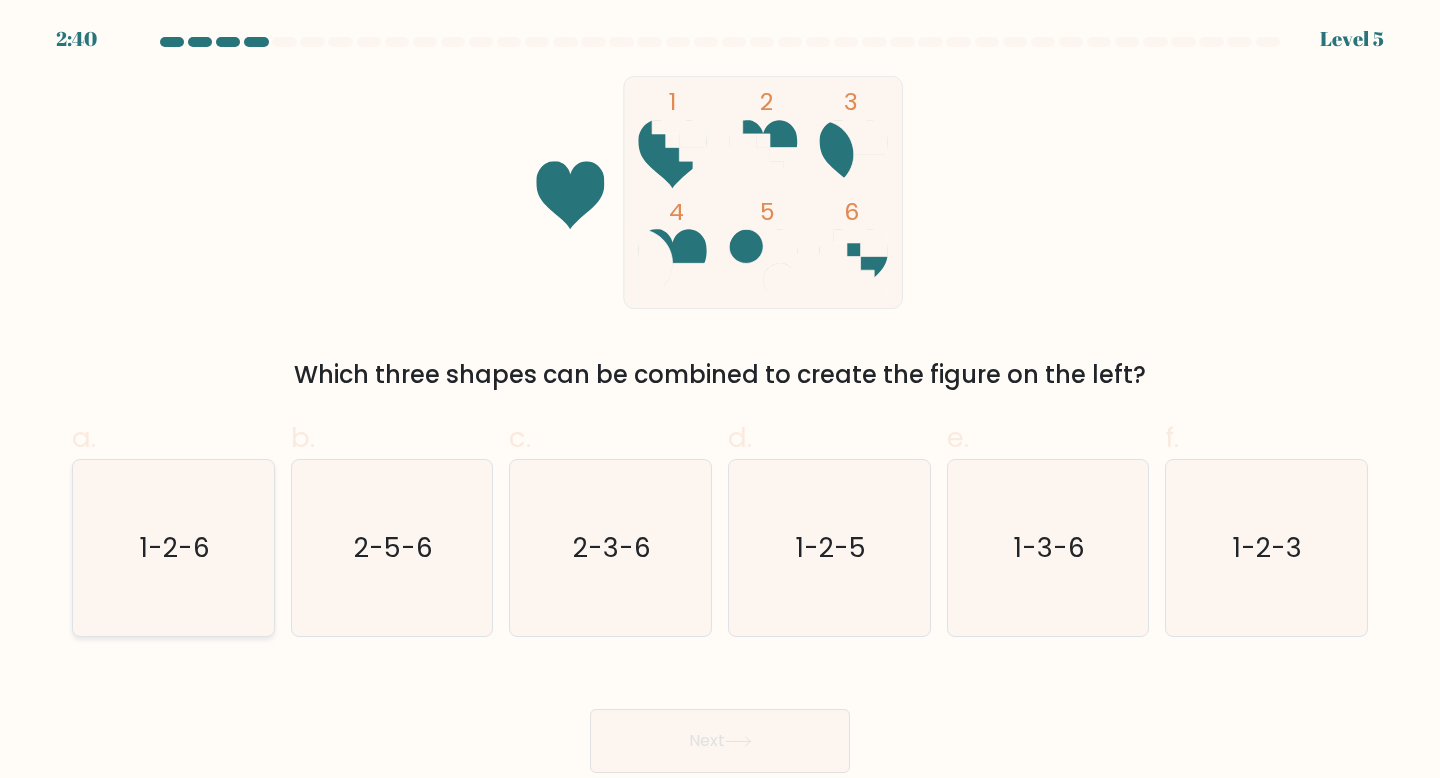 click on "1-2-6" 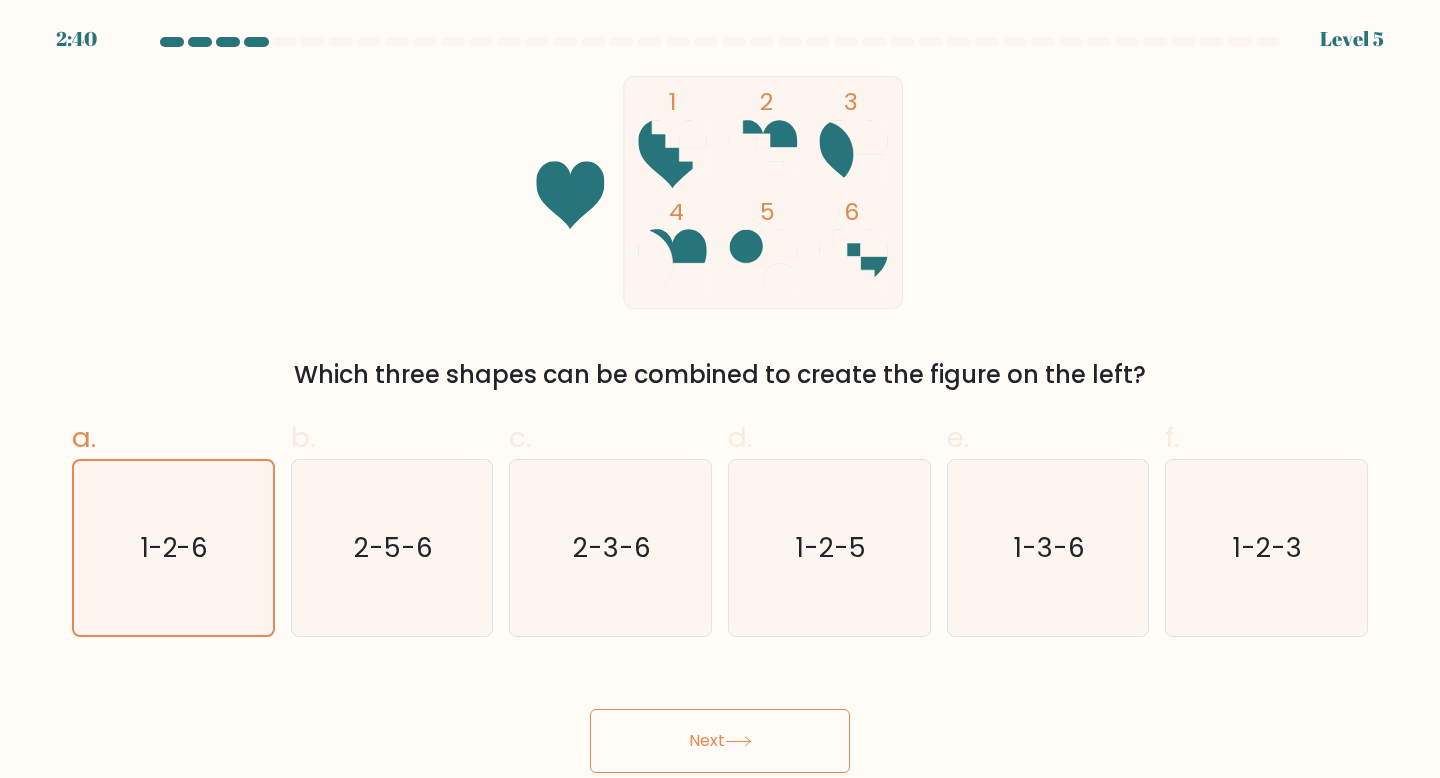 click on "Next" at bounding box center [720, 741] 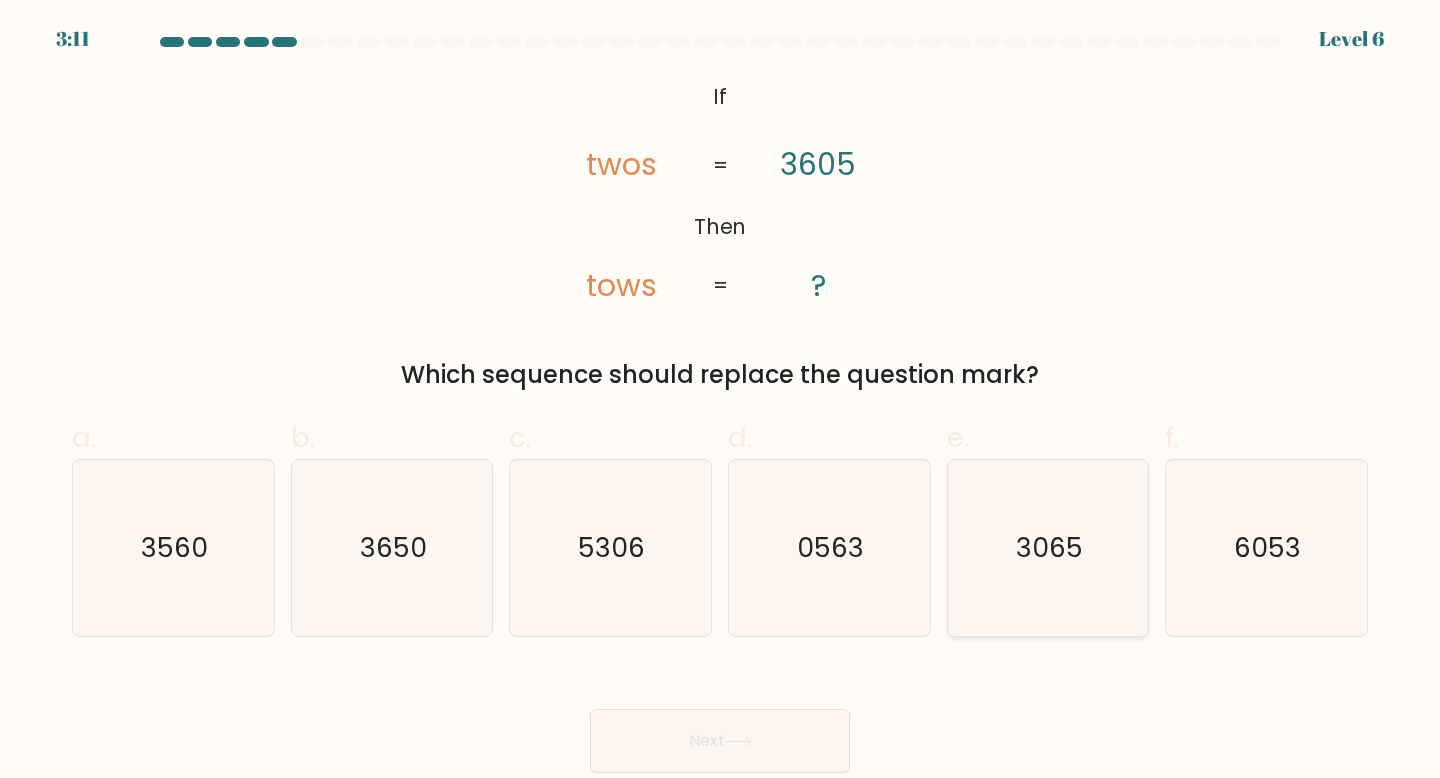 click on "3065" 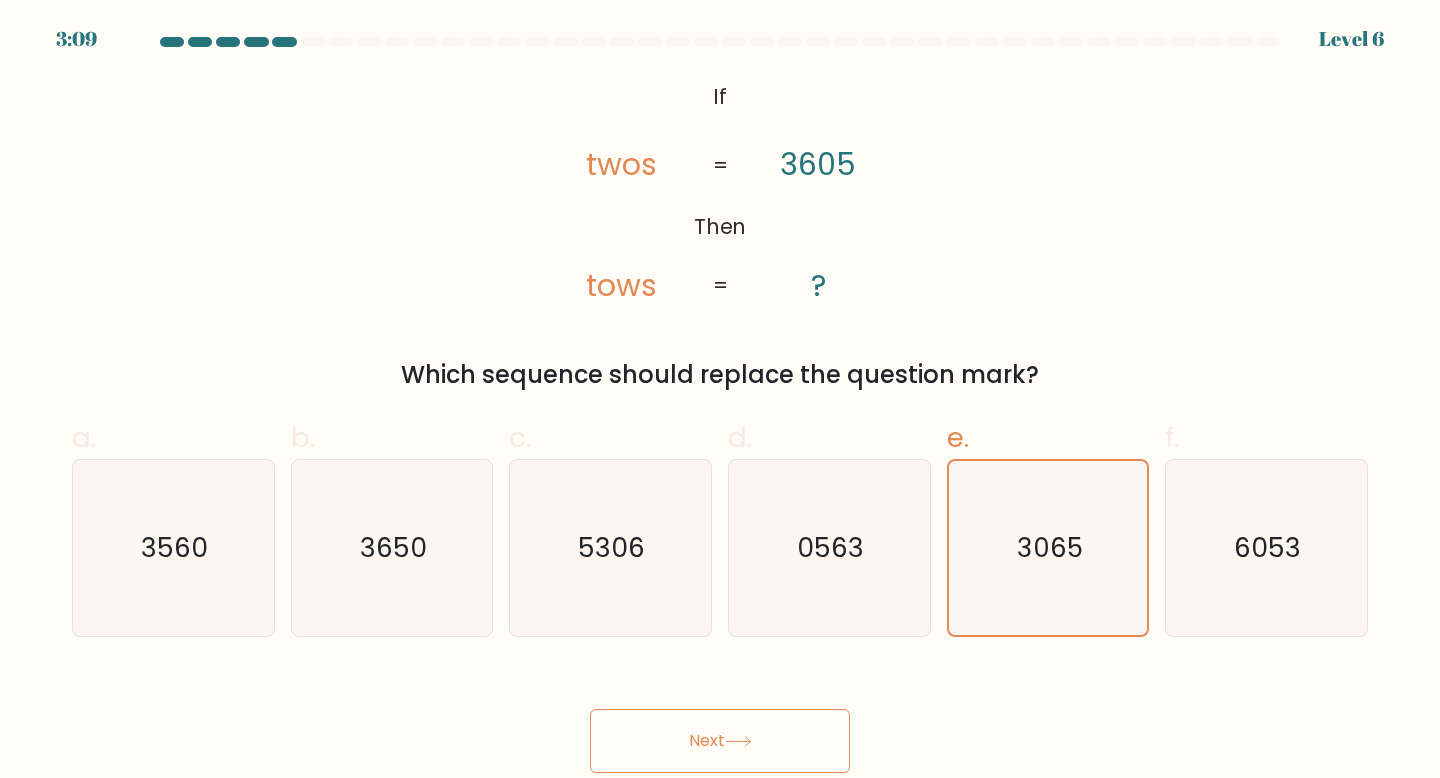 click on "Next" at bounding box center (720, 741) 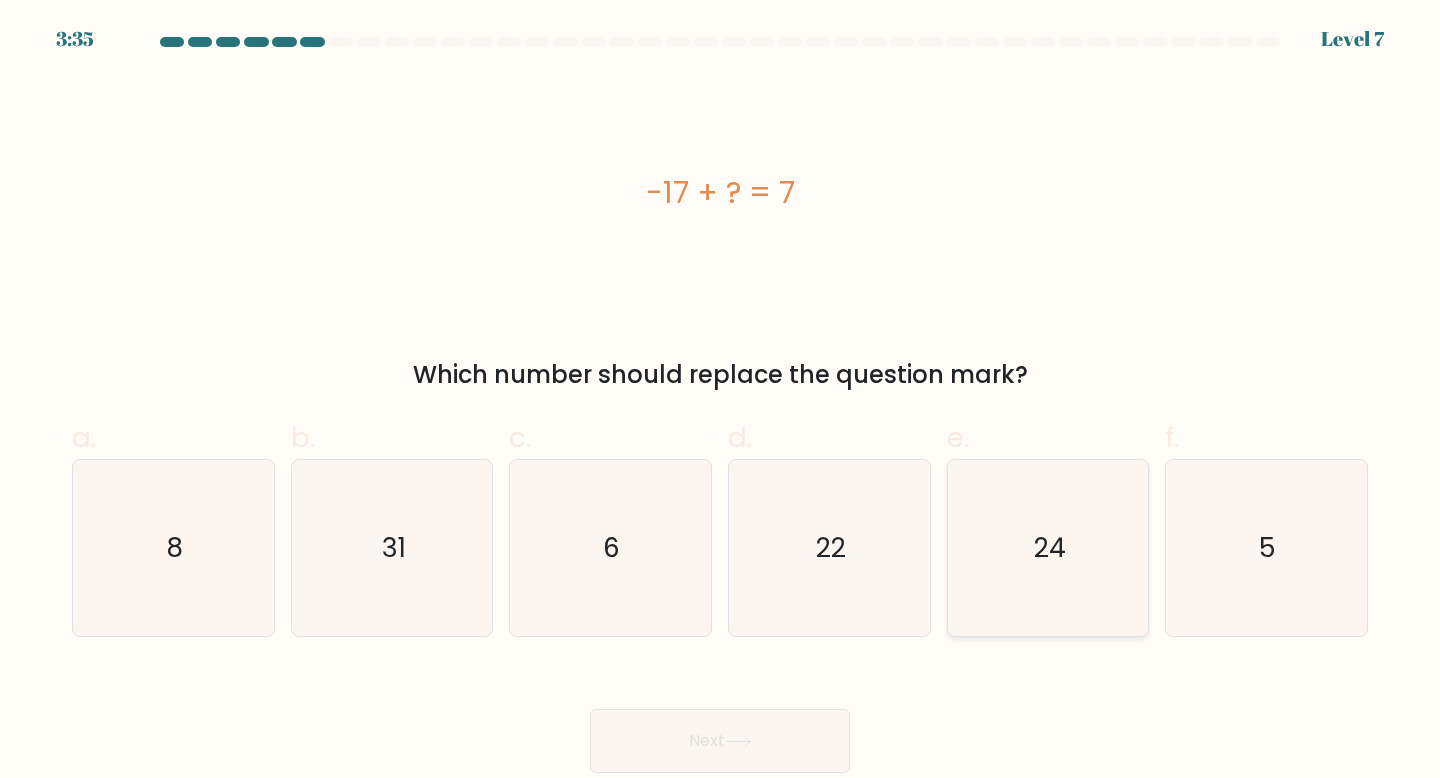 click on "24" 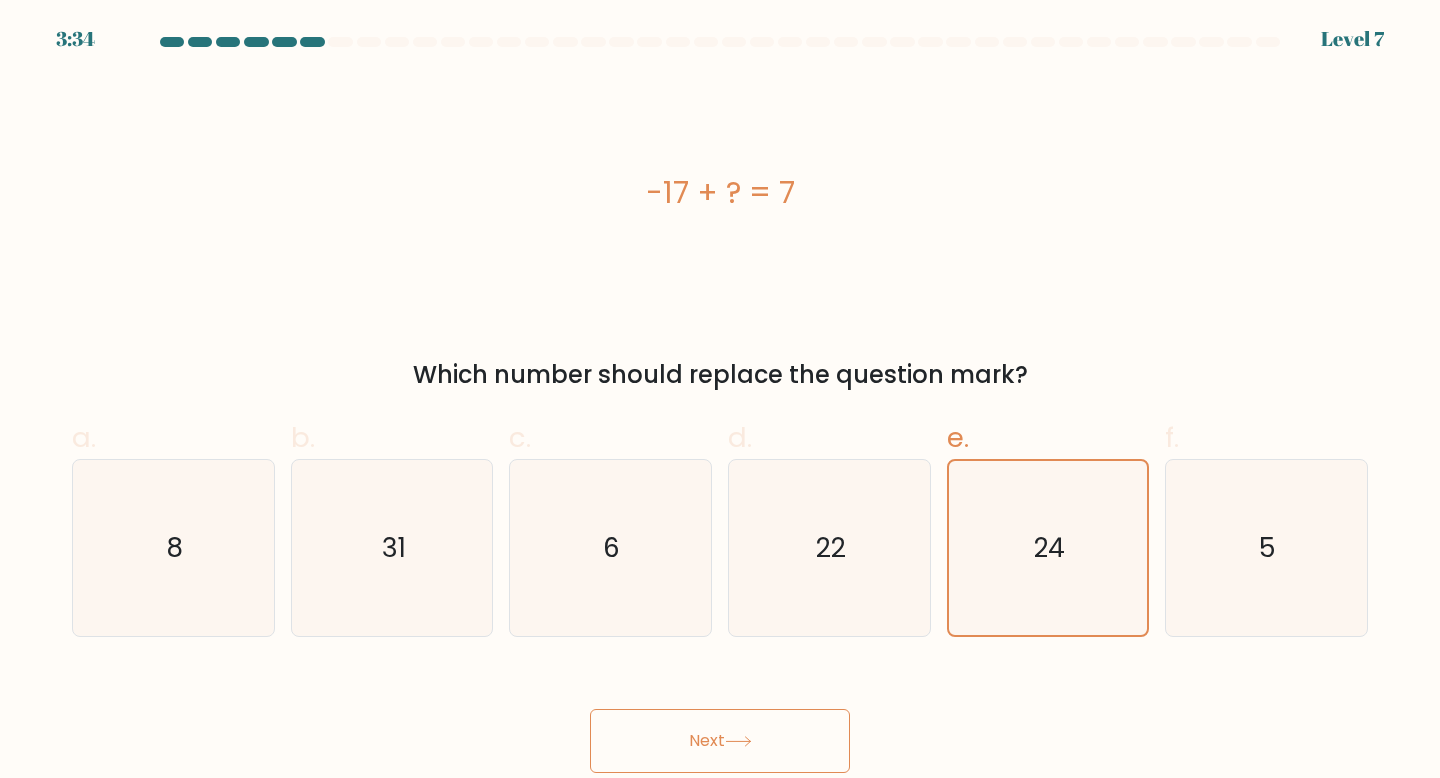 click on "Next" at bounding box center (720, 741) 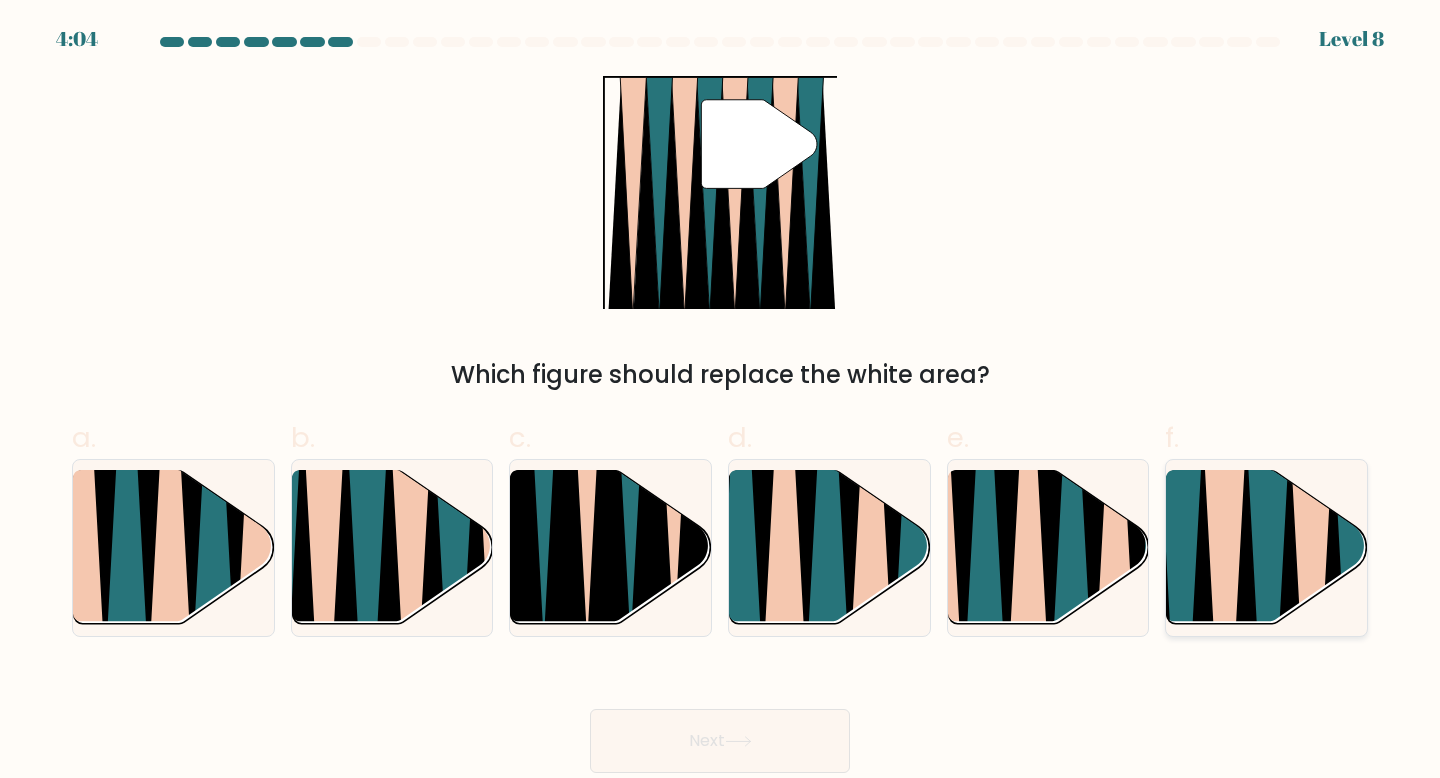 click 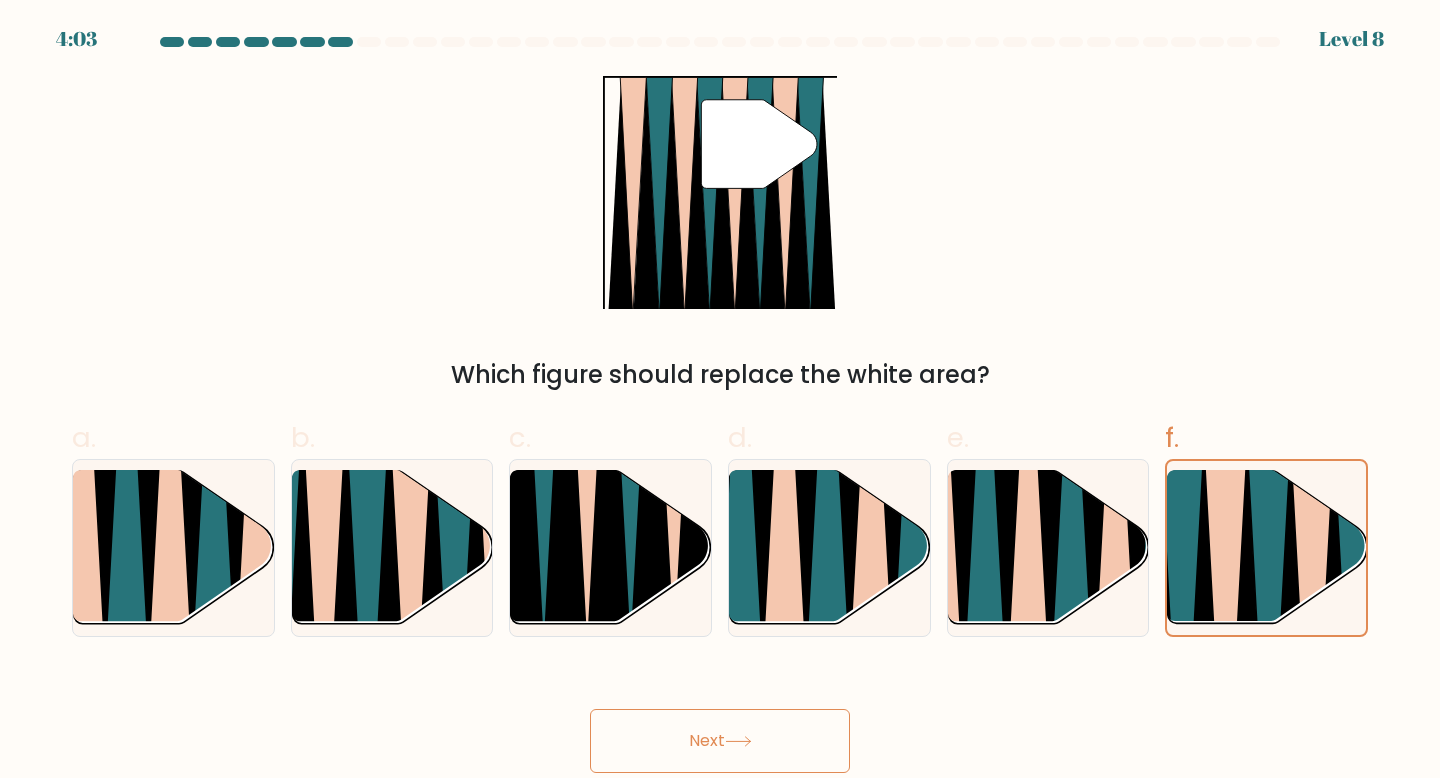 click on "Next" at bounding box center [720, 741] 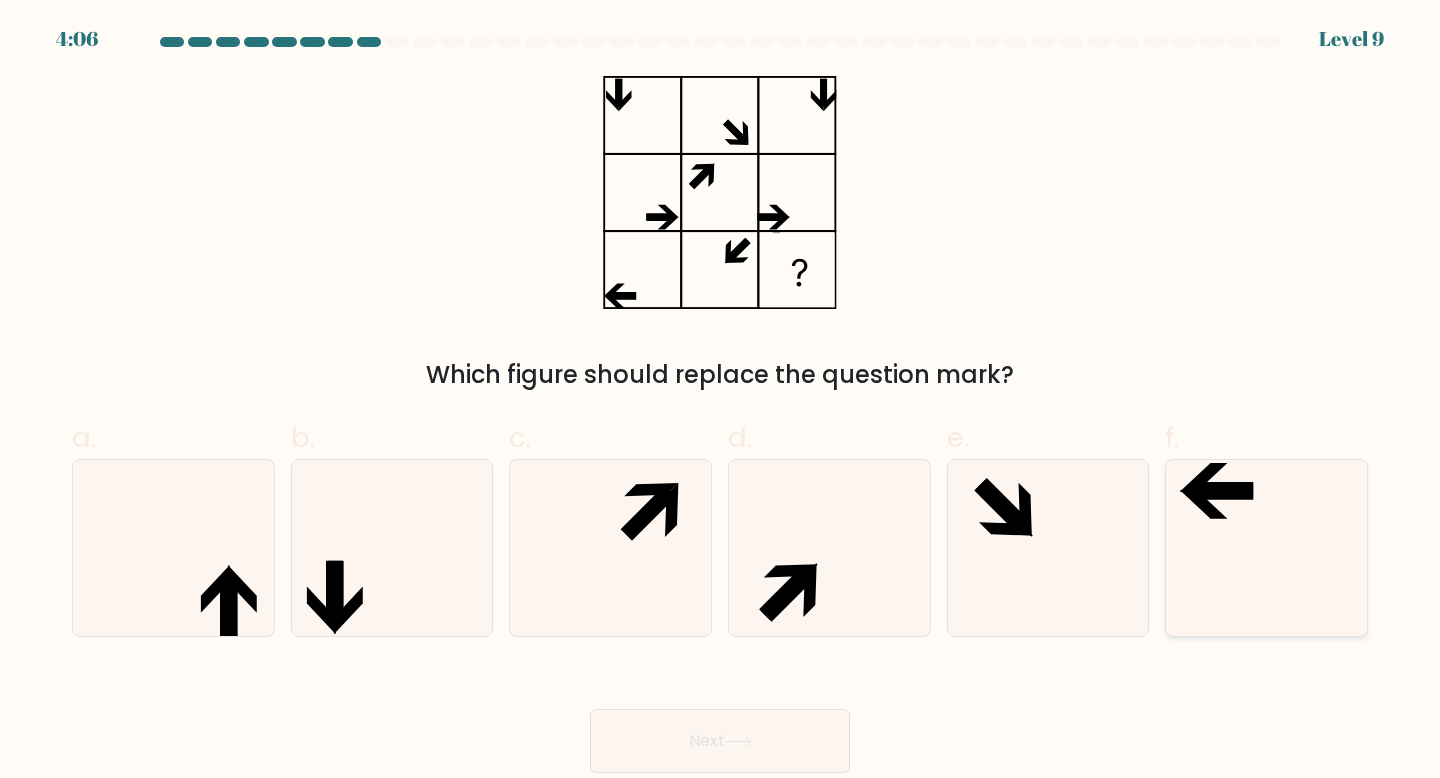 click 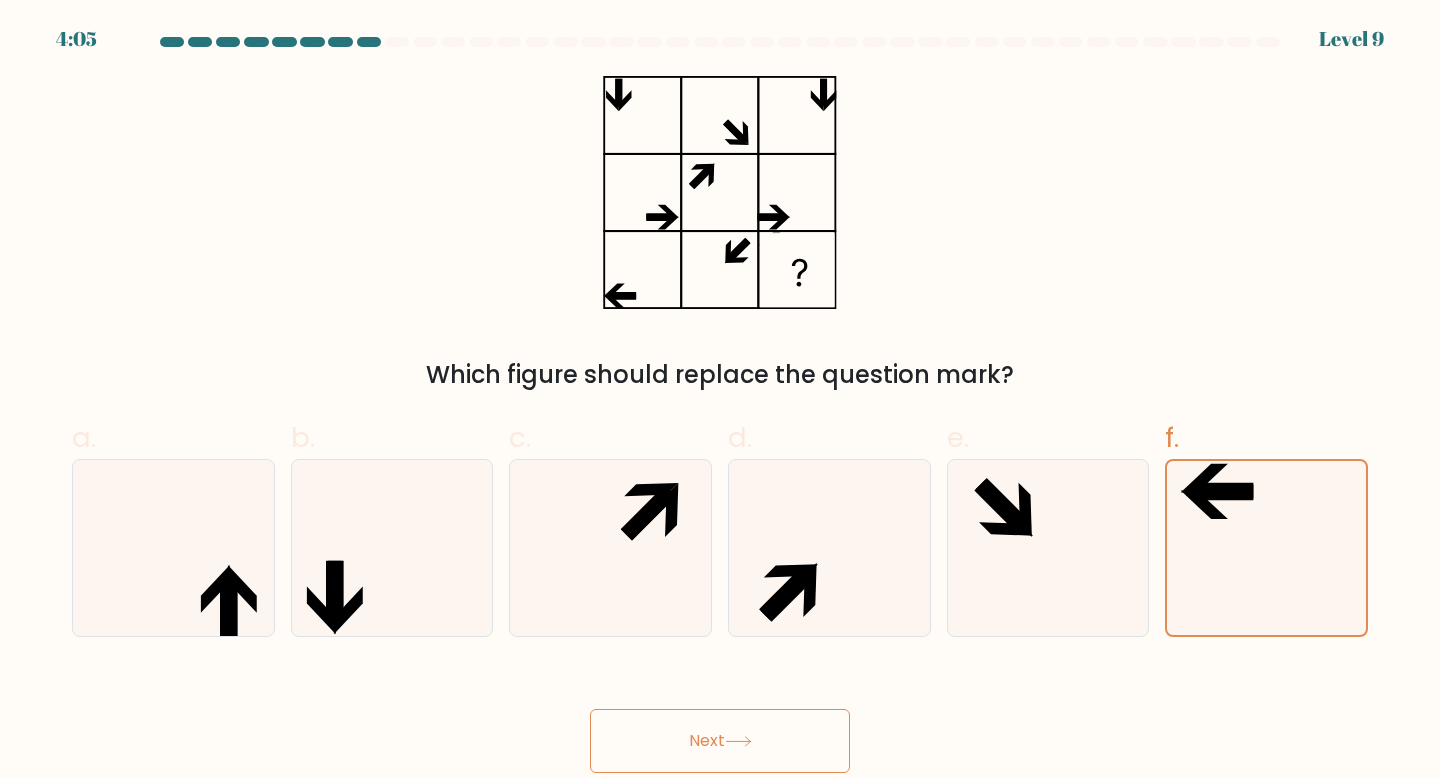 click on "Next" at bounding box center [720, 741] 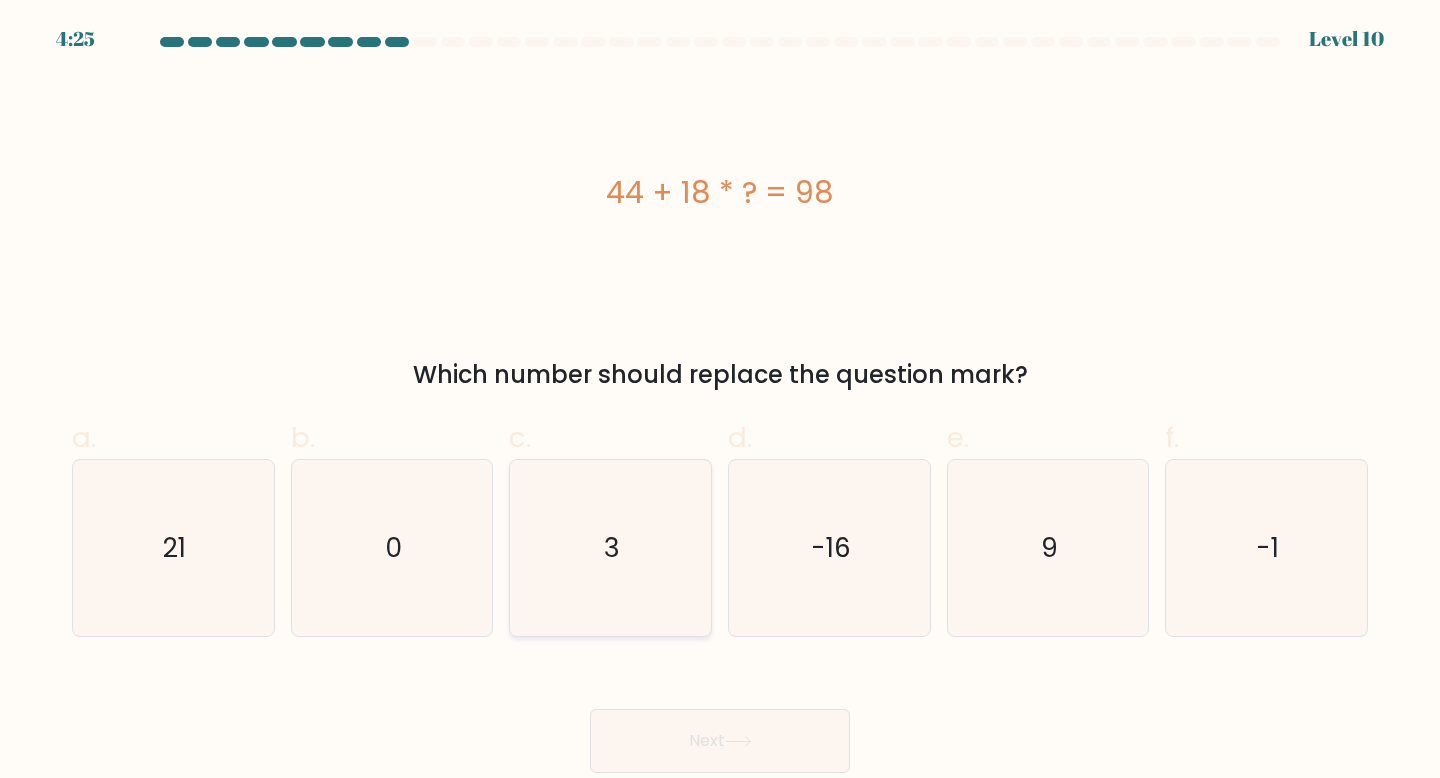 click on "3" 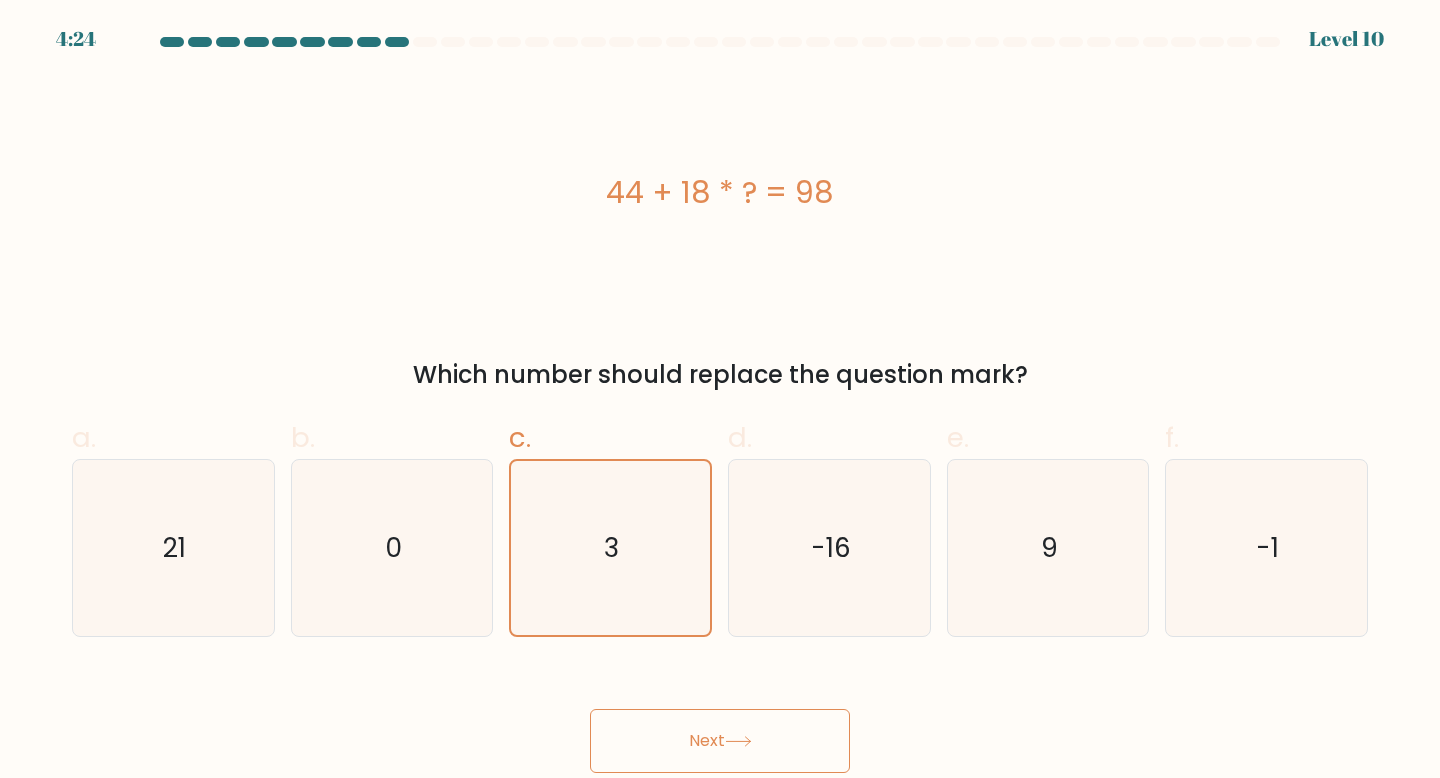 click on "Next" at bounding box center (720, 741) 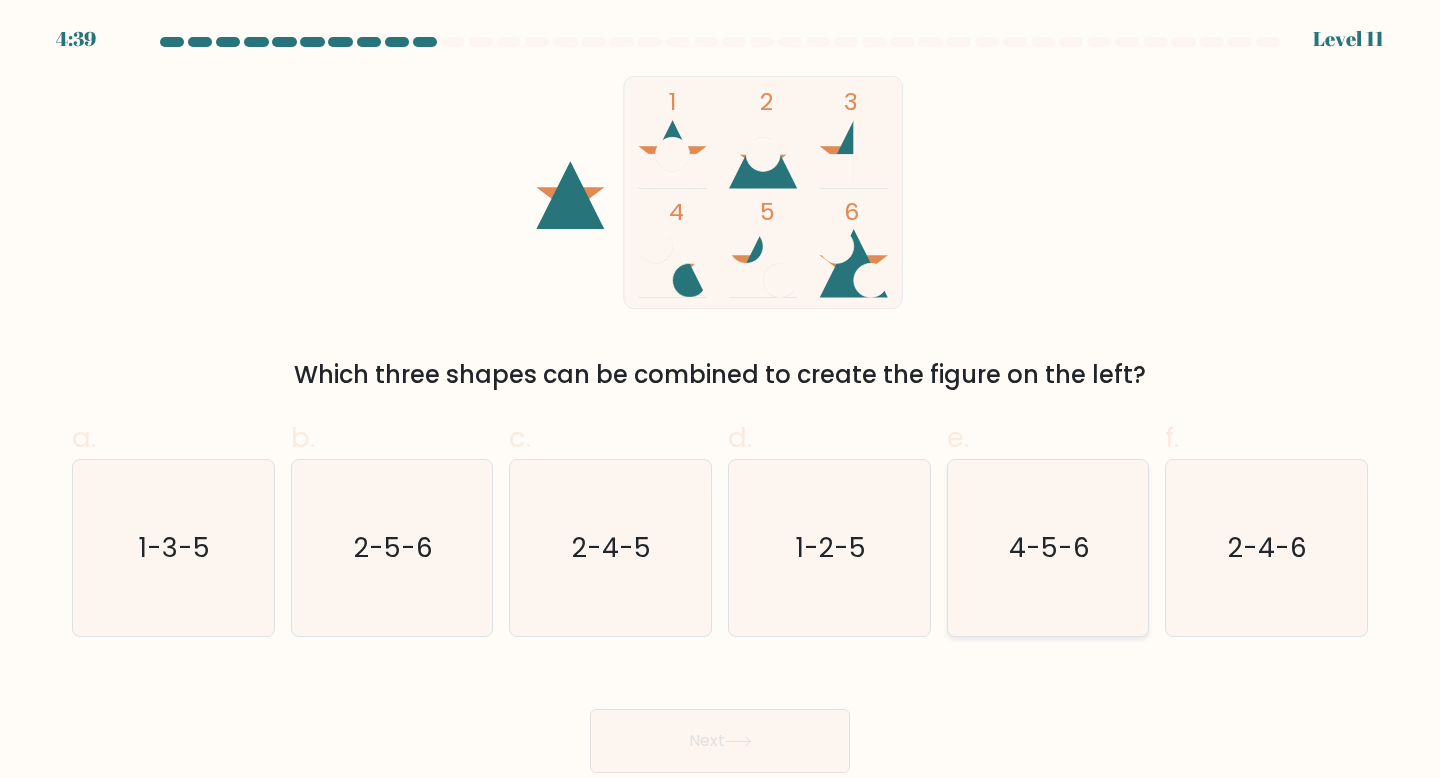 click on "4-5-6" 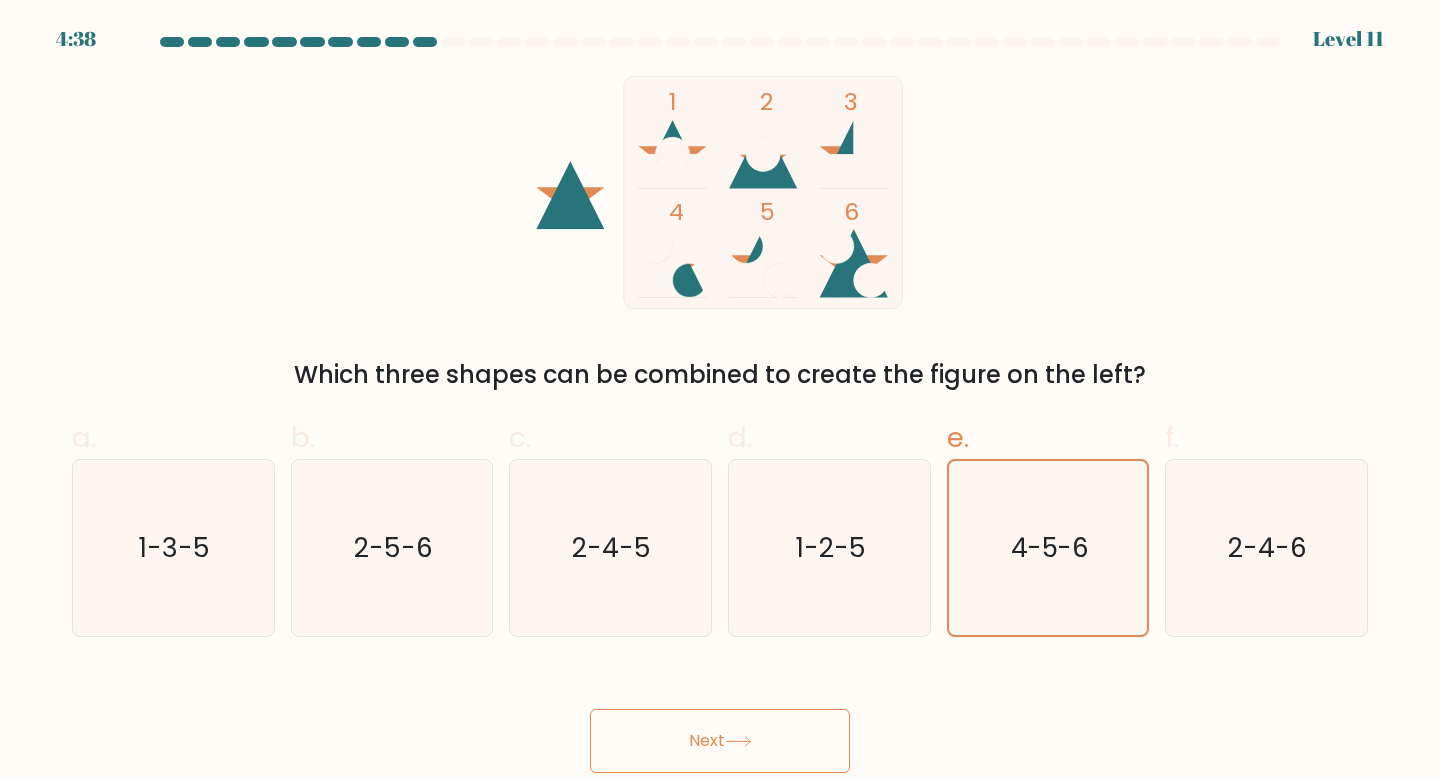 click 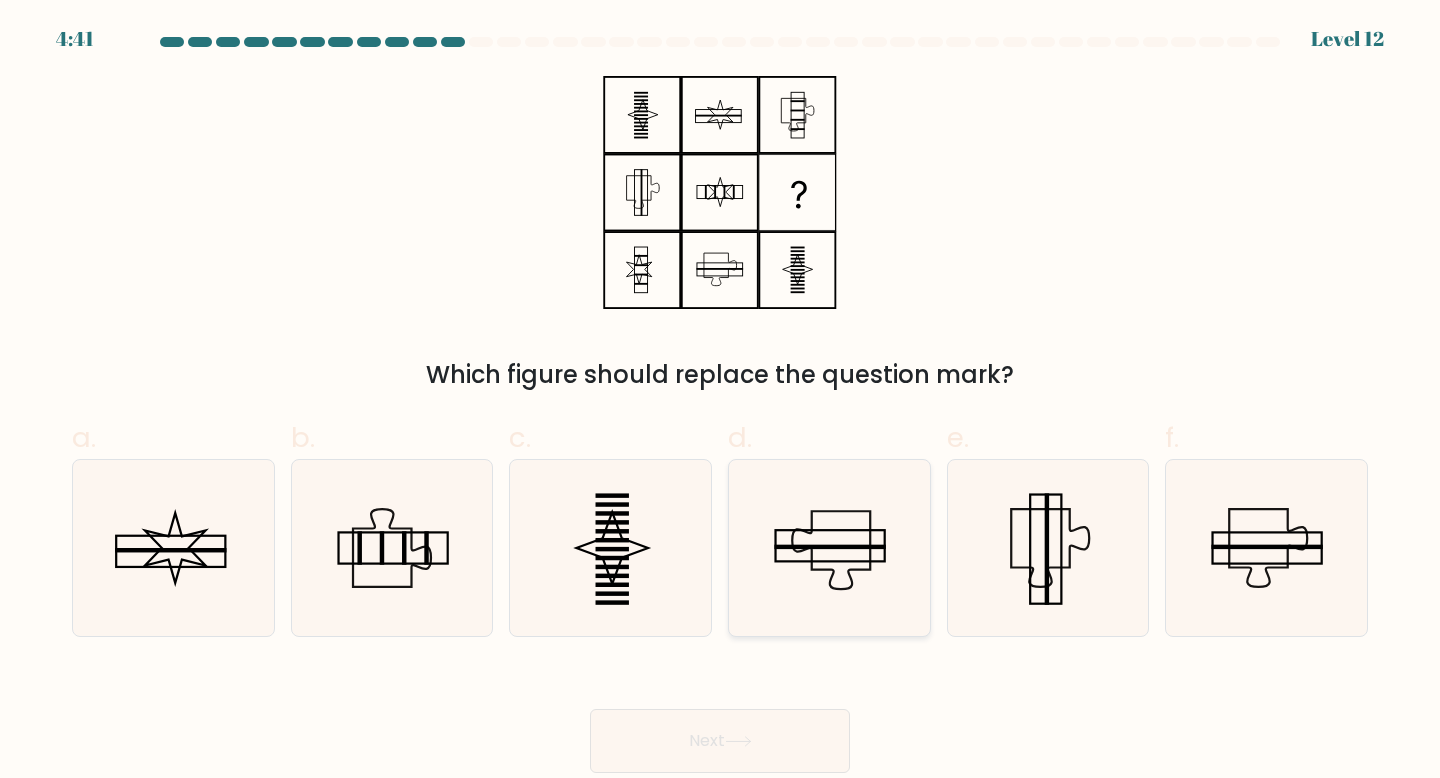 click 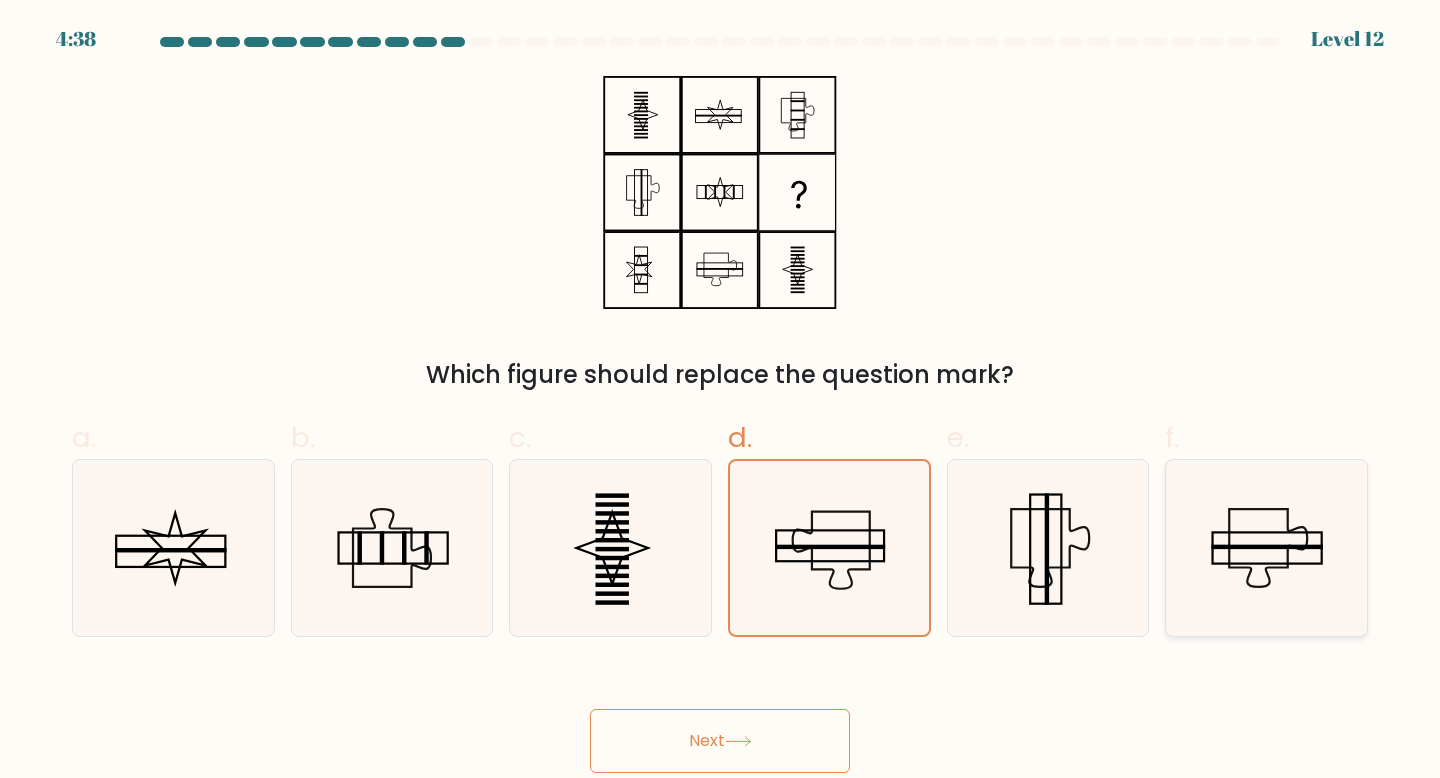 click 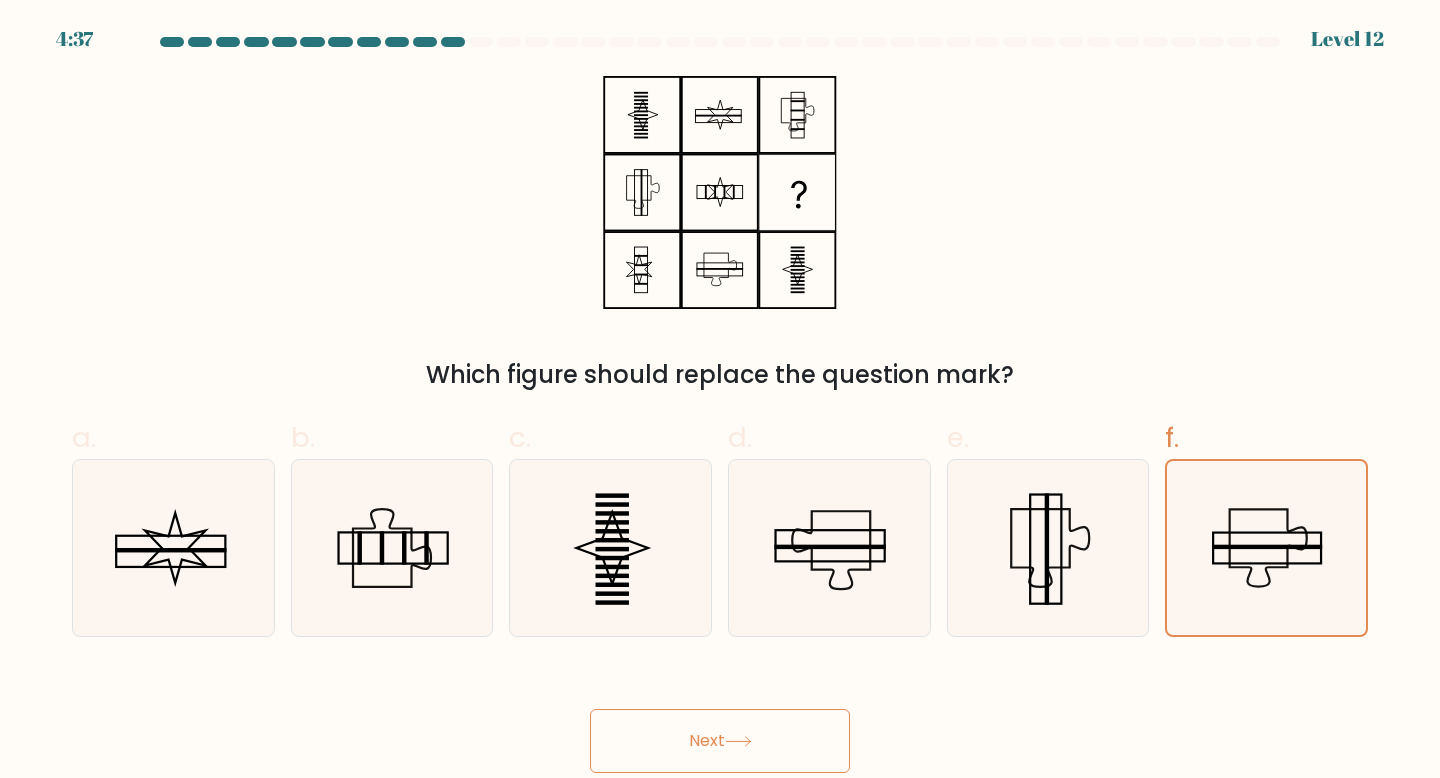 click on "Next" at bounding box center (720, 741) 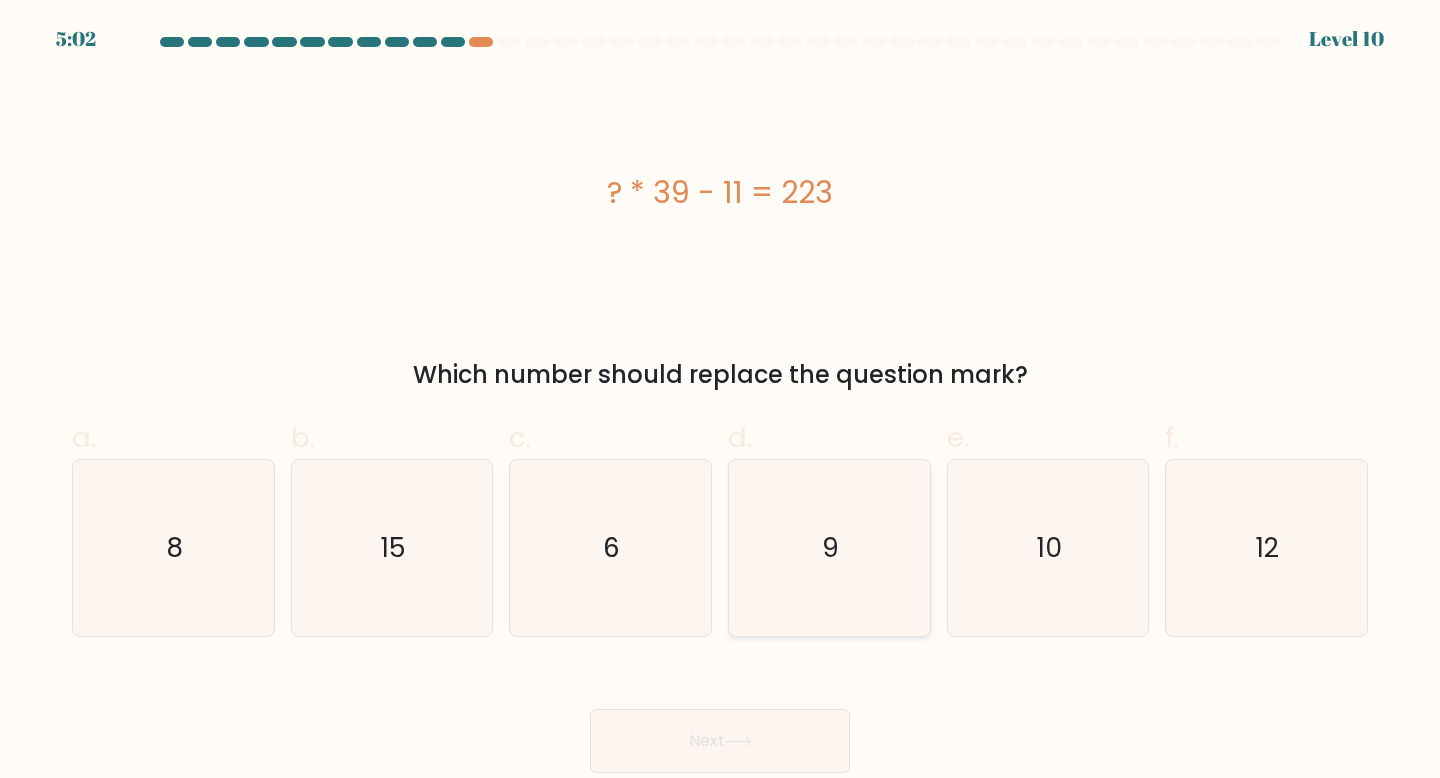 click on "9" 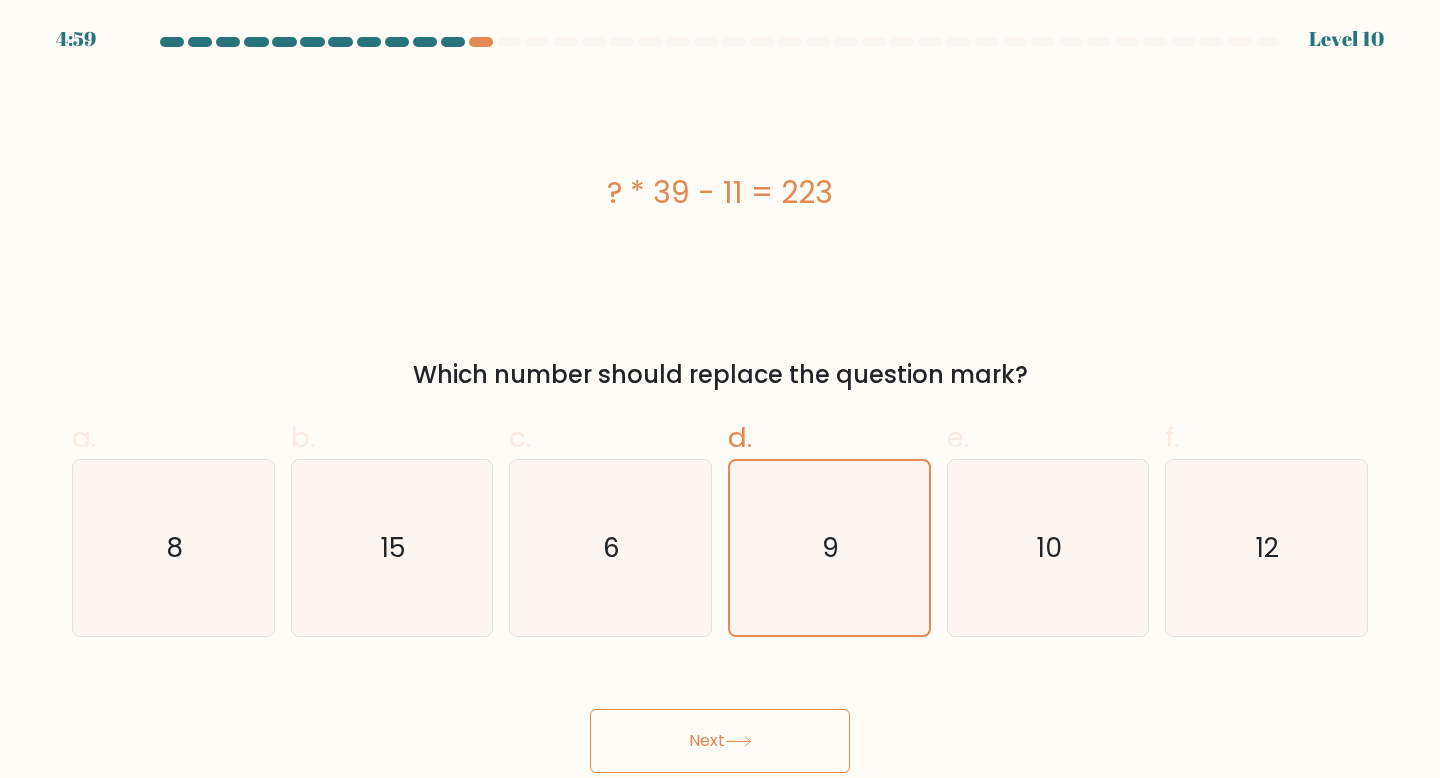 click on "Next" at bounding box center (720, 741) 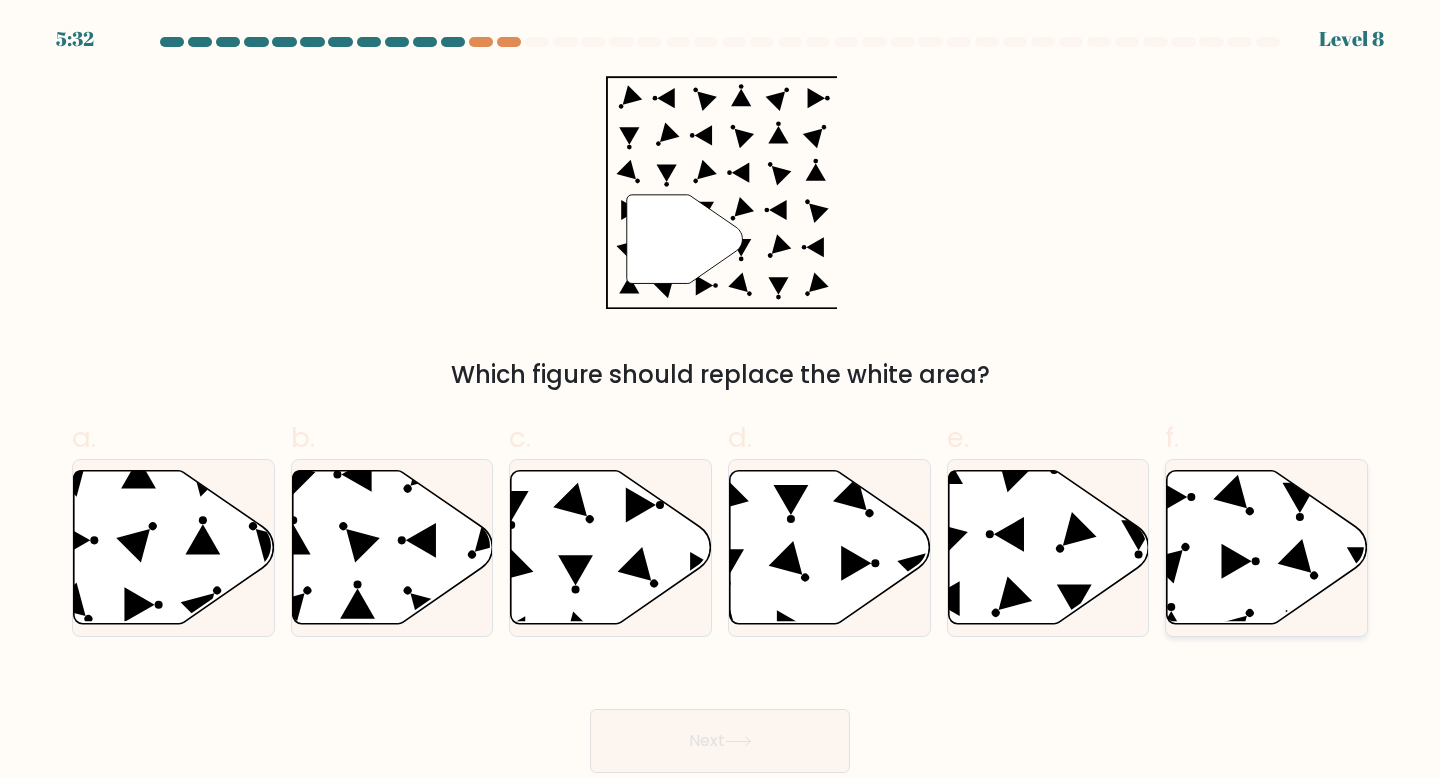 click 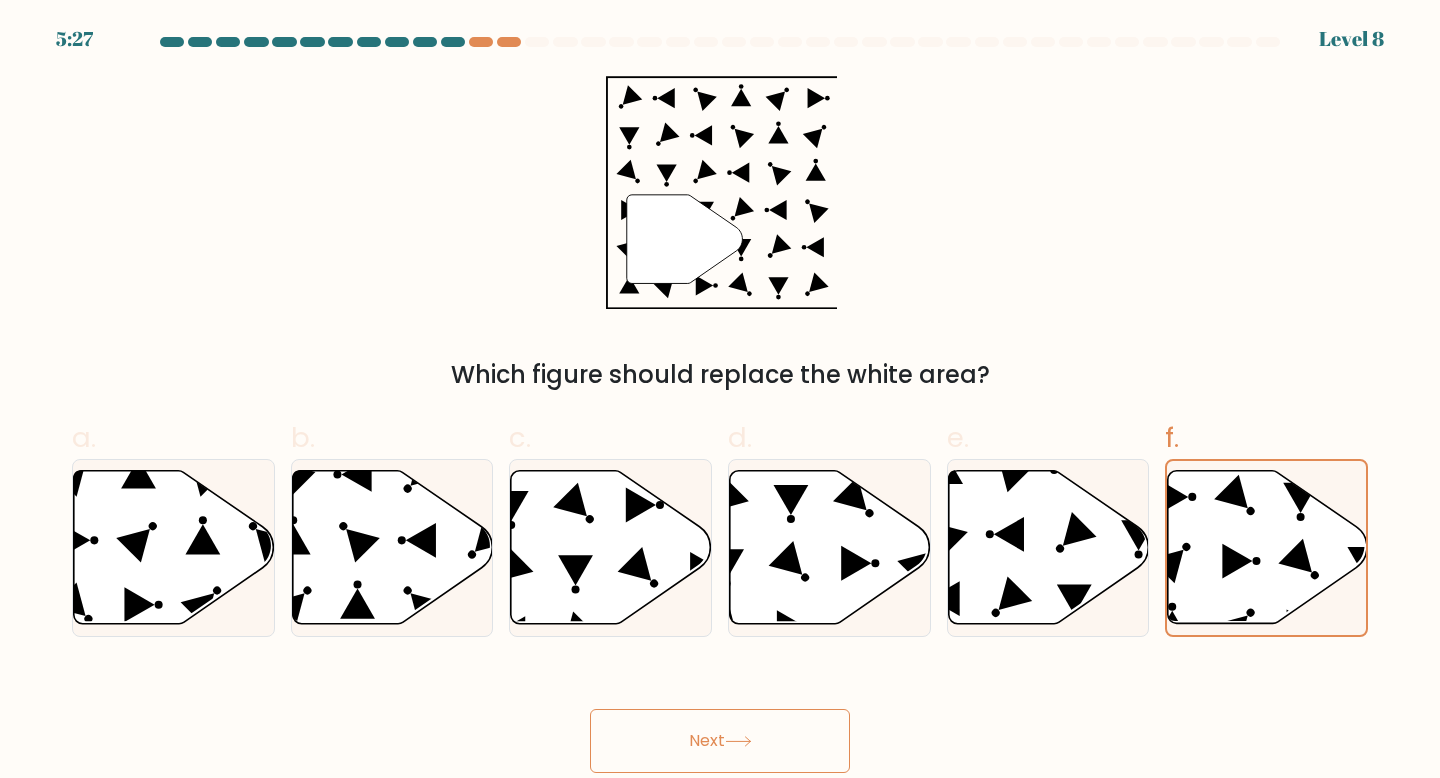 click on "Next" at bounding box center [720, 741] 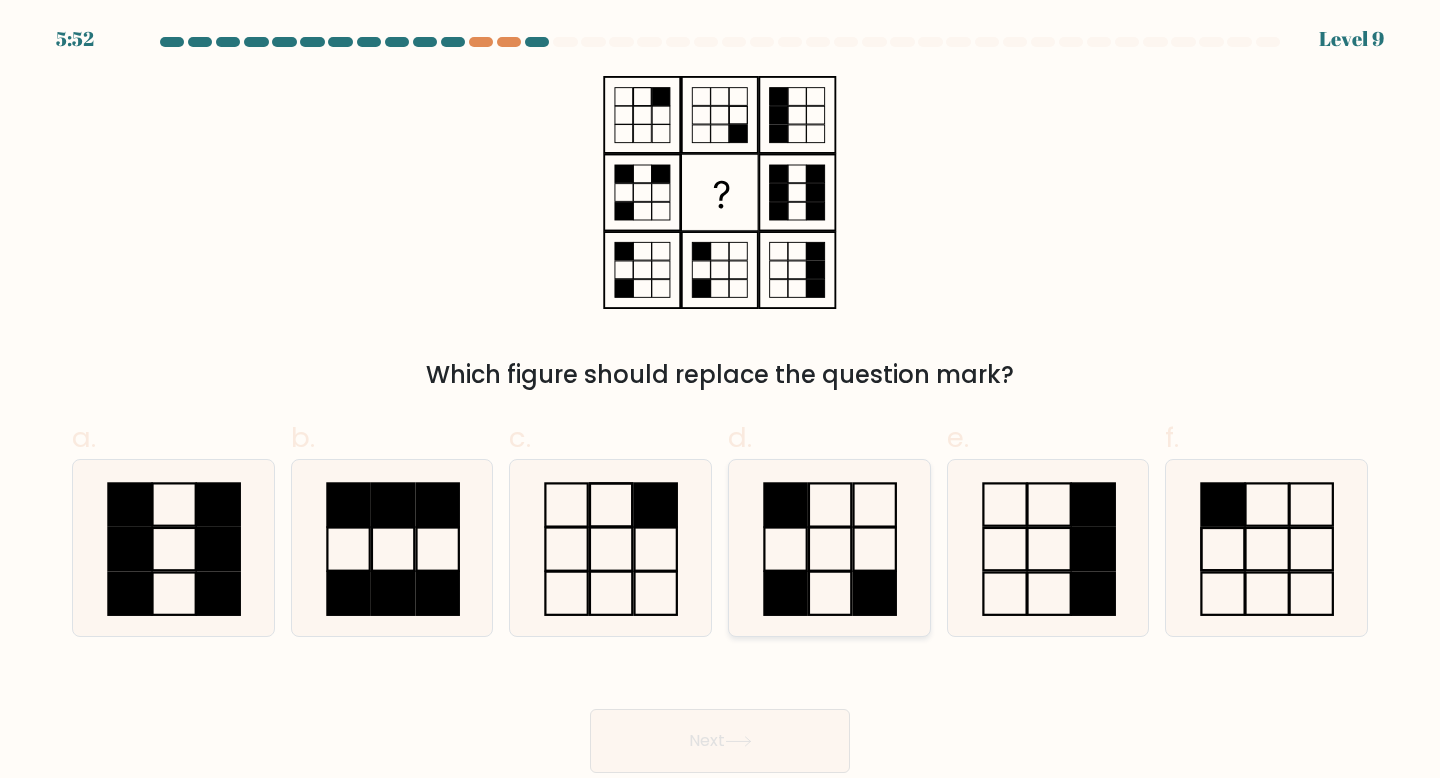 click 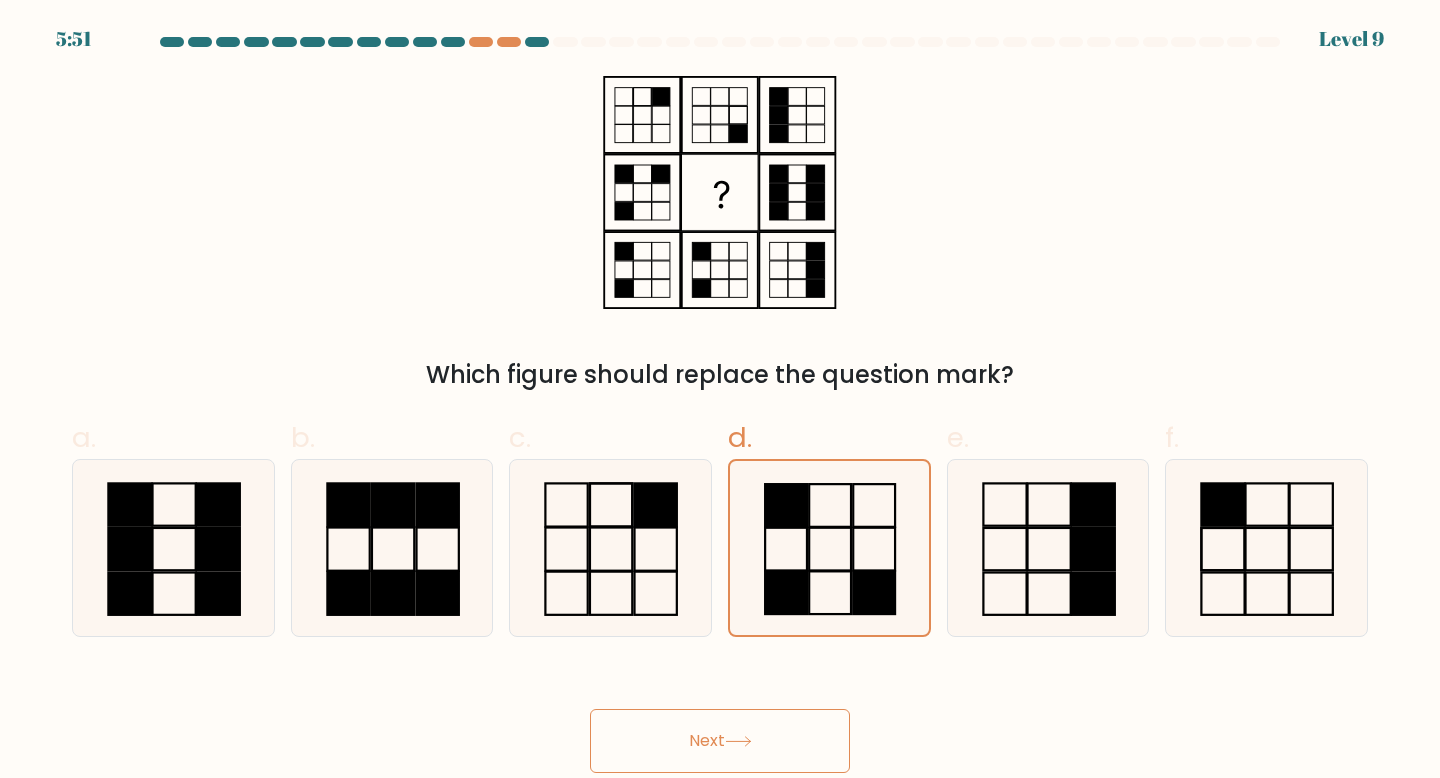 click on "Next" at bounding box center [720, 741] 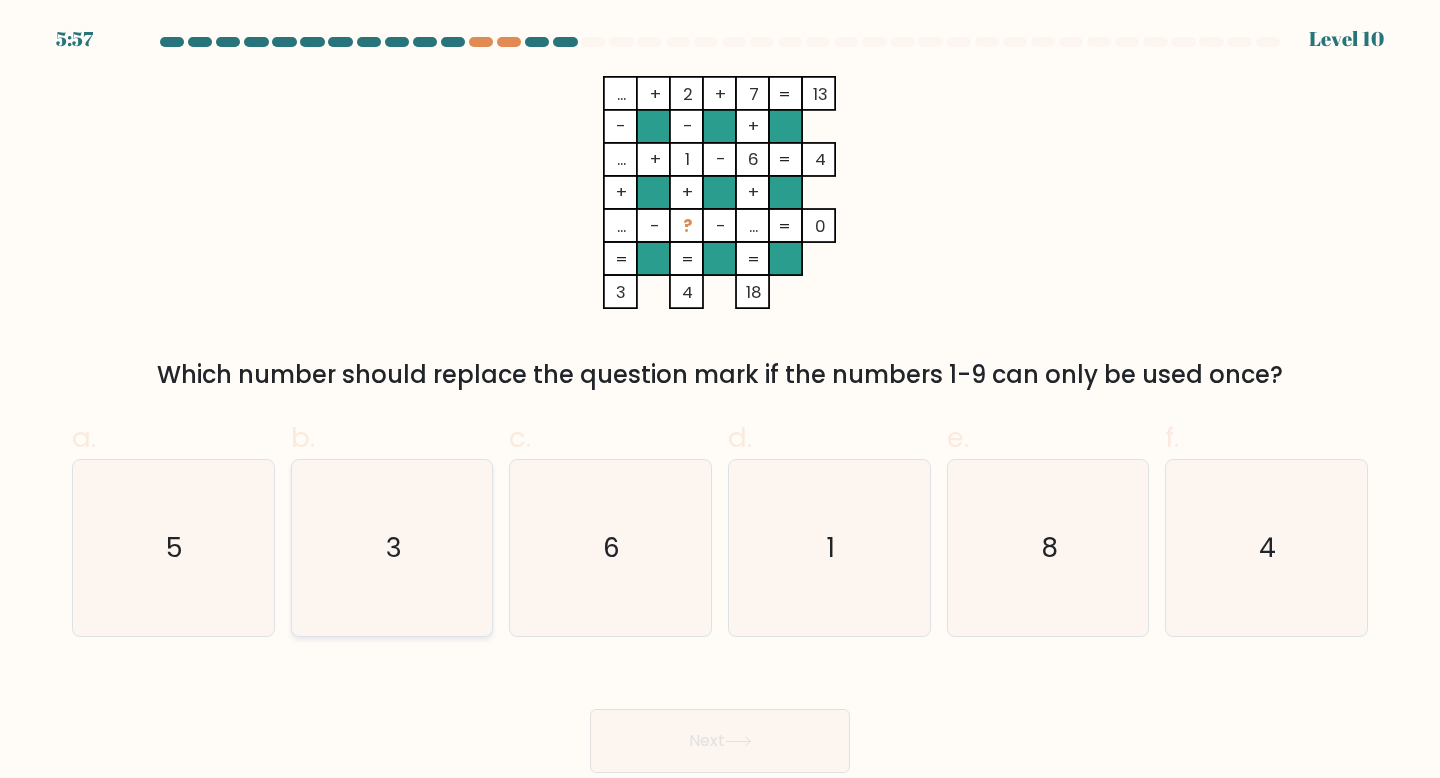 click on "3" 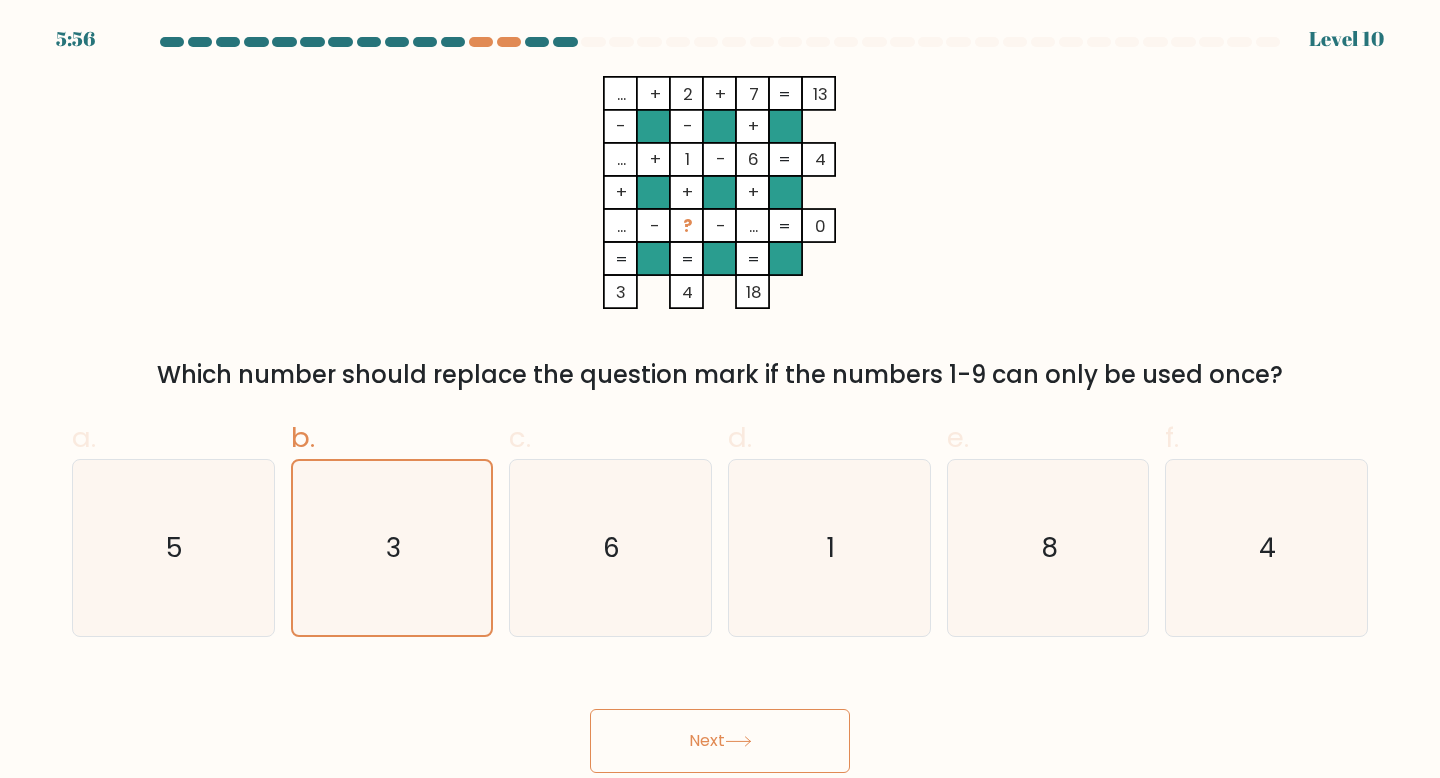 click on "Next" at bounding box center [720, 741] 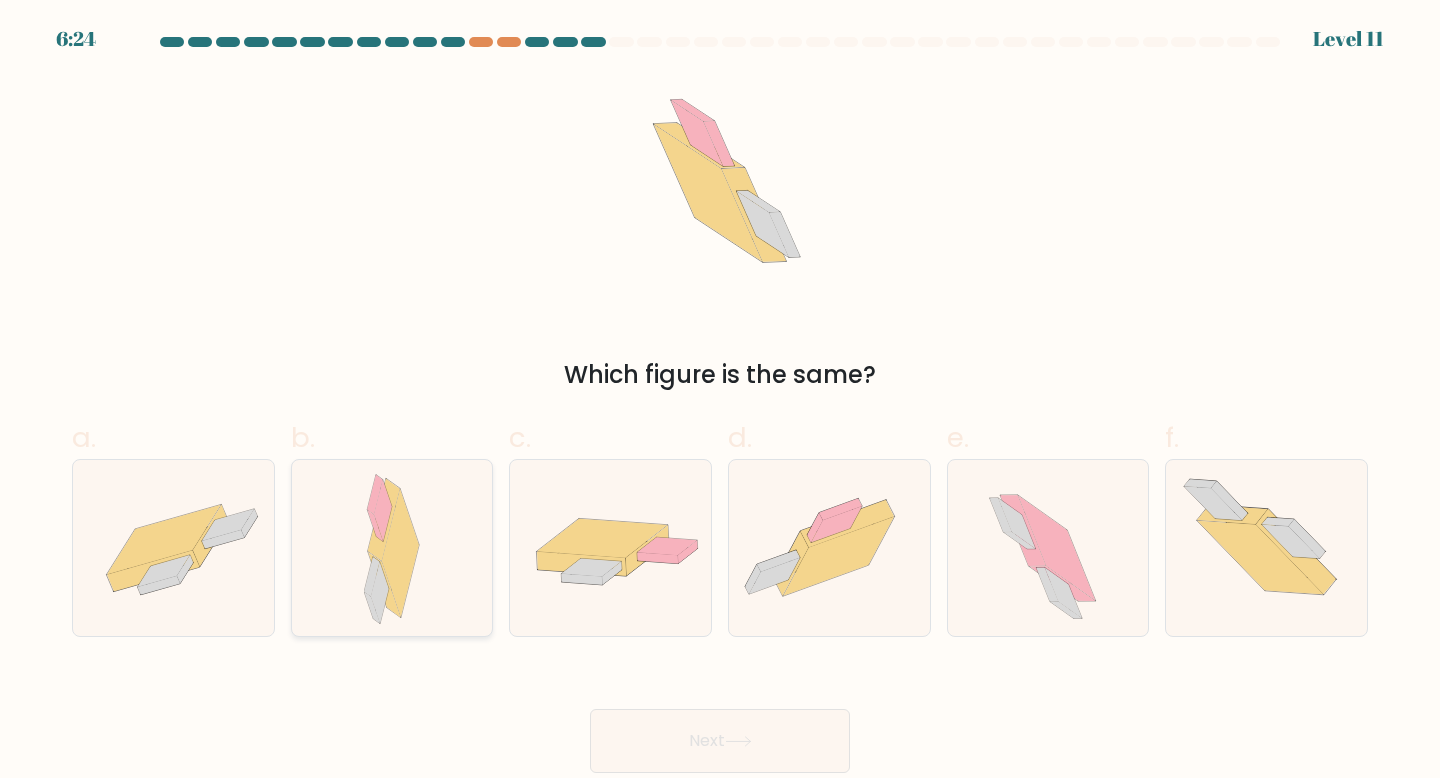 click 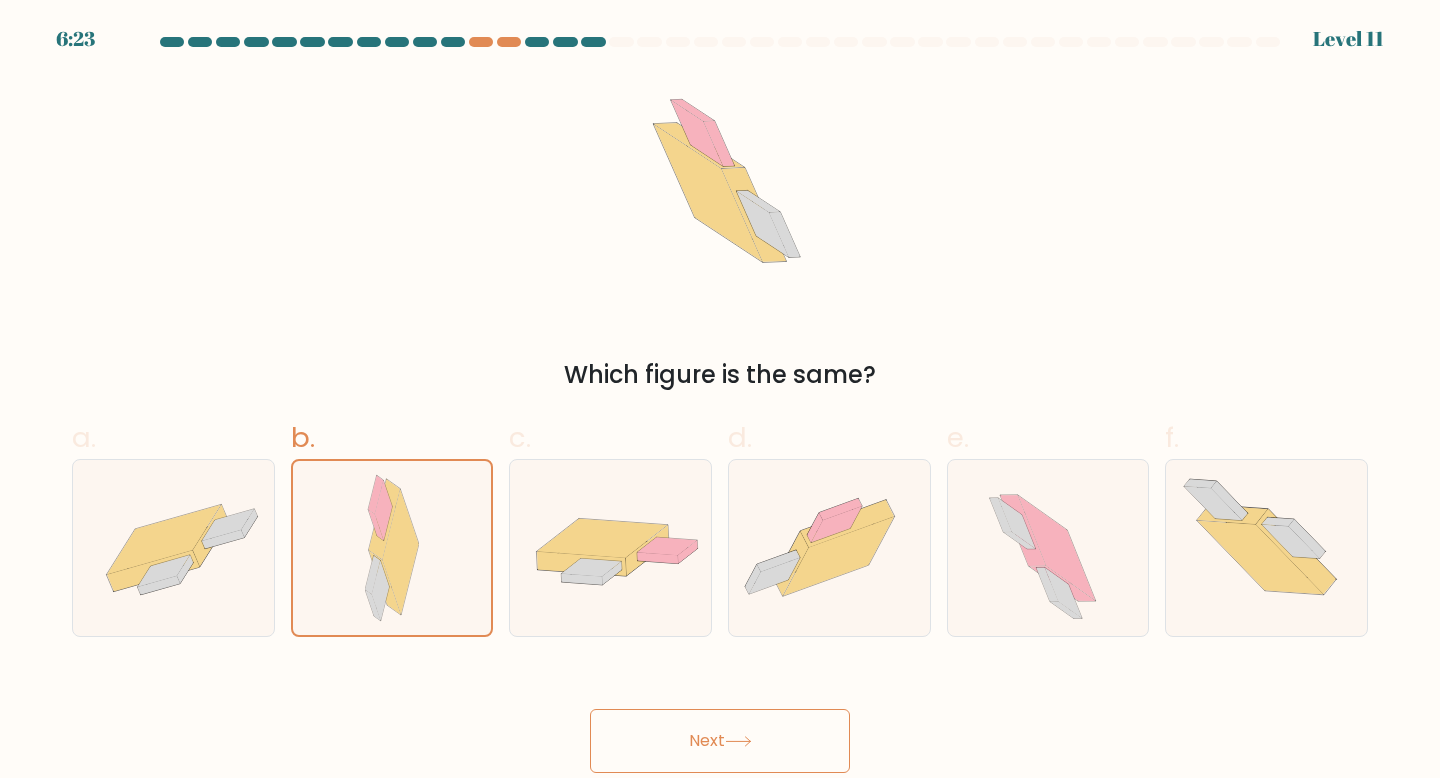 click on "Next" at bounding box center (720, 741) 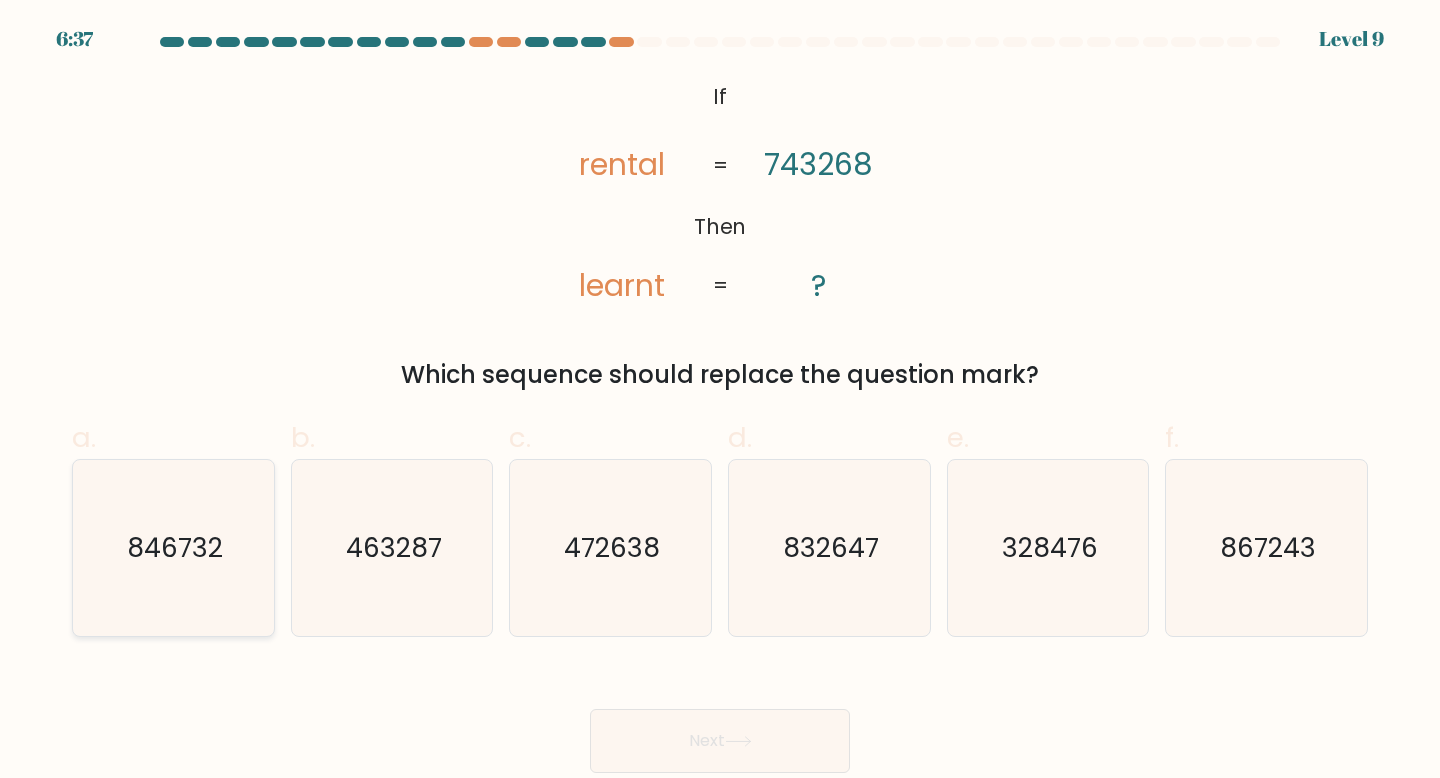click on "846732" 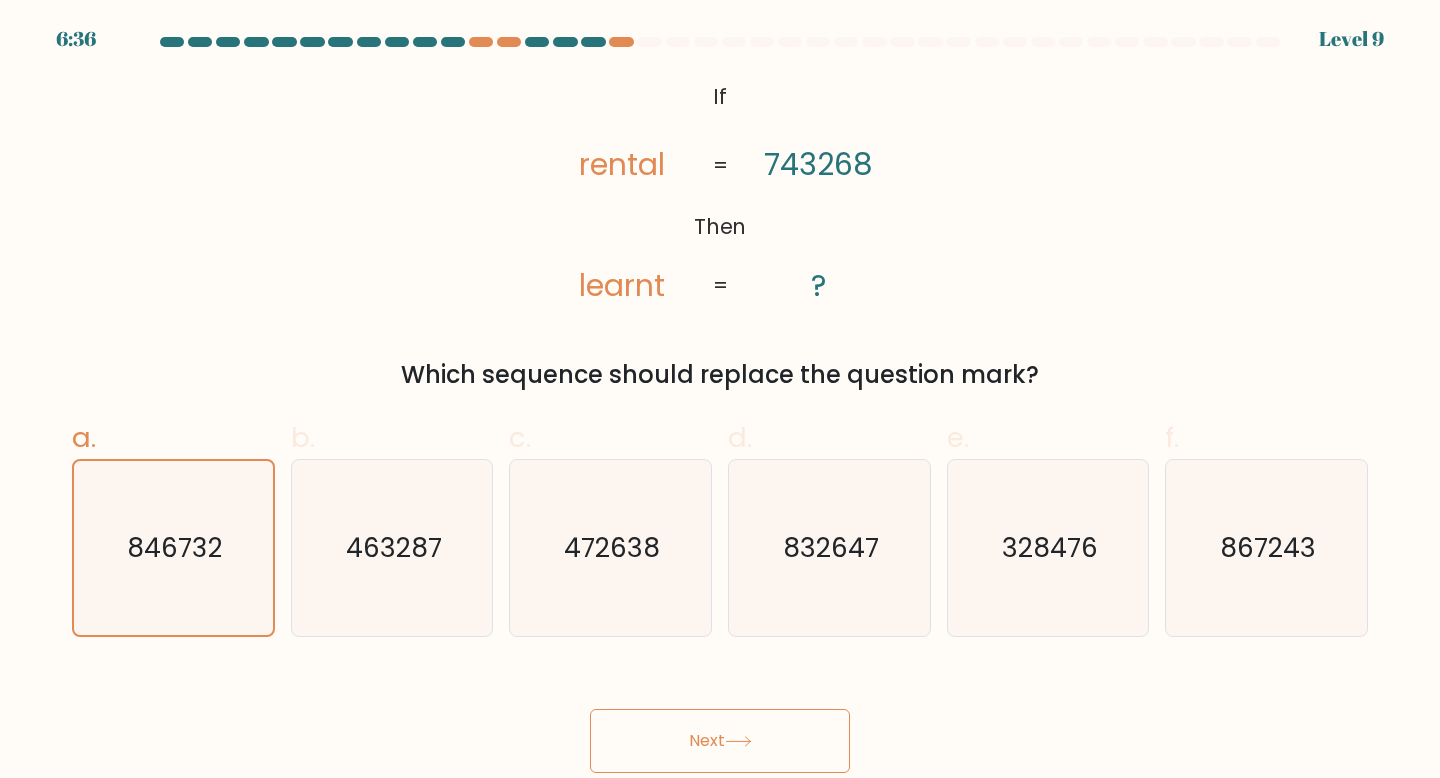 click on "6:36
Level 9
If" at bounding box center [720, 389] 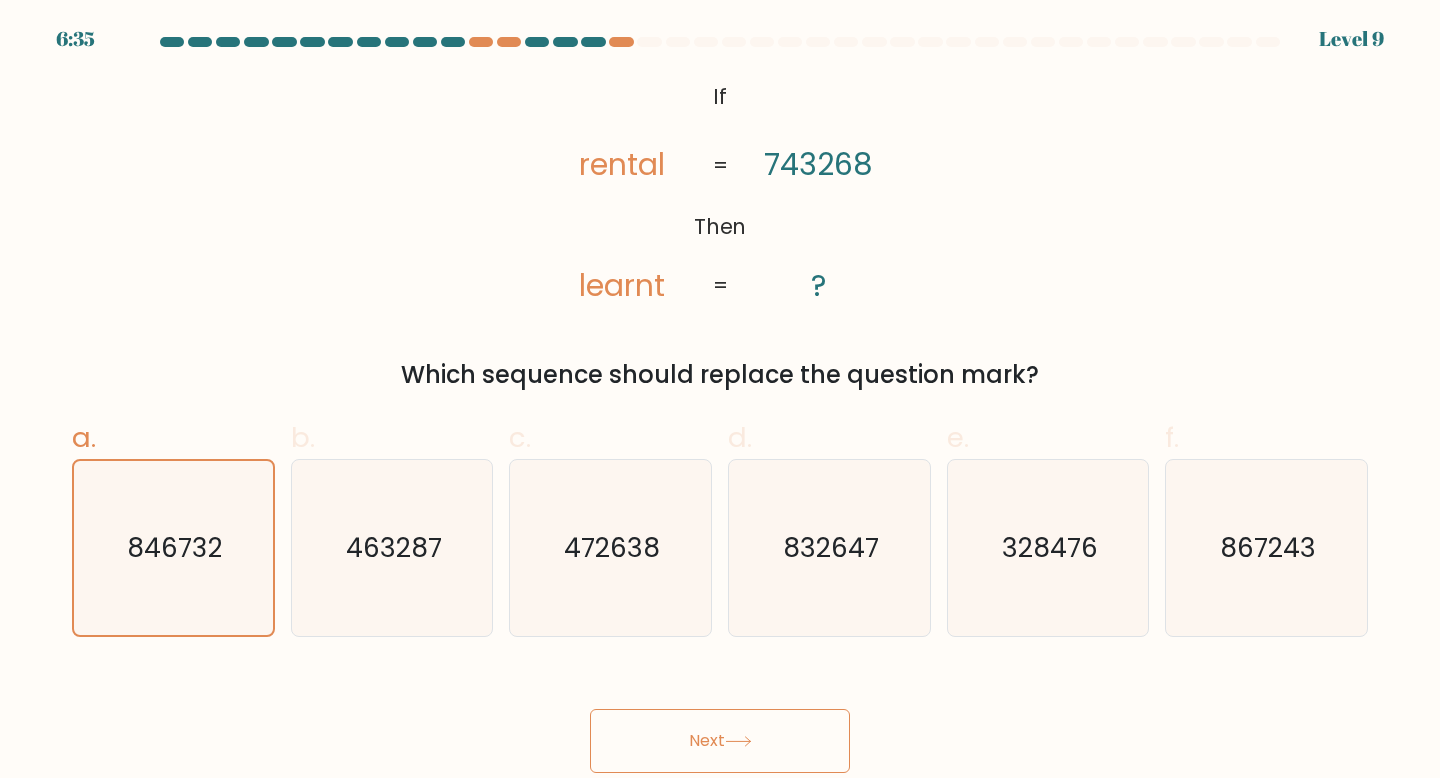 click on "Next" at bounding box center (720, 741) 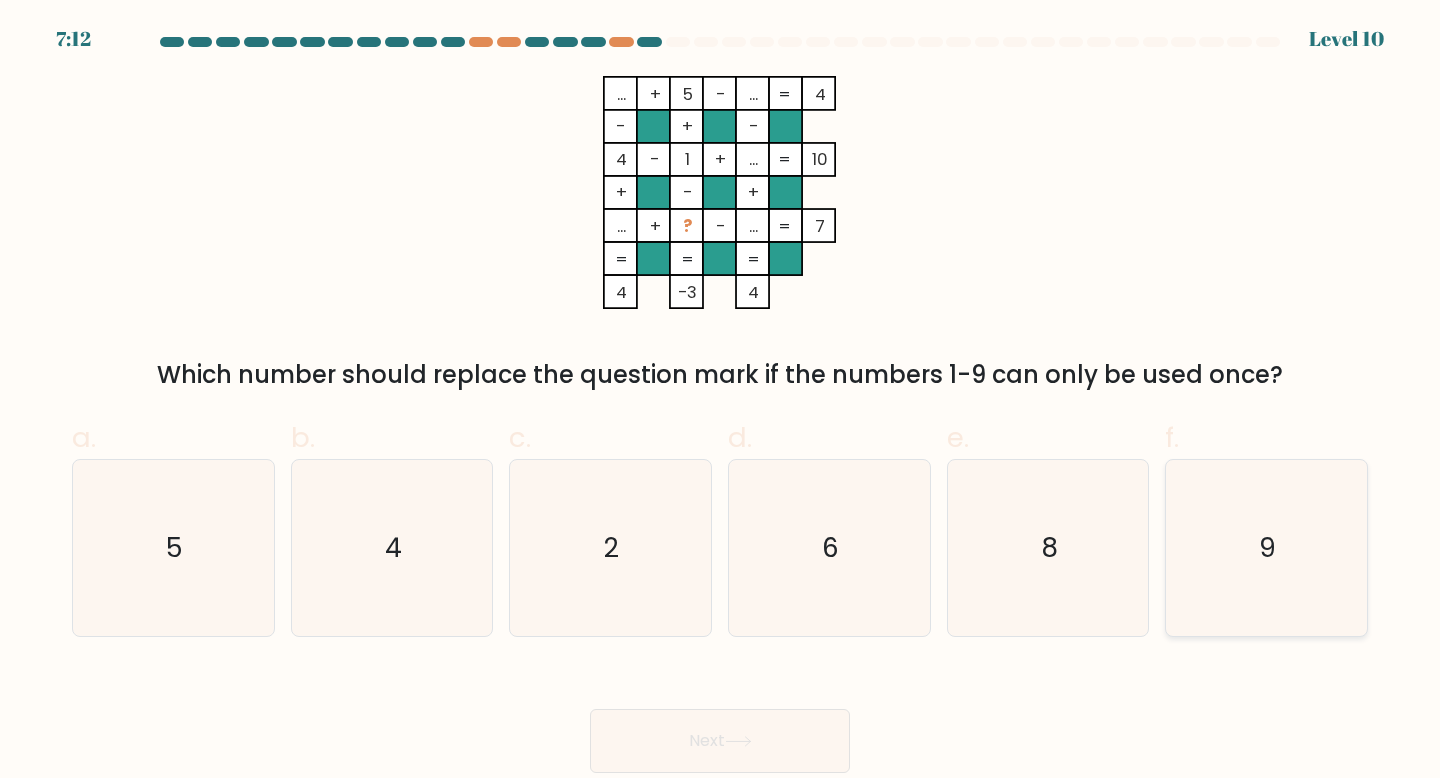 click on "9" 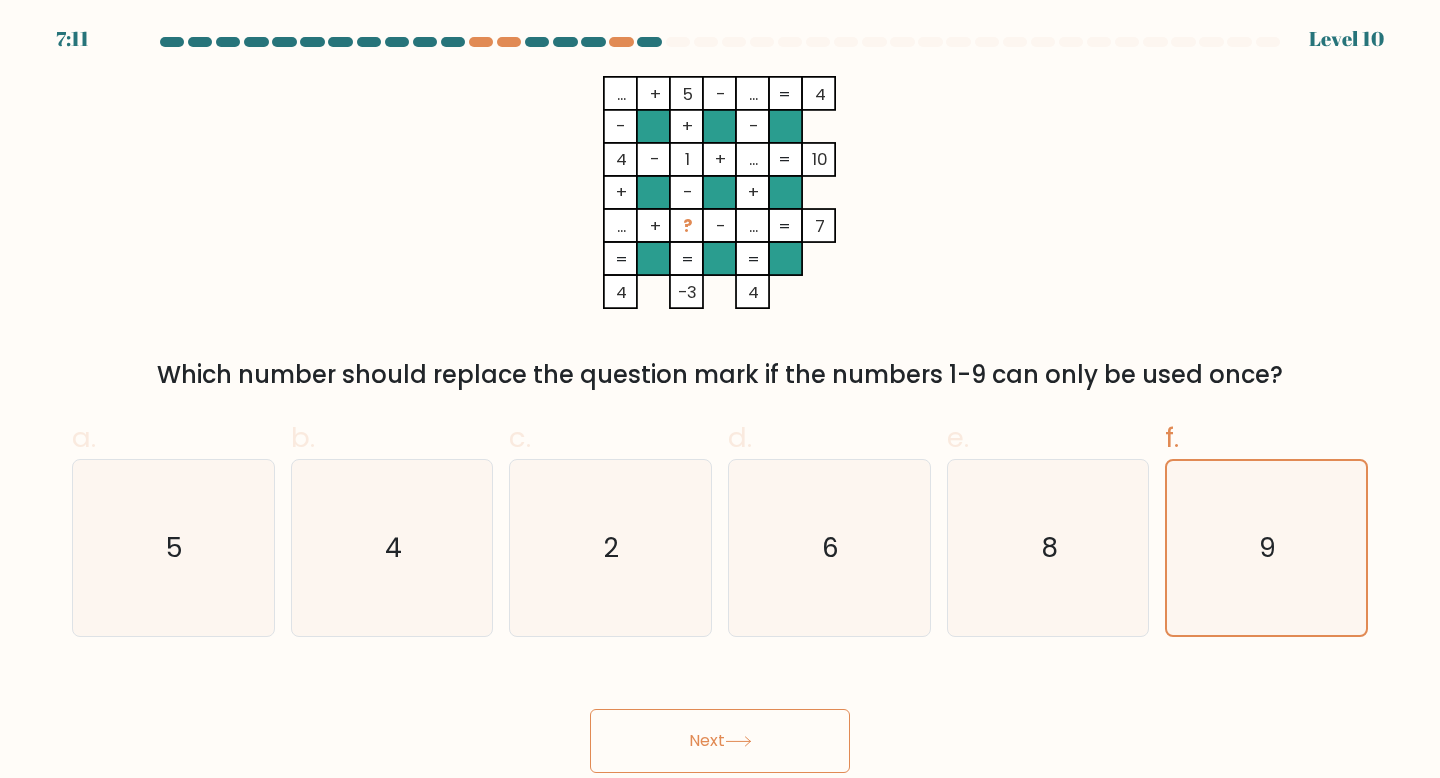 click 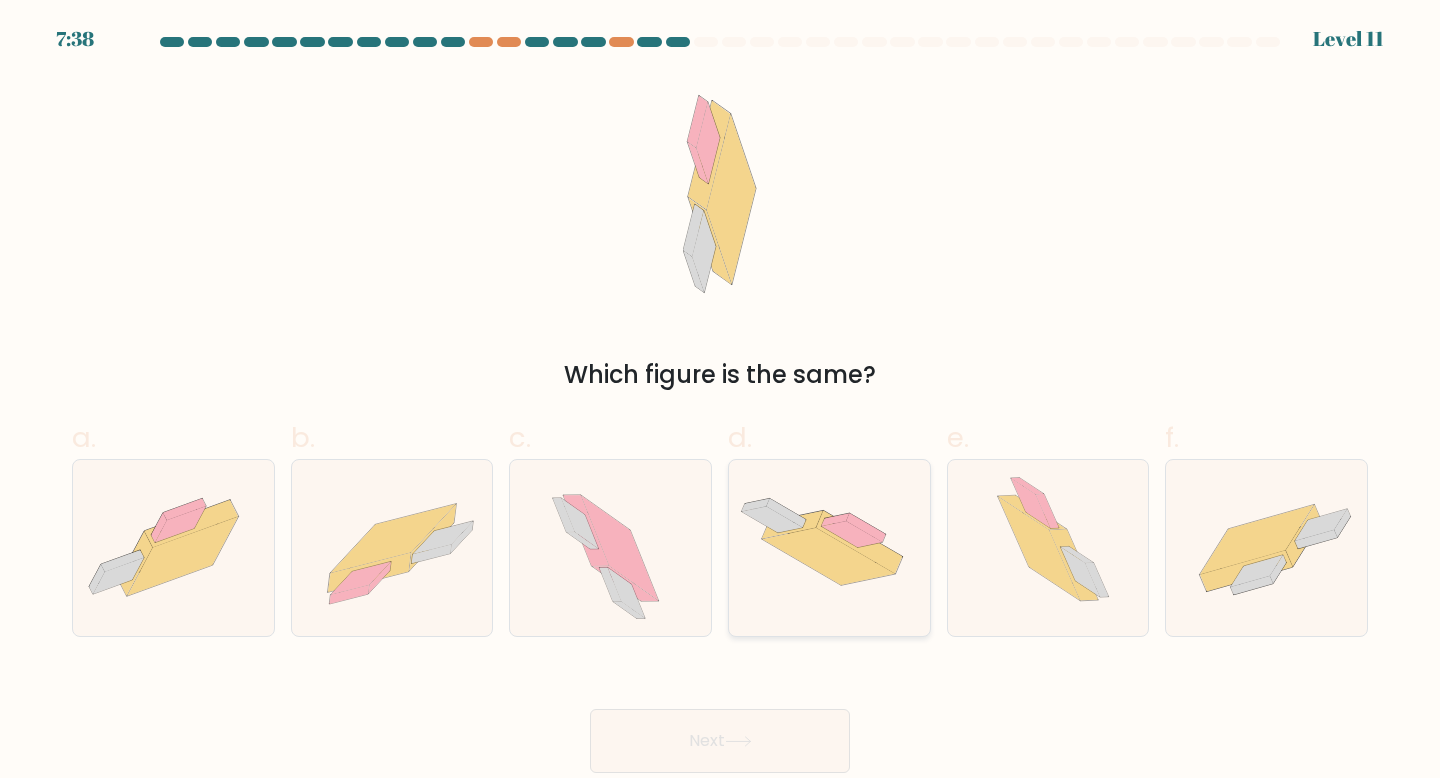 click 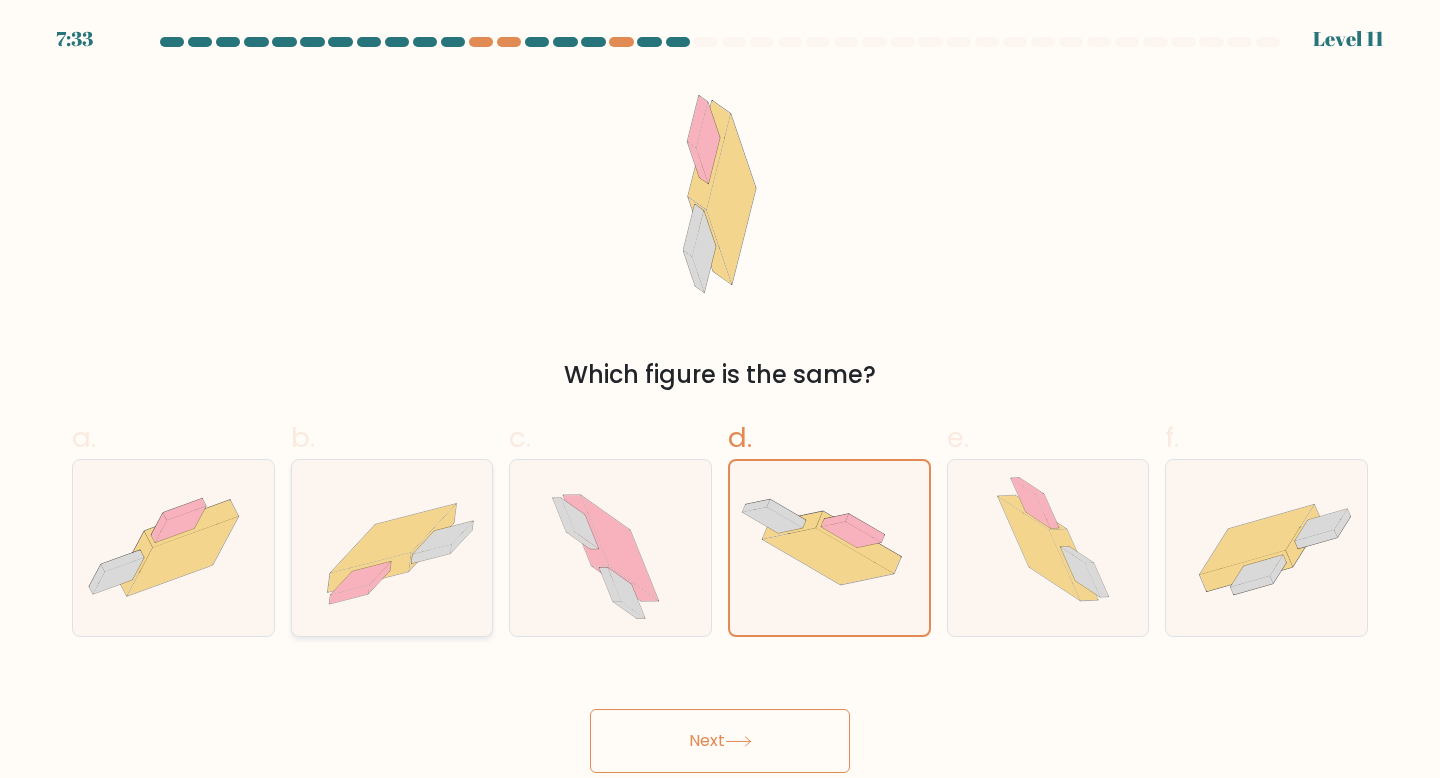 click 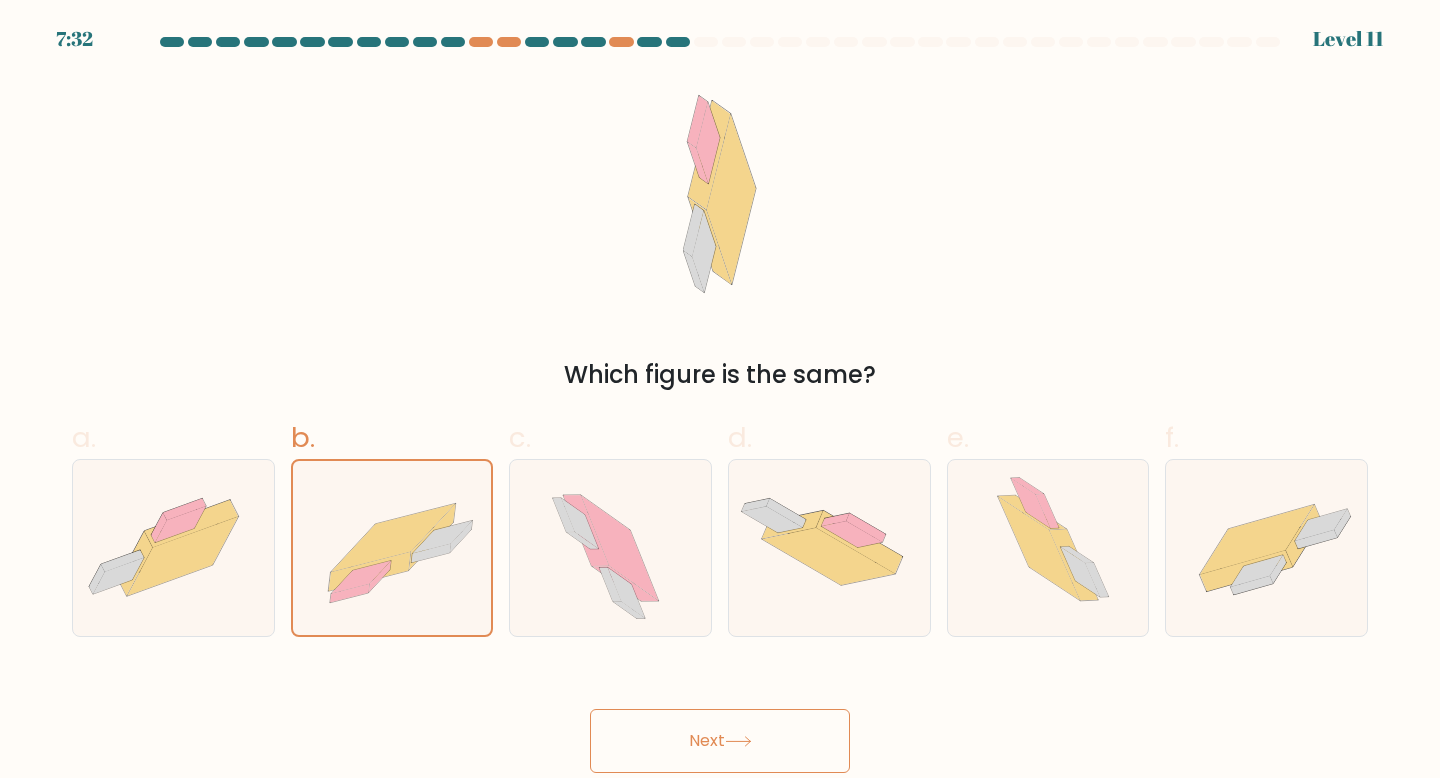 click on "Next" at bounding box center [720, 741] 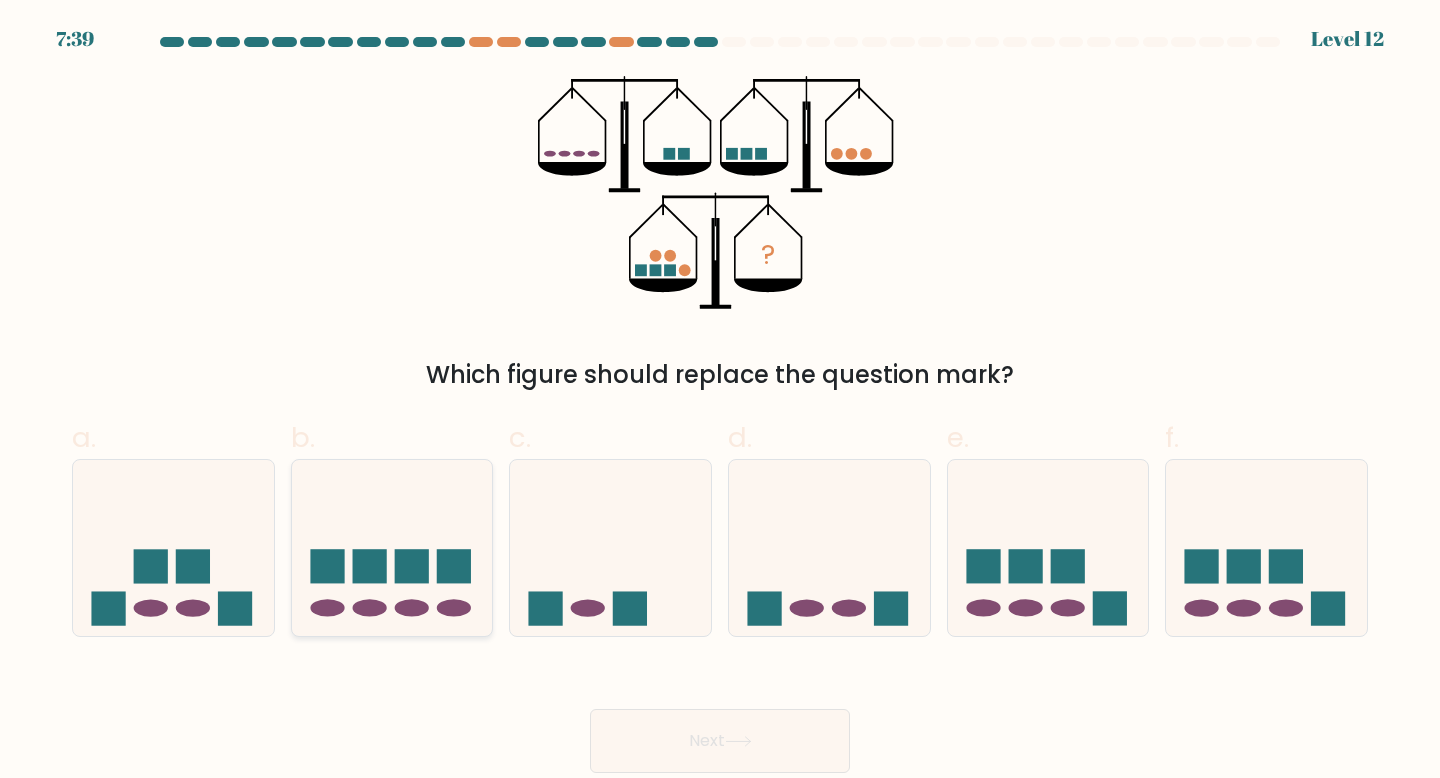 click 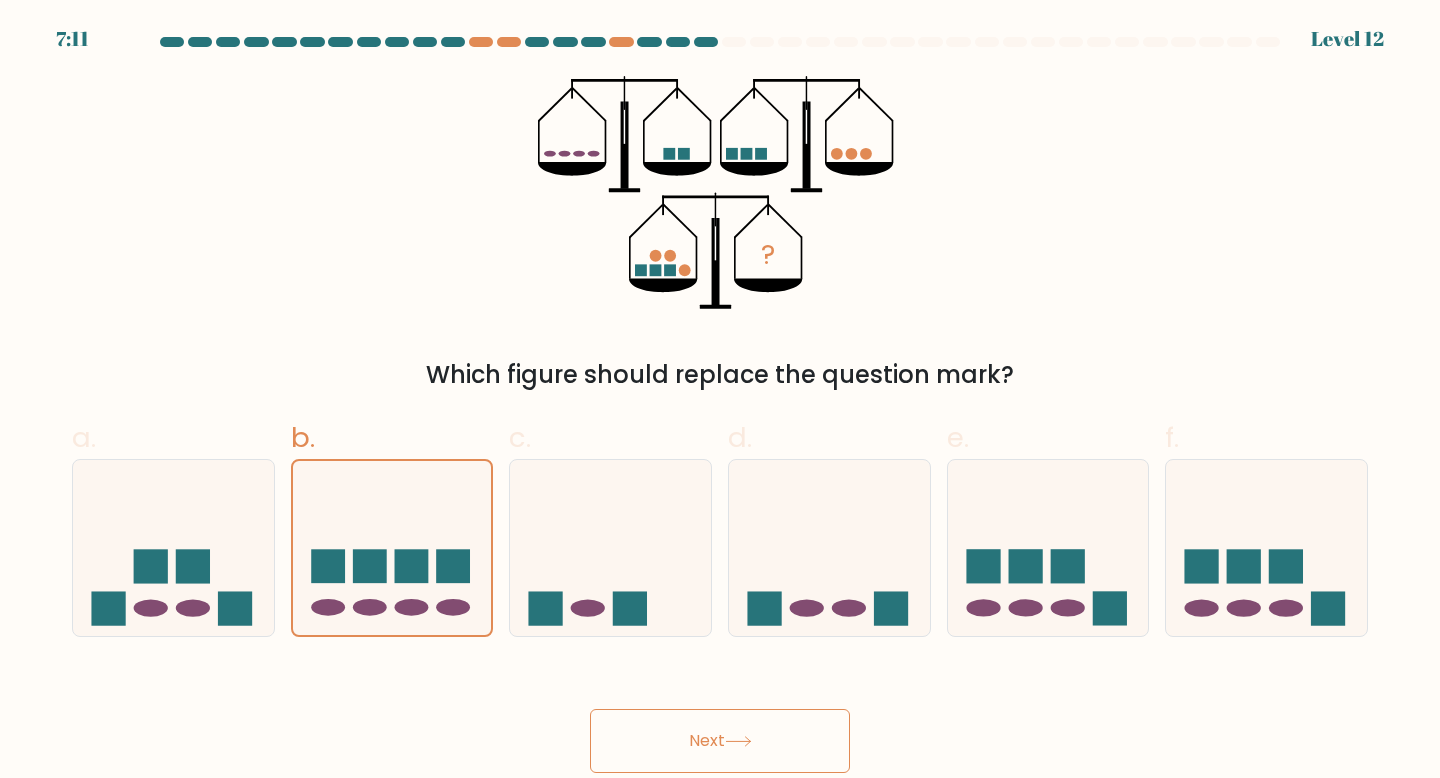 click on "Next" at bounding box center [720, 741] 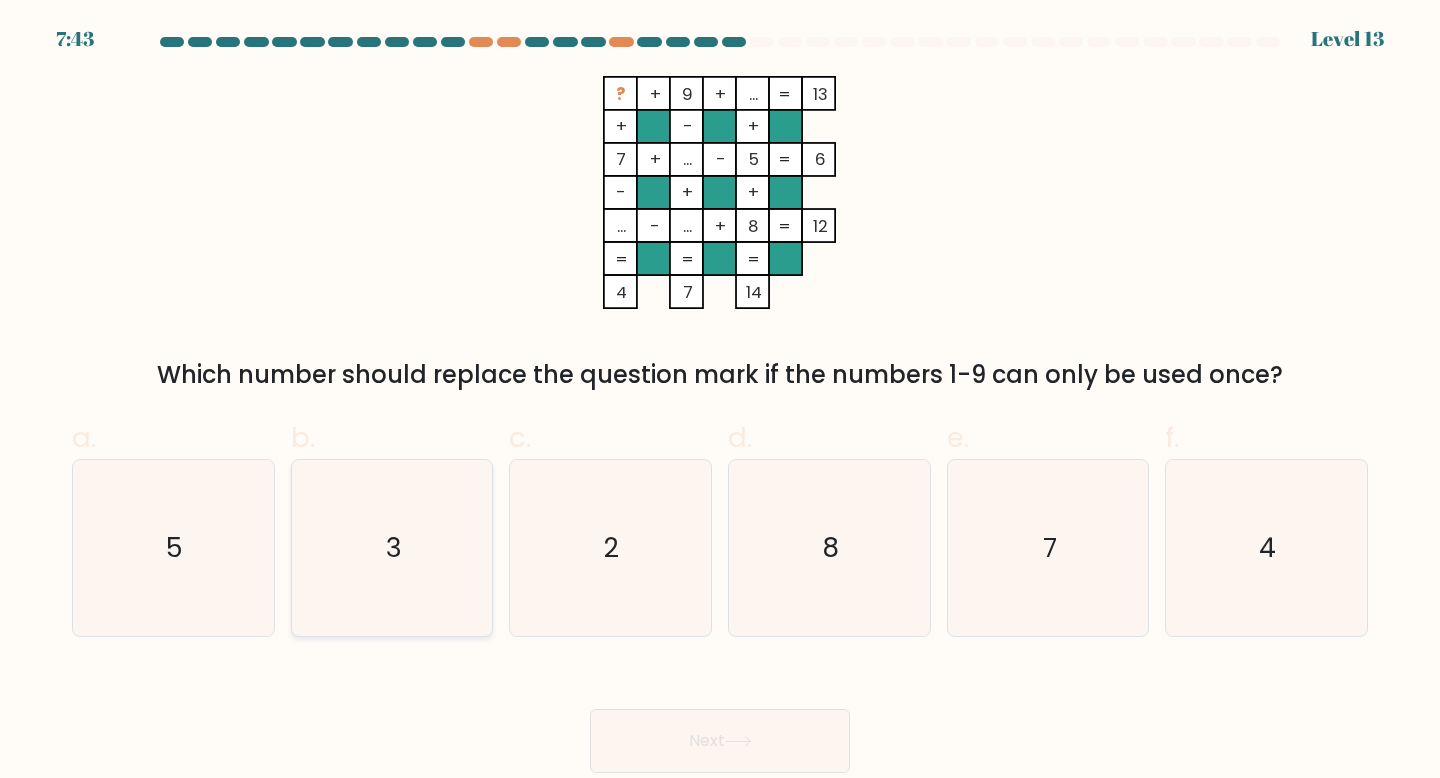 click on "3" 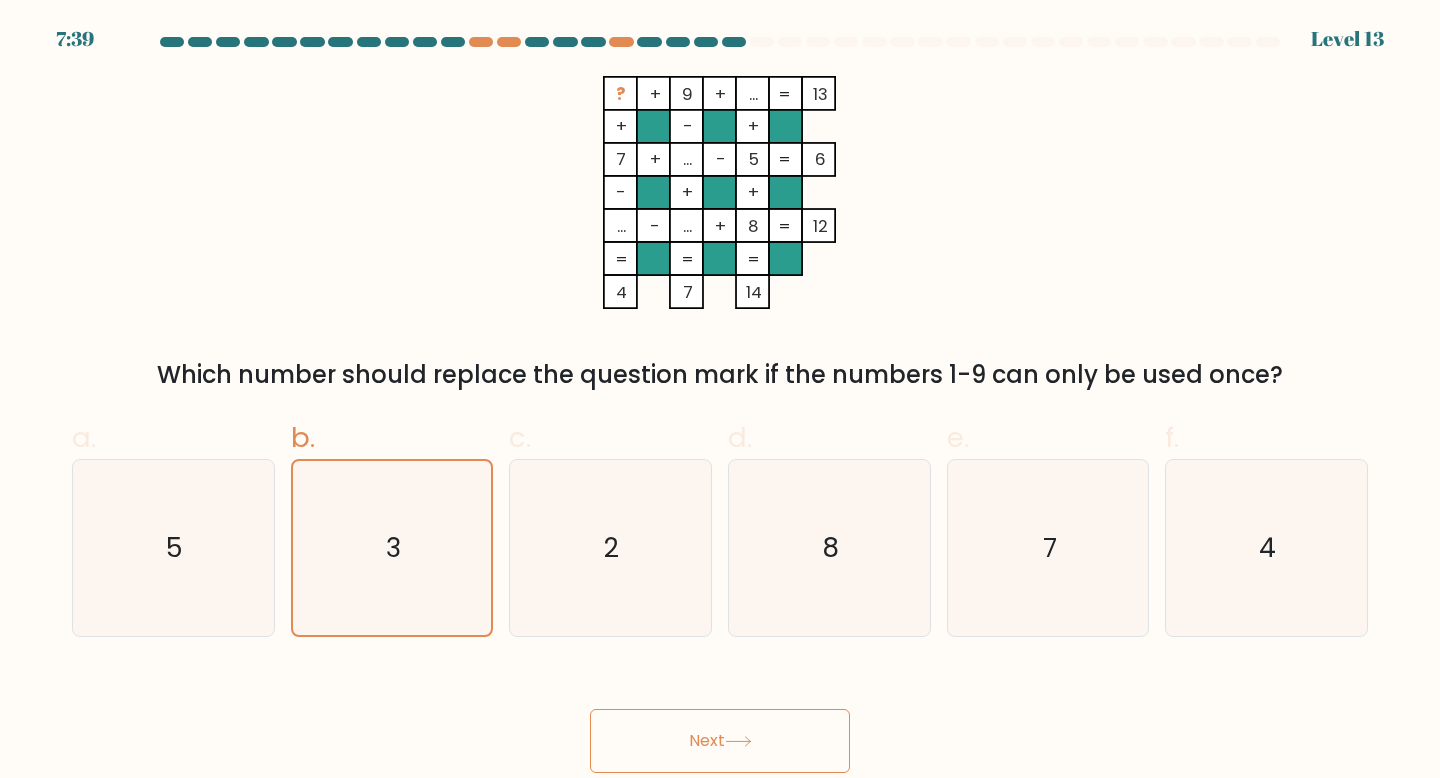 click on "Next" at bounding box center (720, 741) 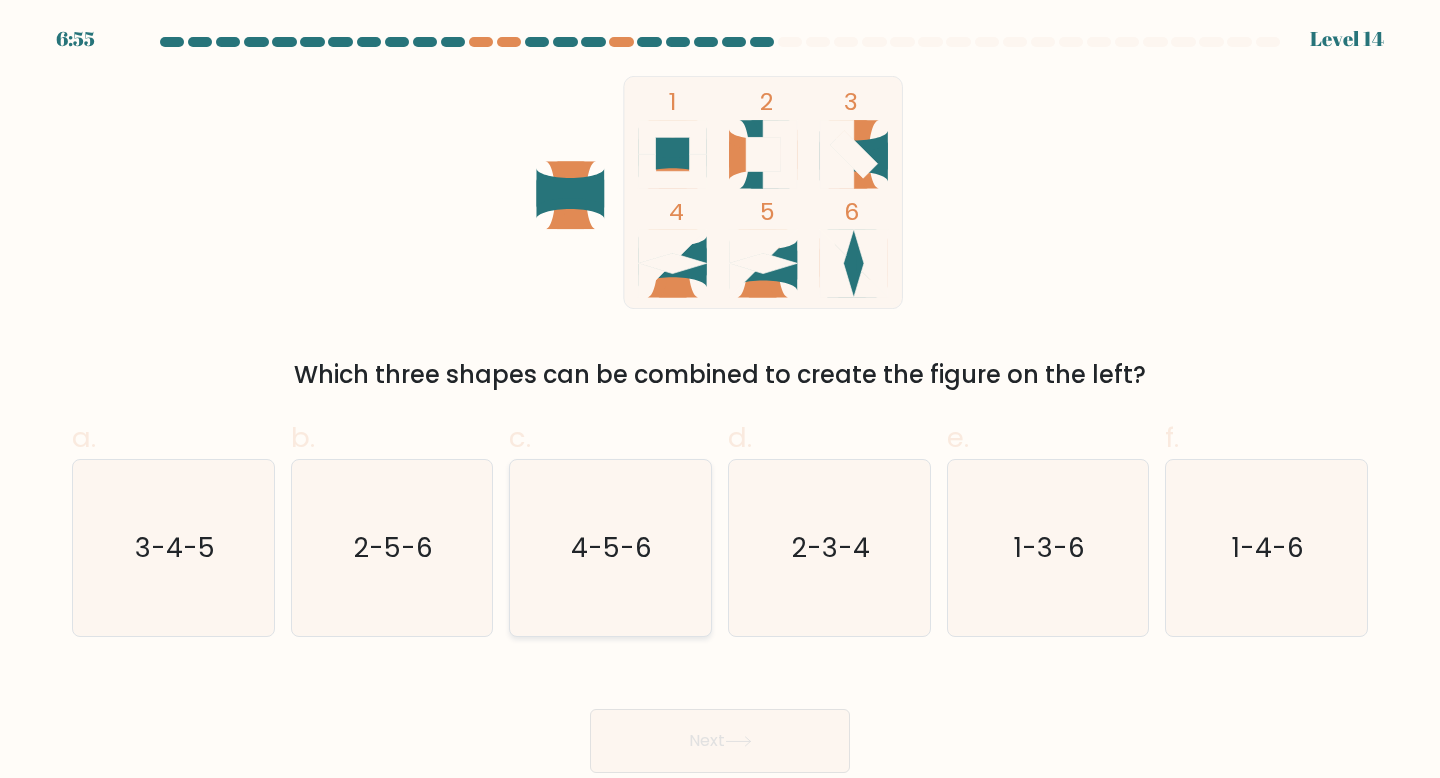 click on "4-5-6" 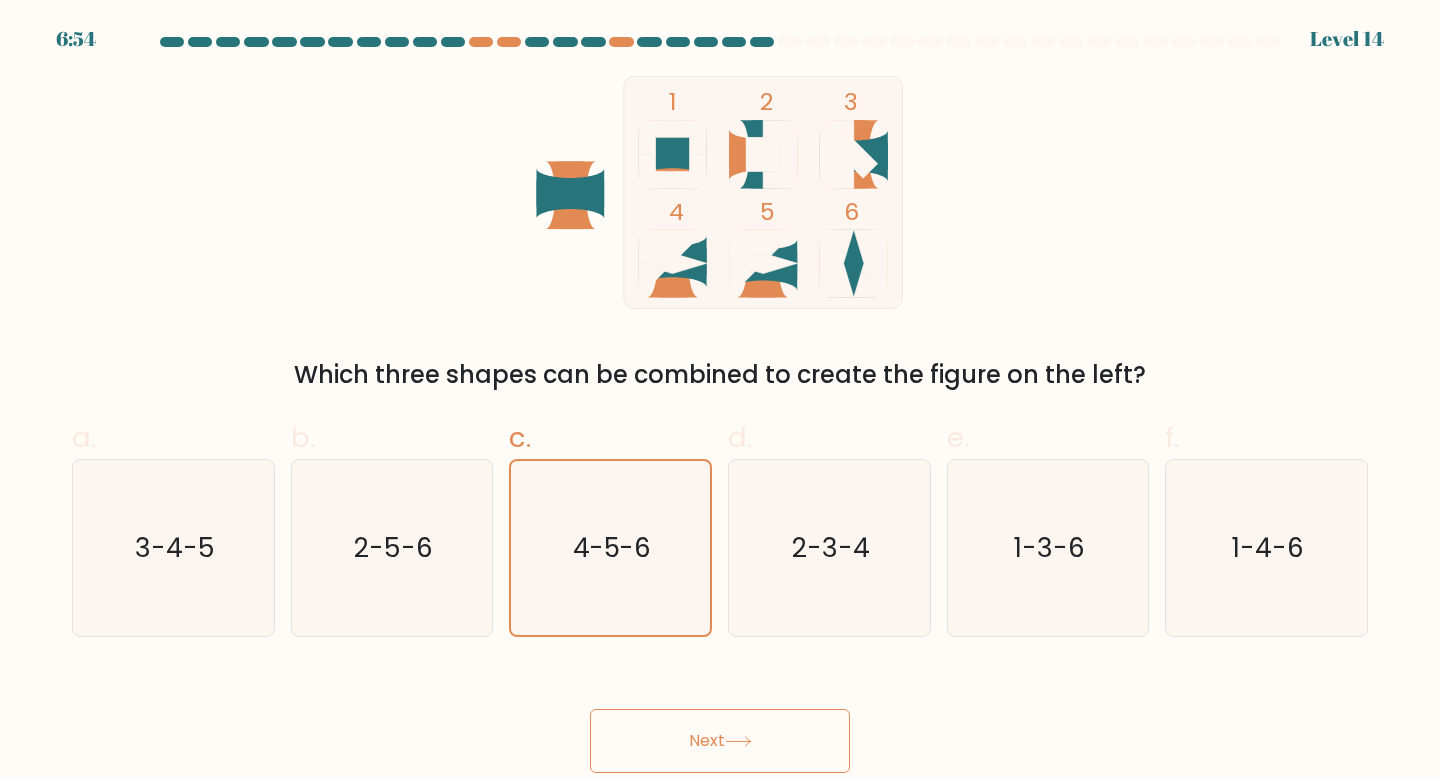 click on "Next" at bounding box center (720, 741) 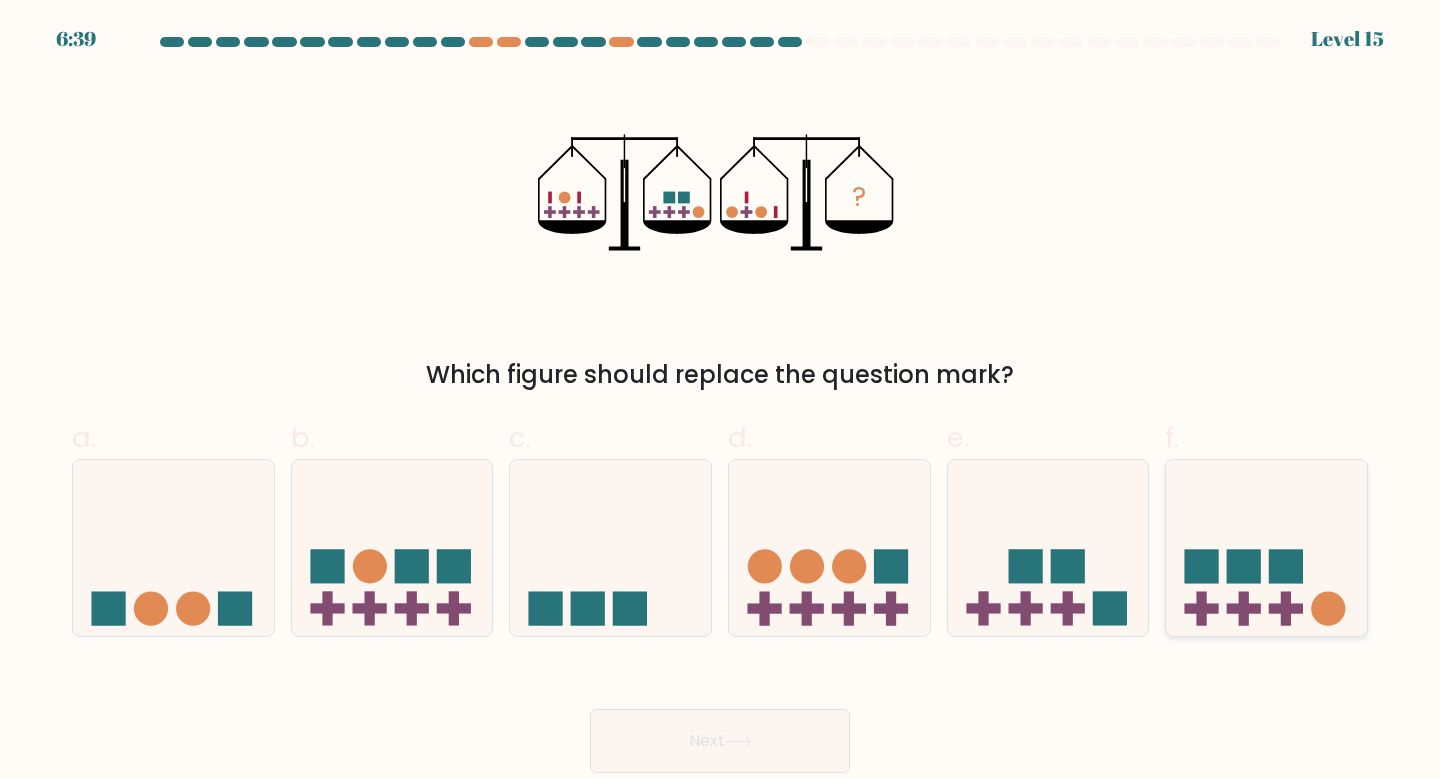 click 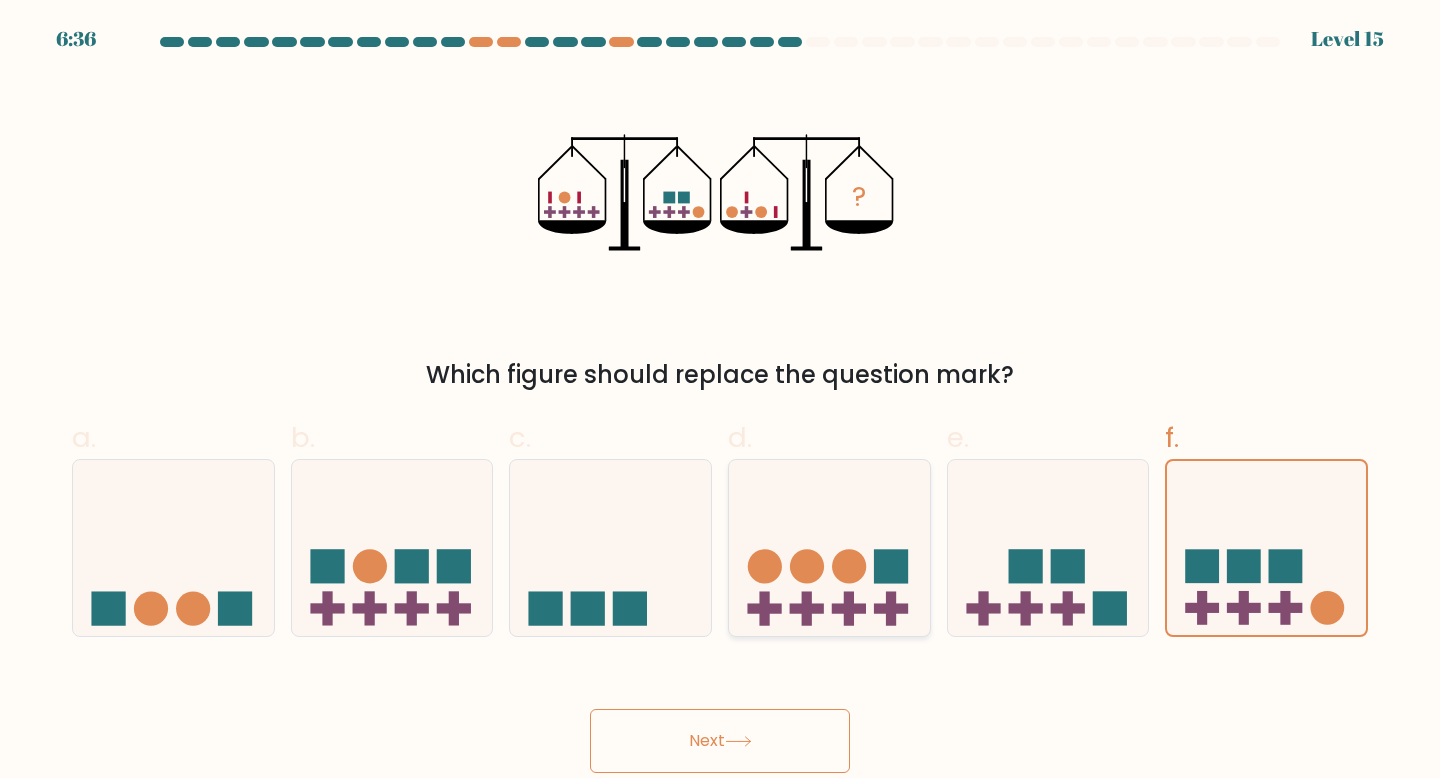 click 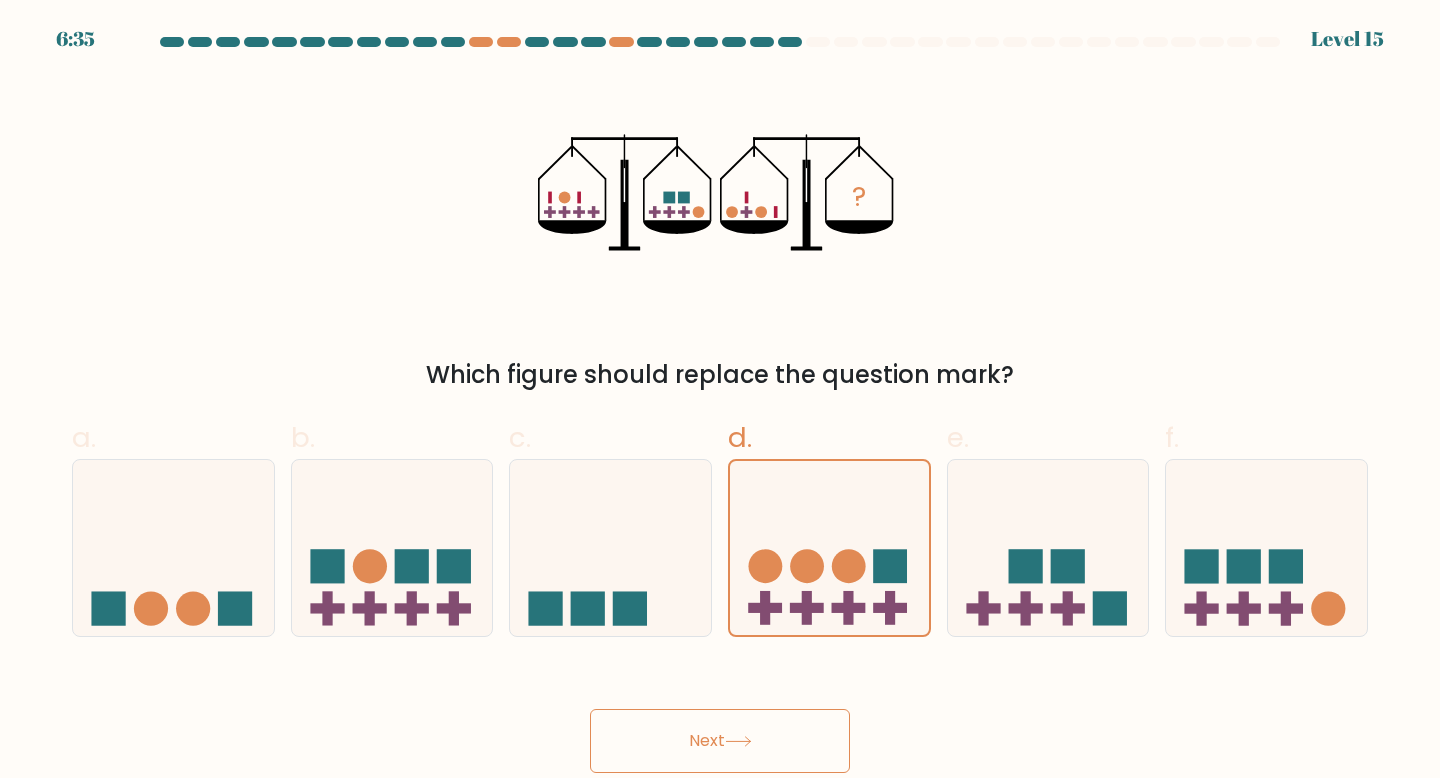 click on "Next" at bounding box center [720, 741] 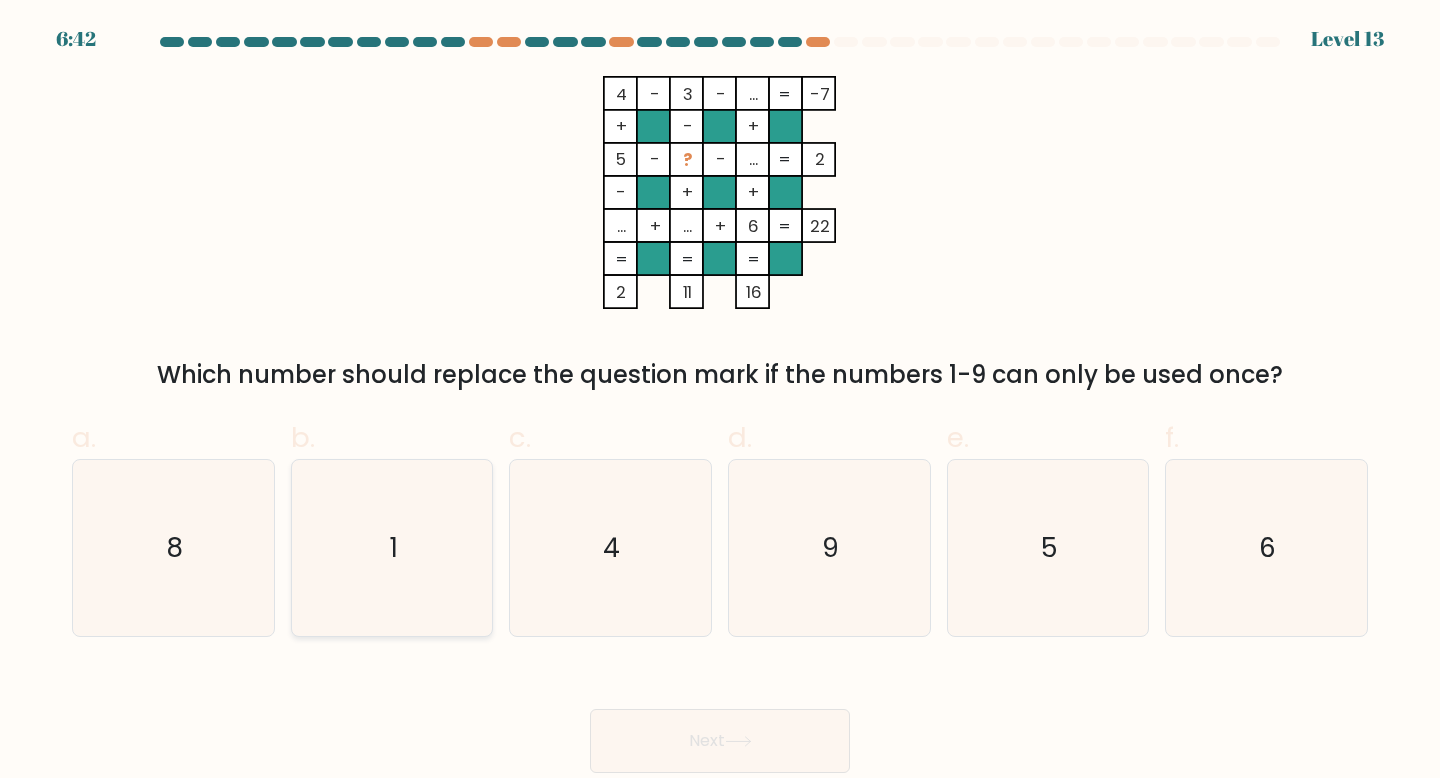 click on "1" 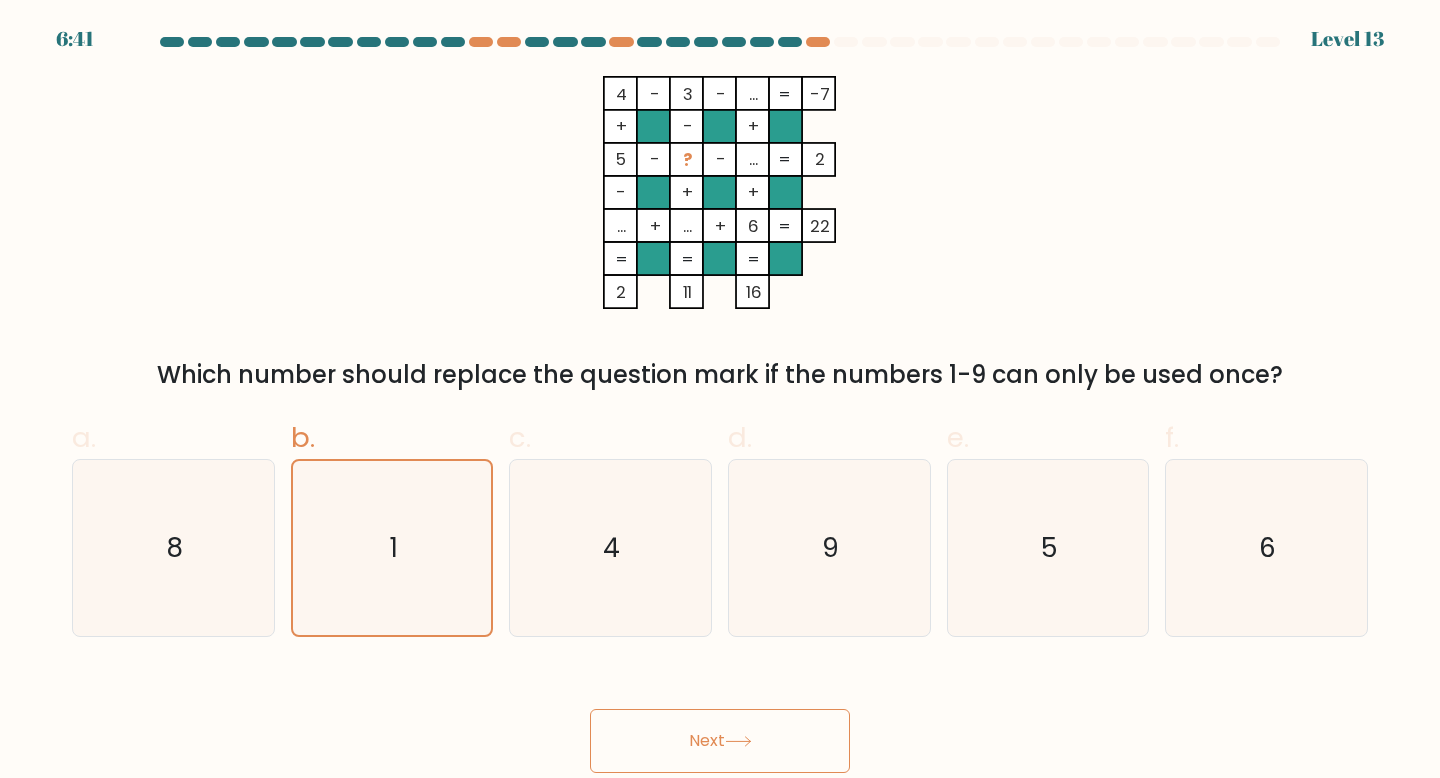 click on "Next" at bounding box center [720, 741] 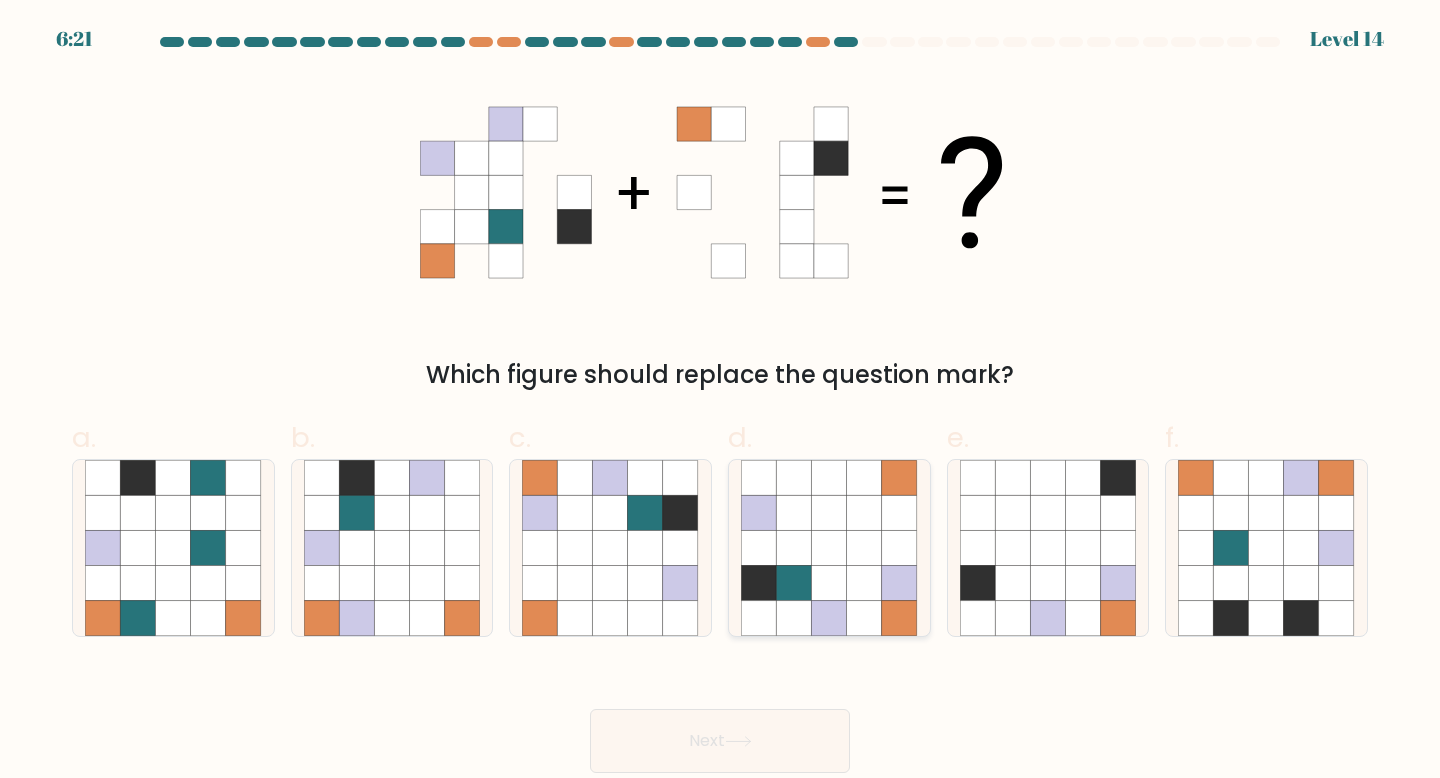 click 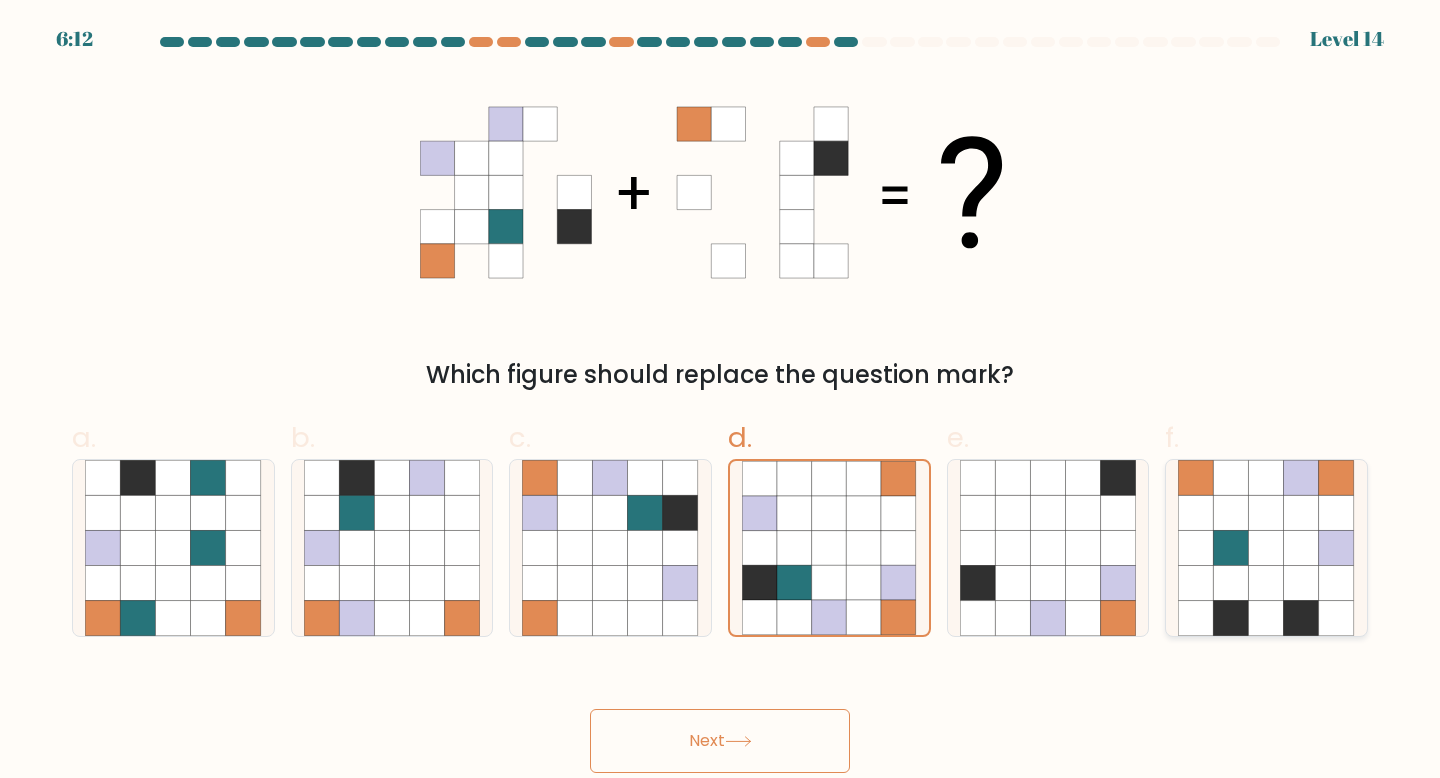 click 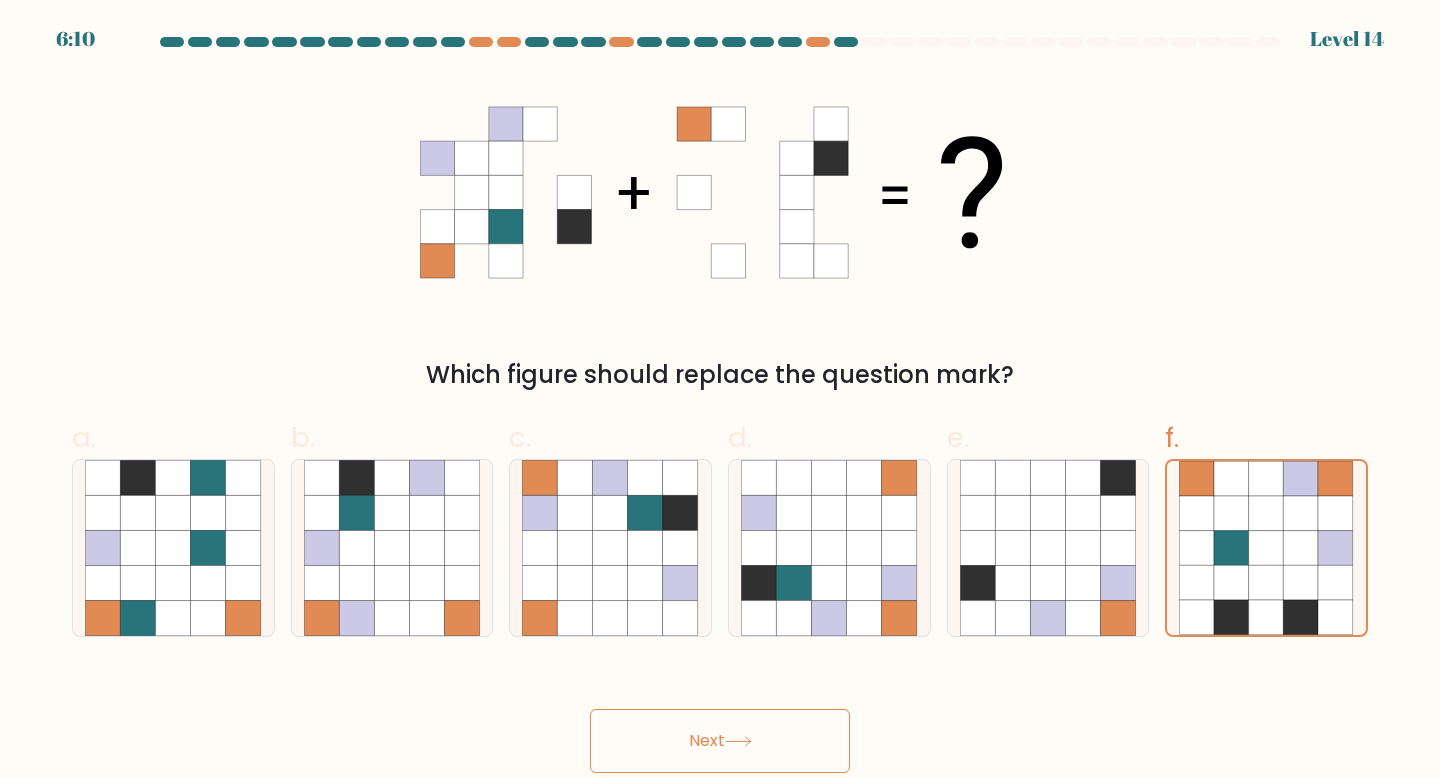 click on "Next" at bounding box center [720, 741] 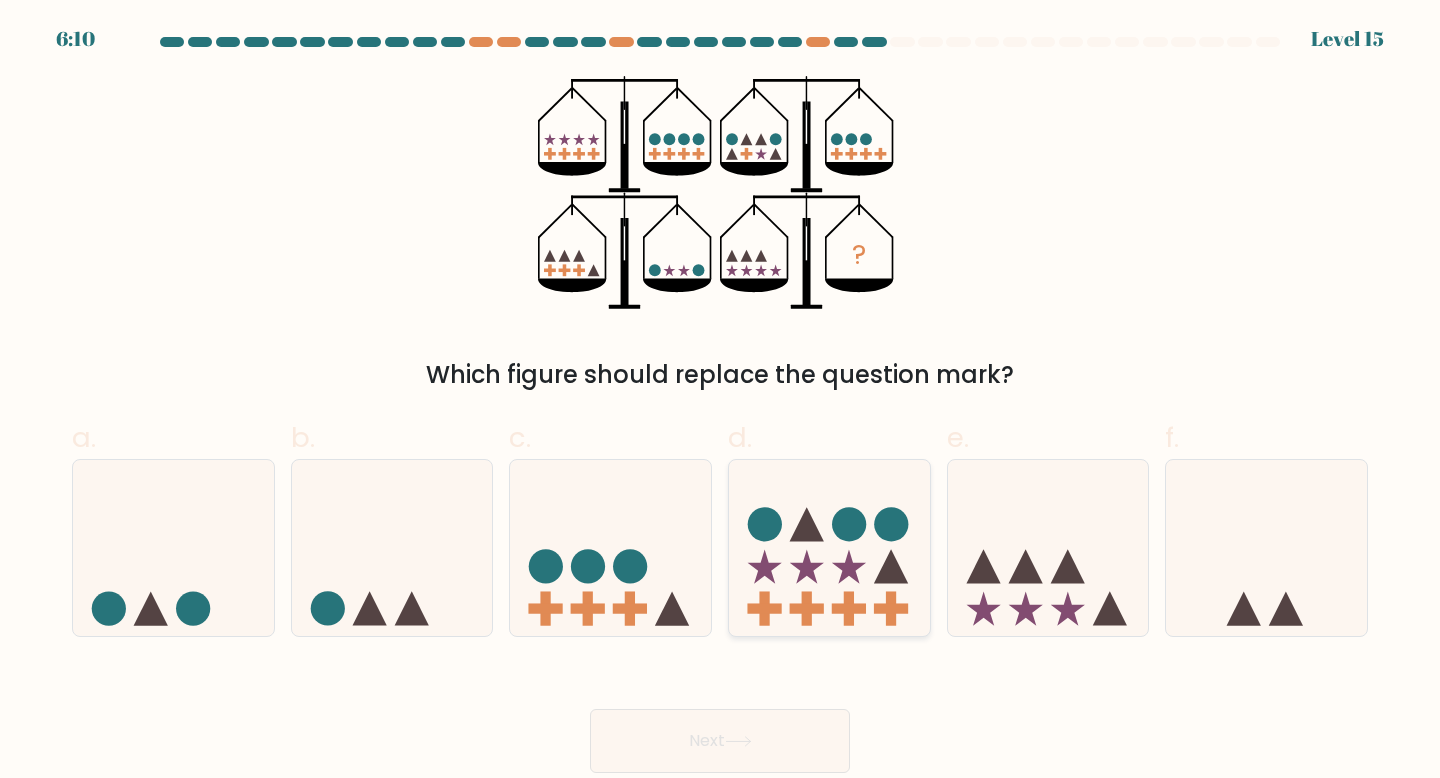 click 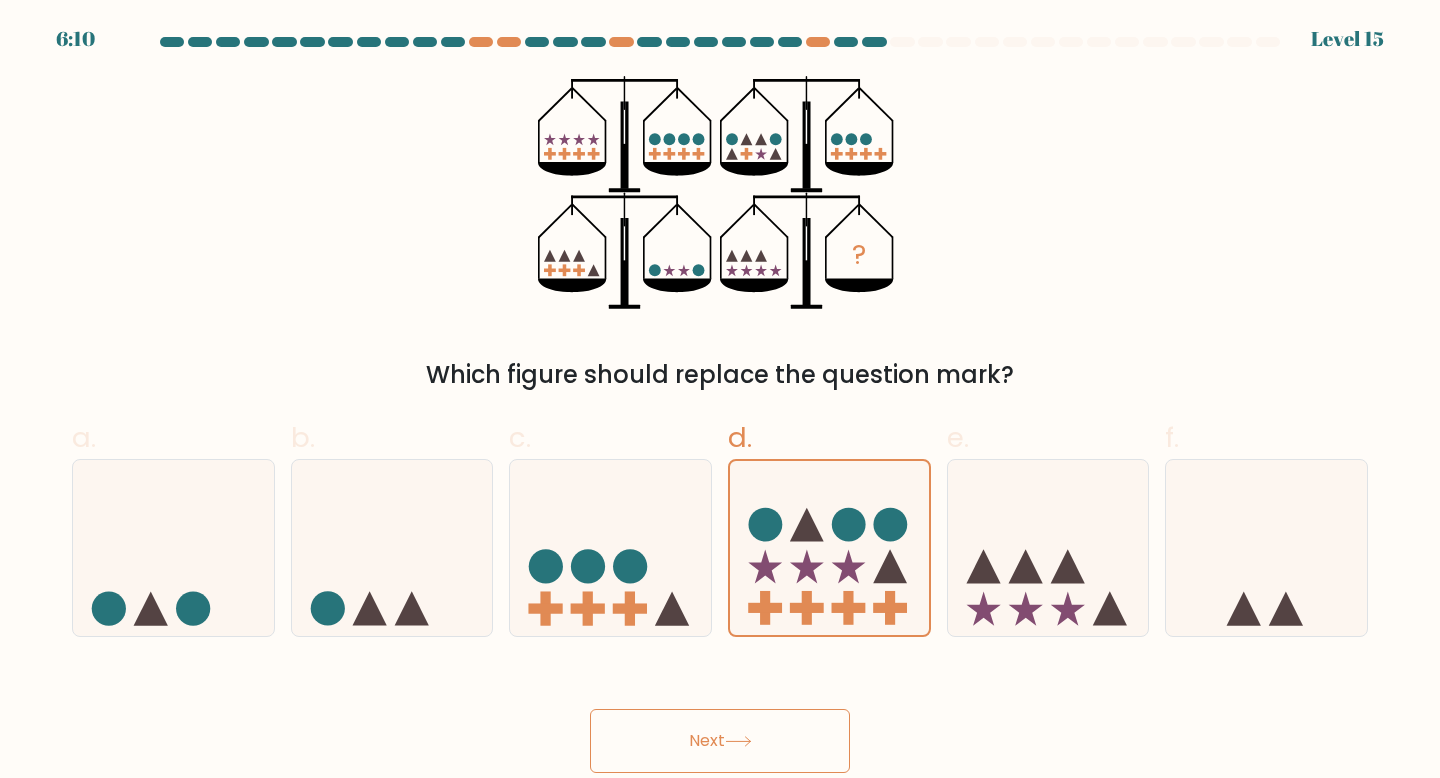 click on "Next" at bounding box center [720, 741] 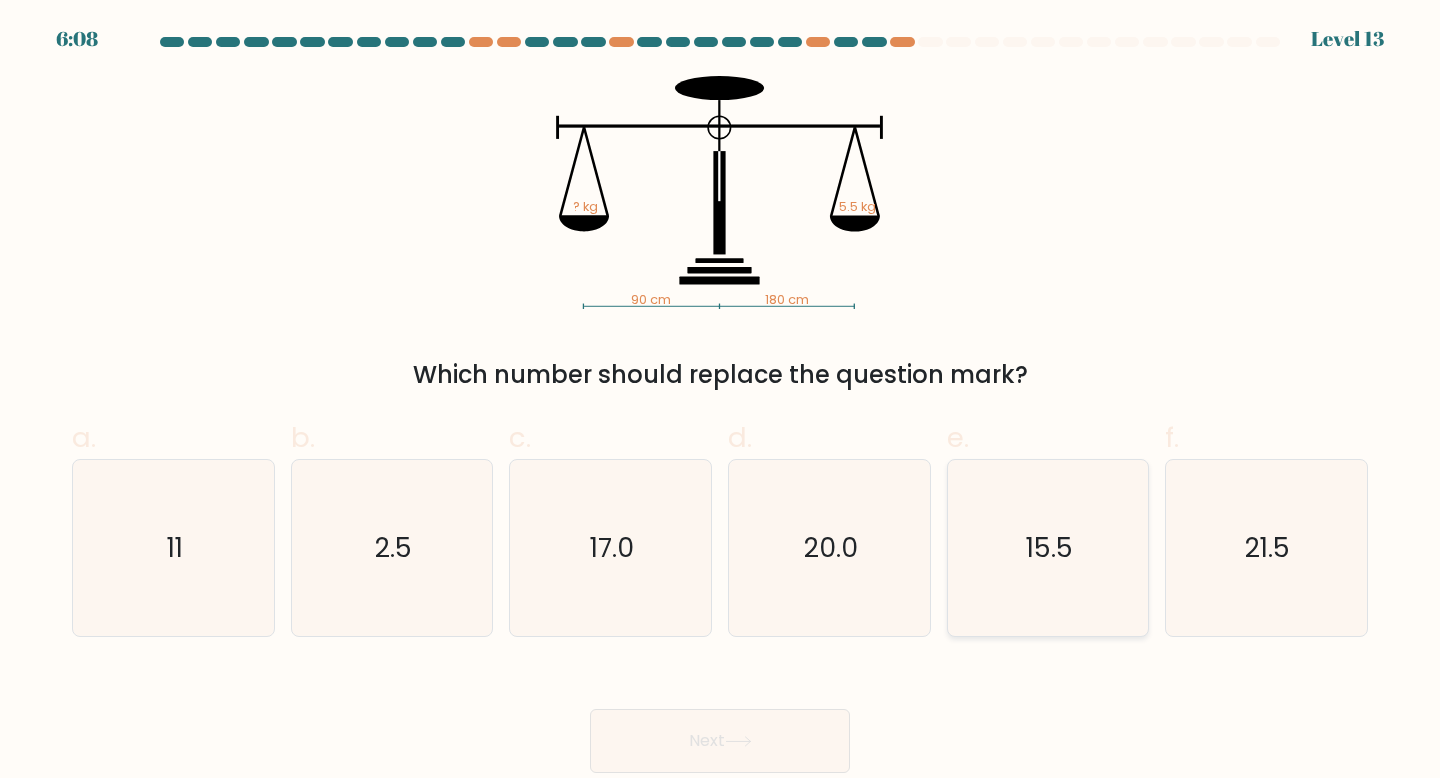 click on "15.5" 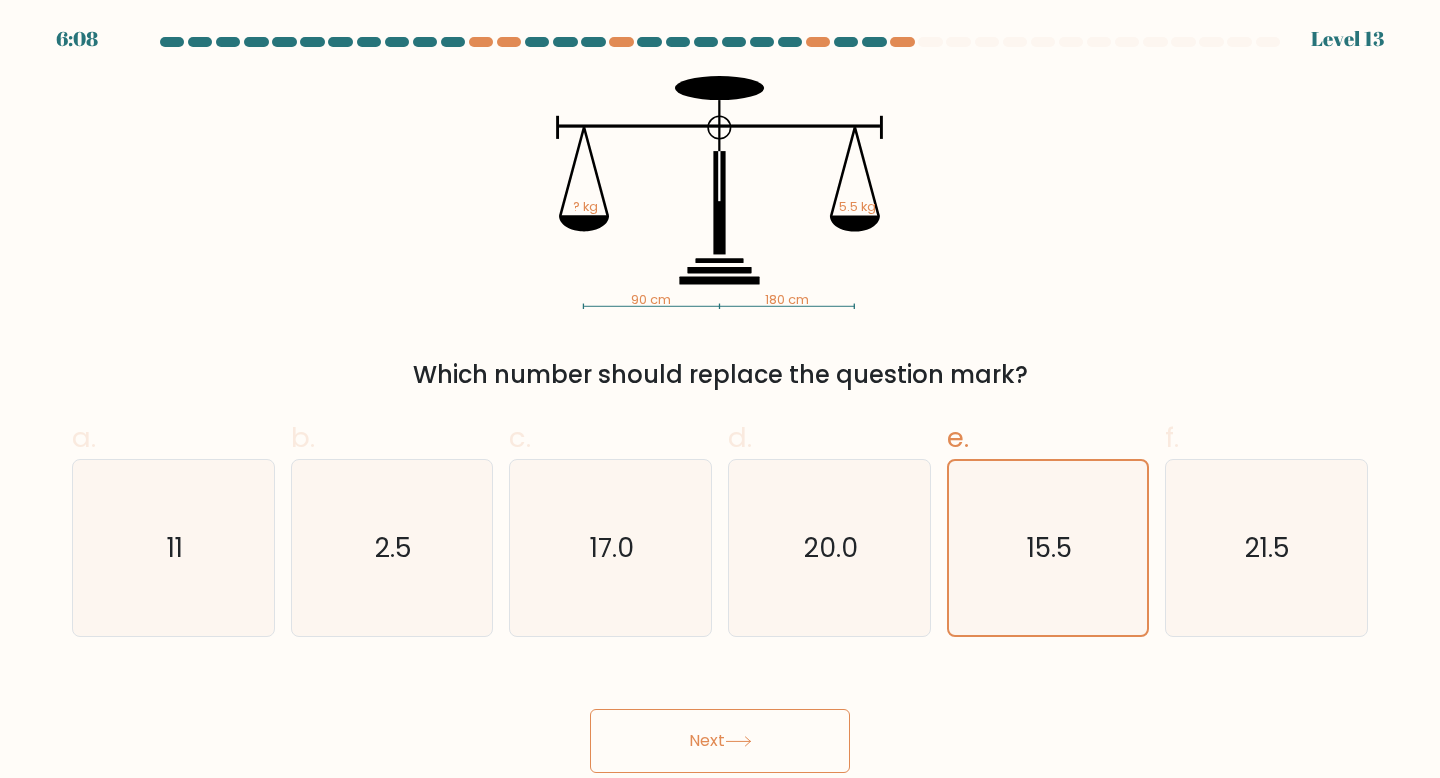 click on "Next" at bounding box center [720, 741] 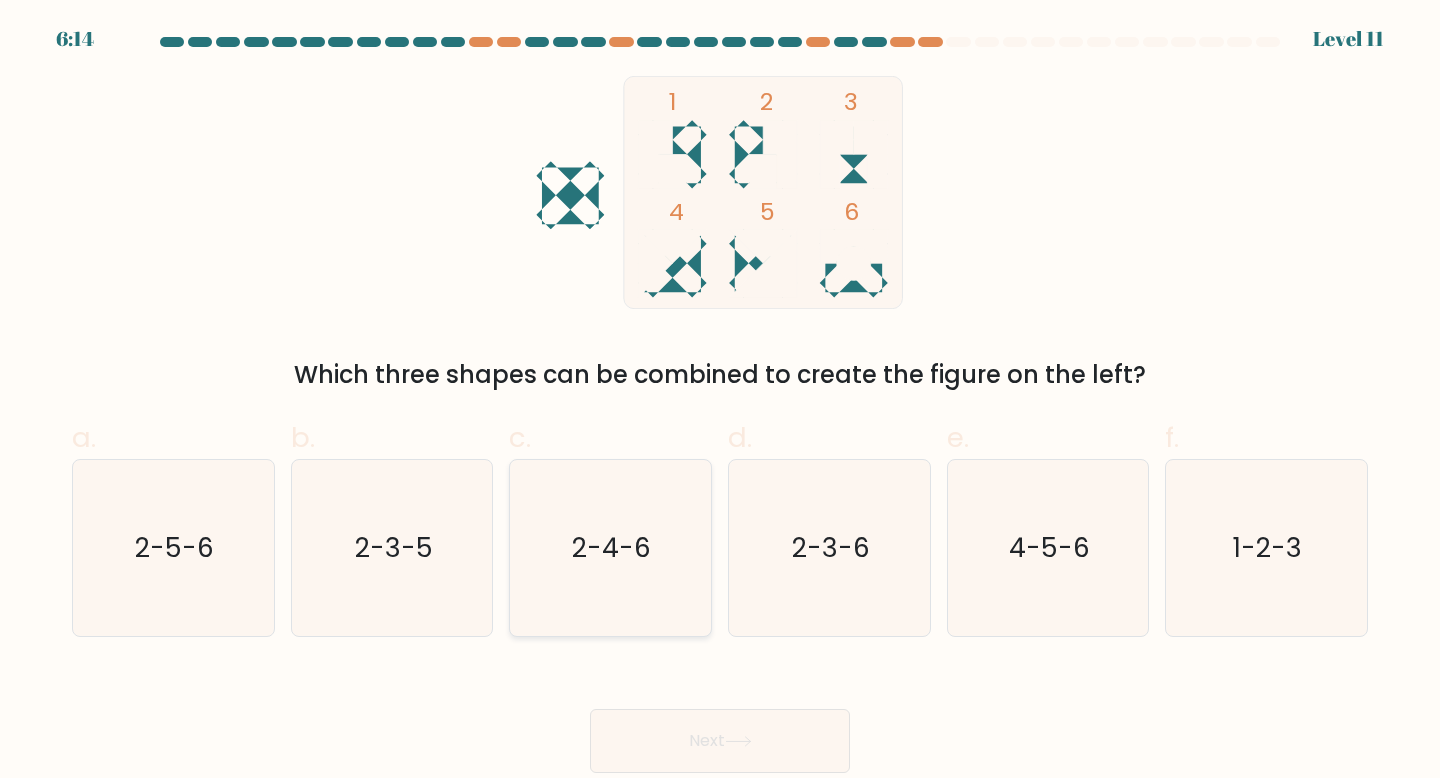 click on "2-4-6" 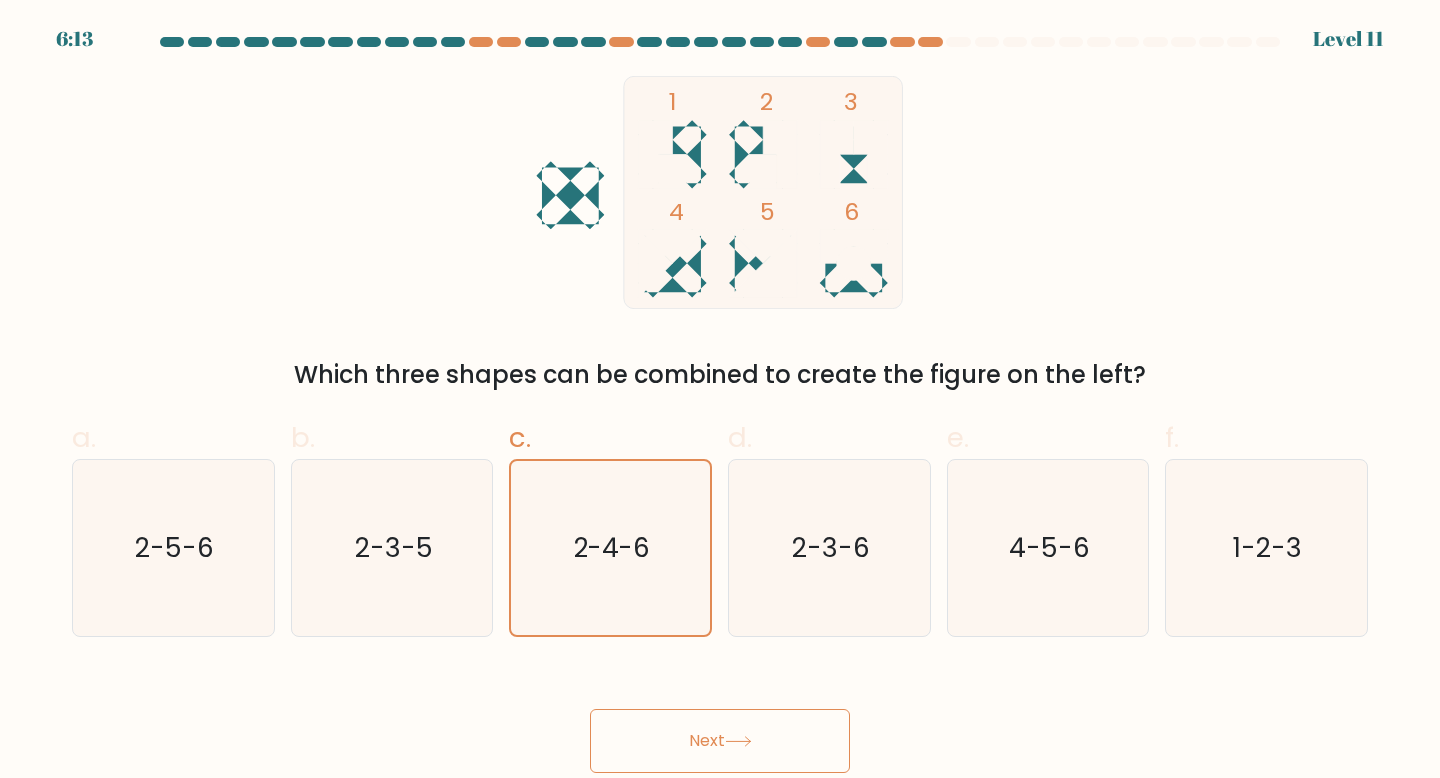 click on "Next" at bounding box center [720, 741] 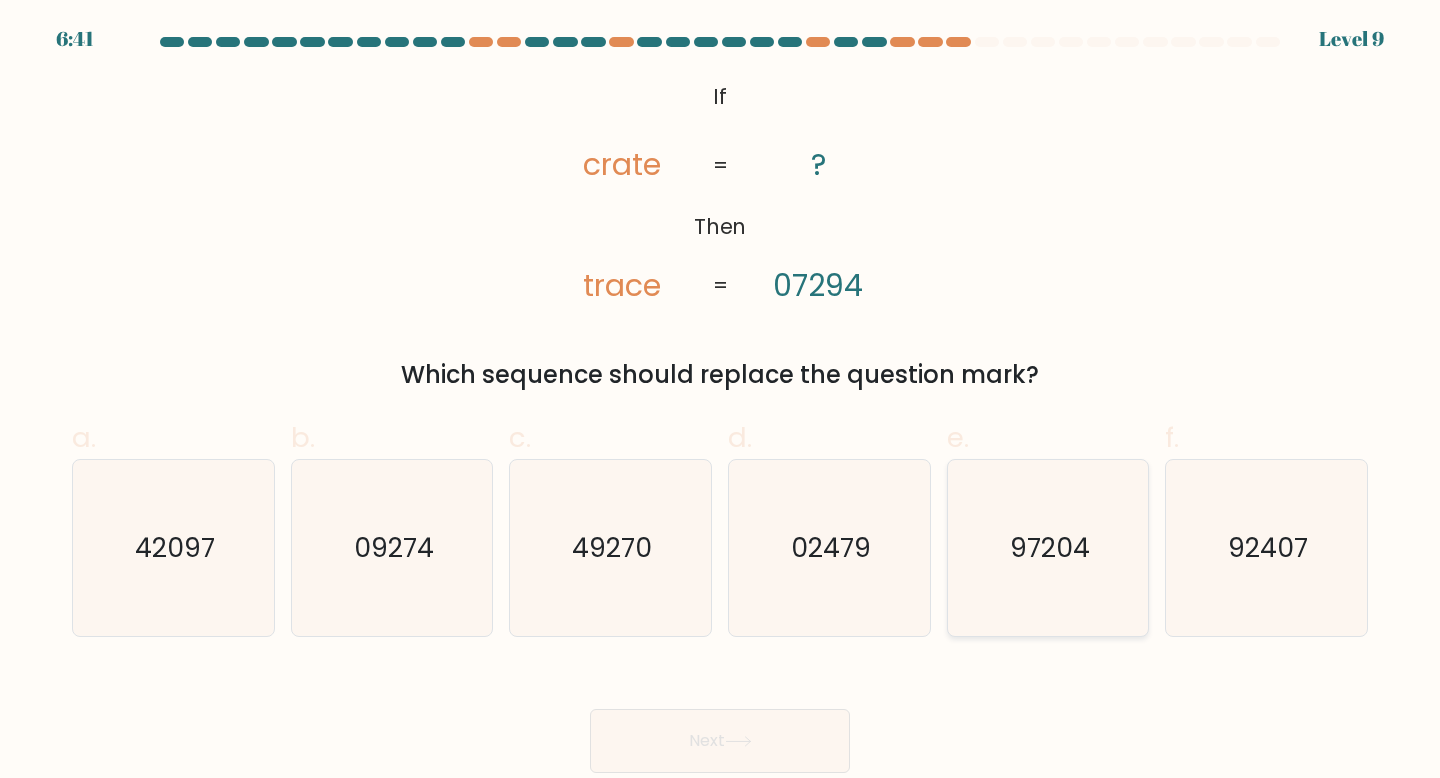 click on "97204" 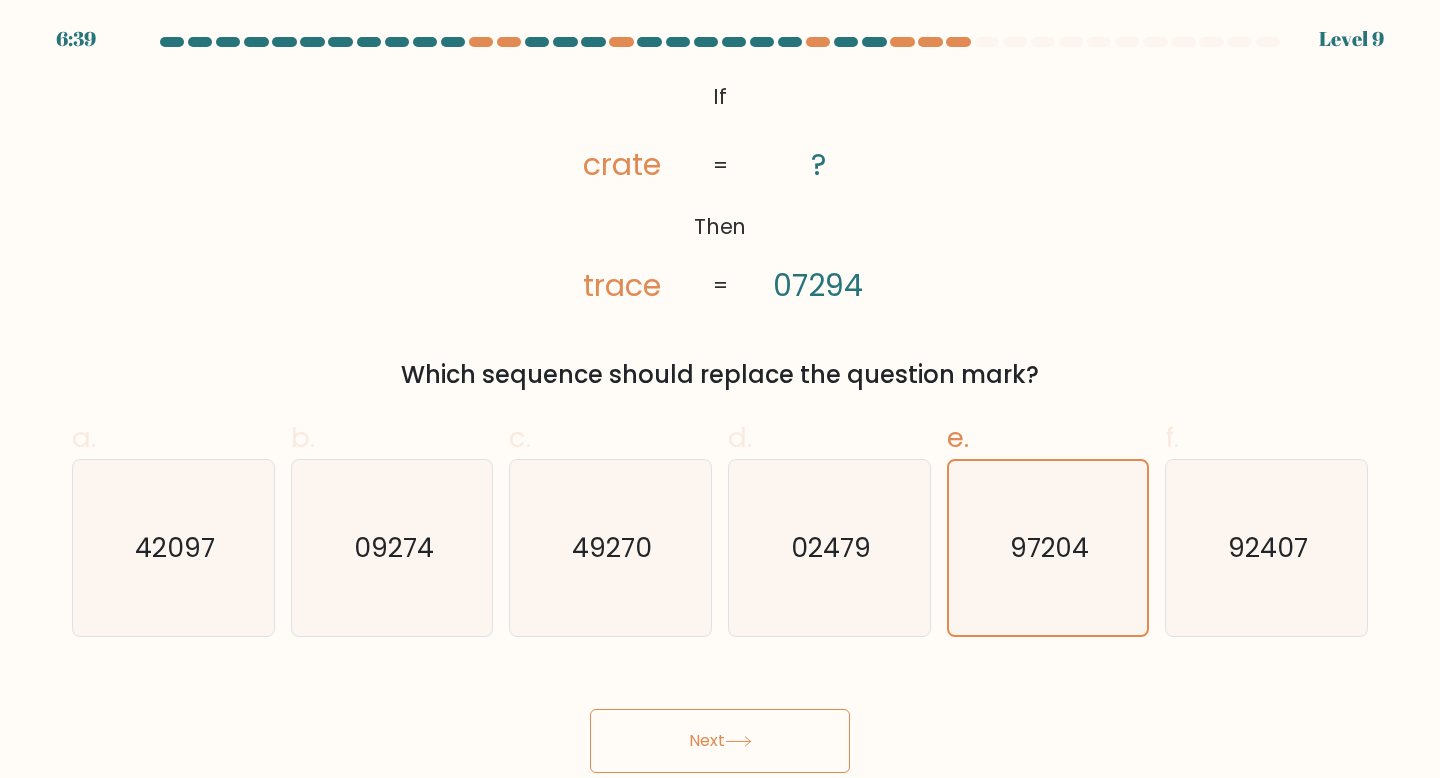 click 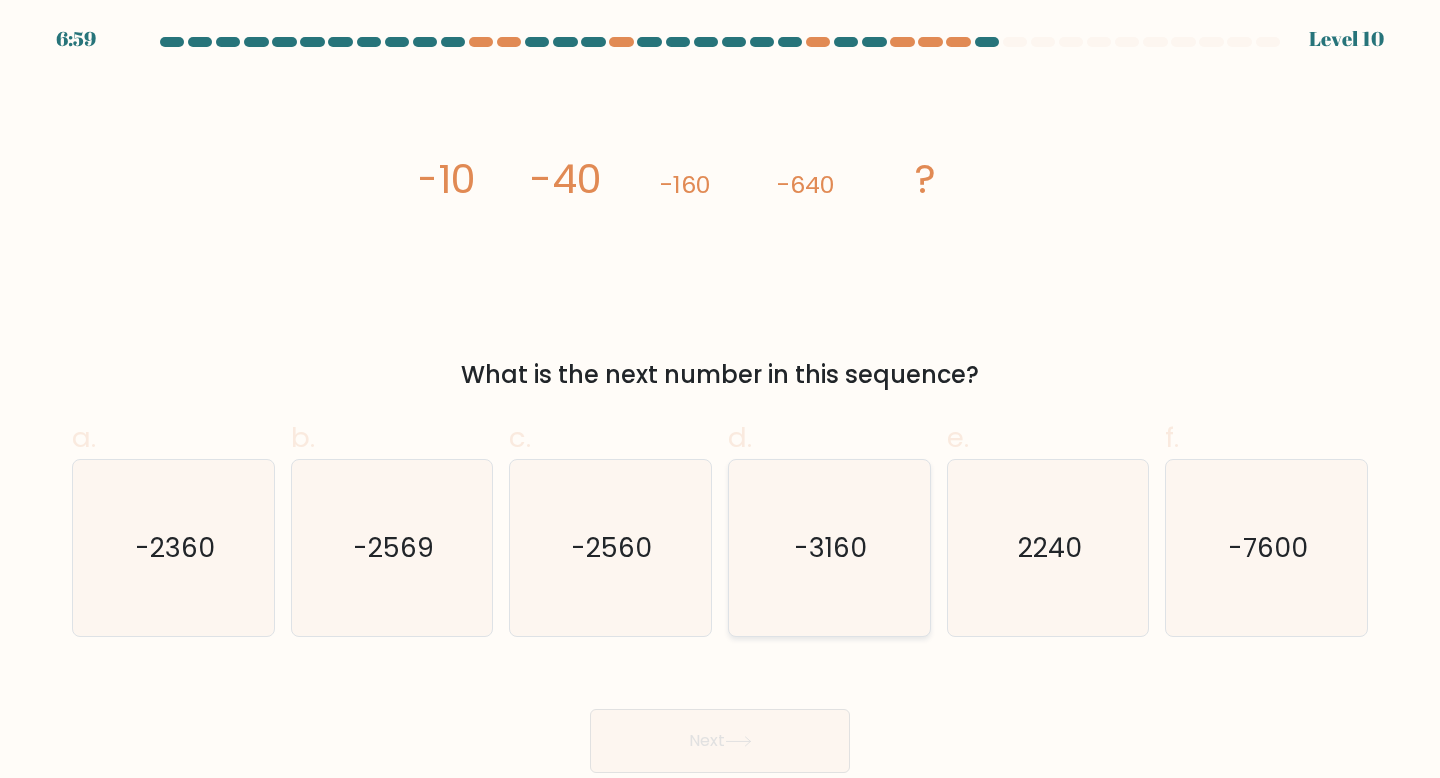 click on "-3160" 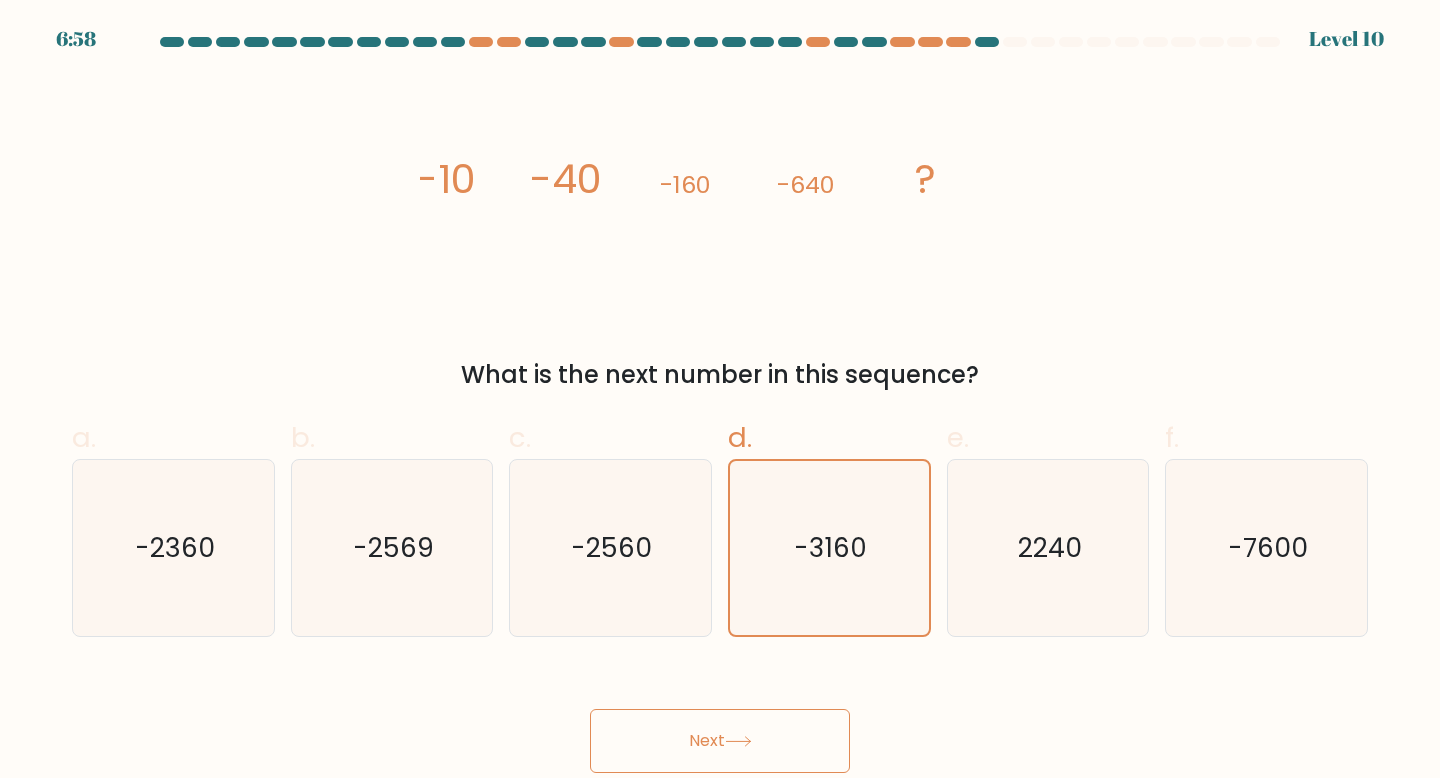 click on "Next" at bounding box center [720, 741] 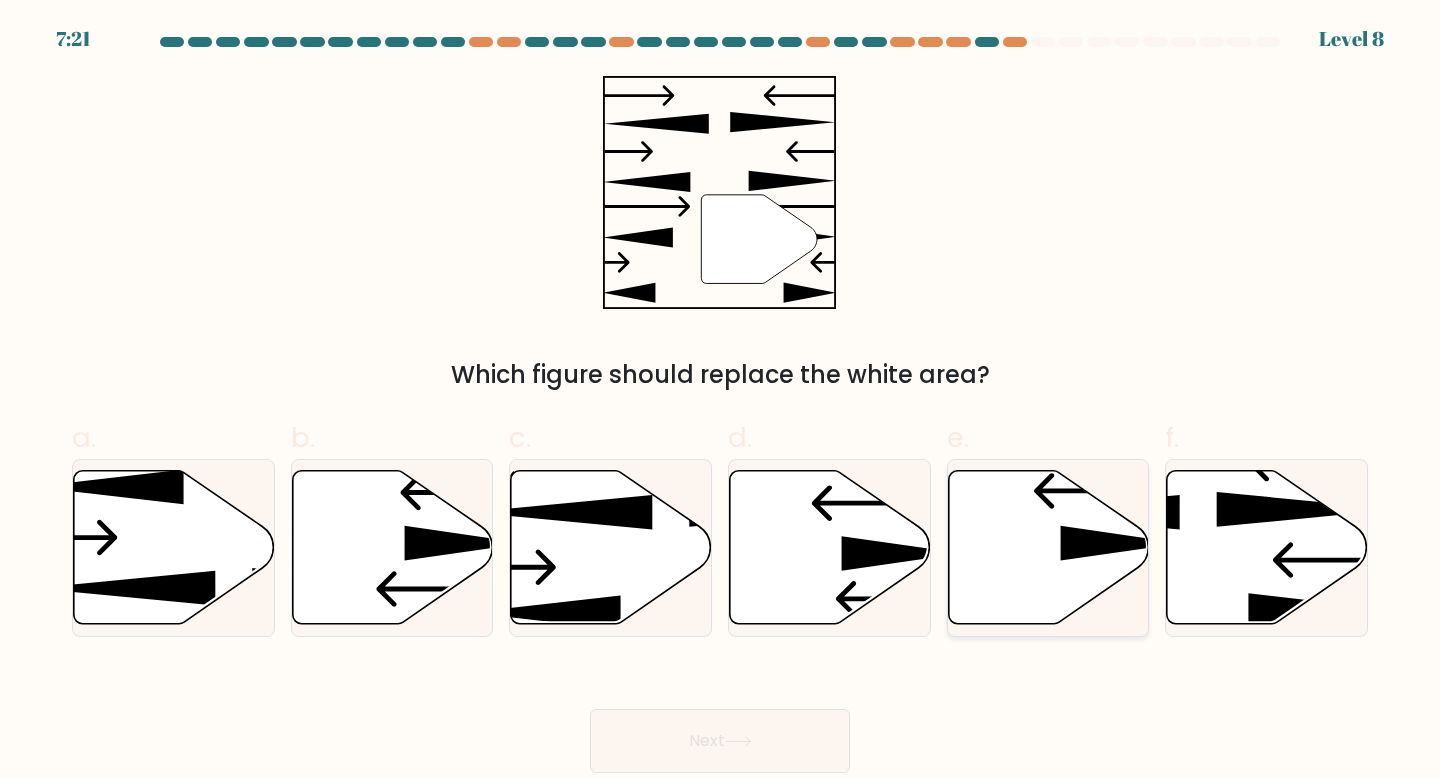 click 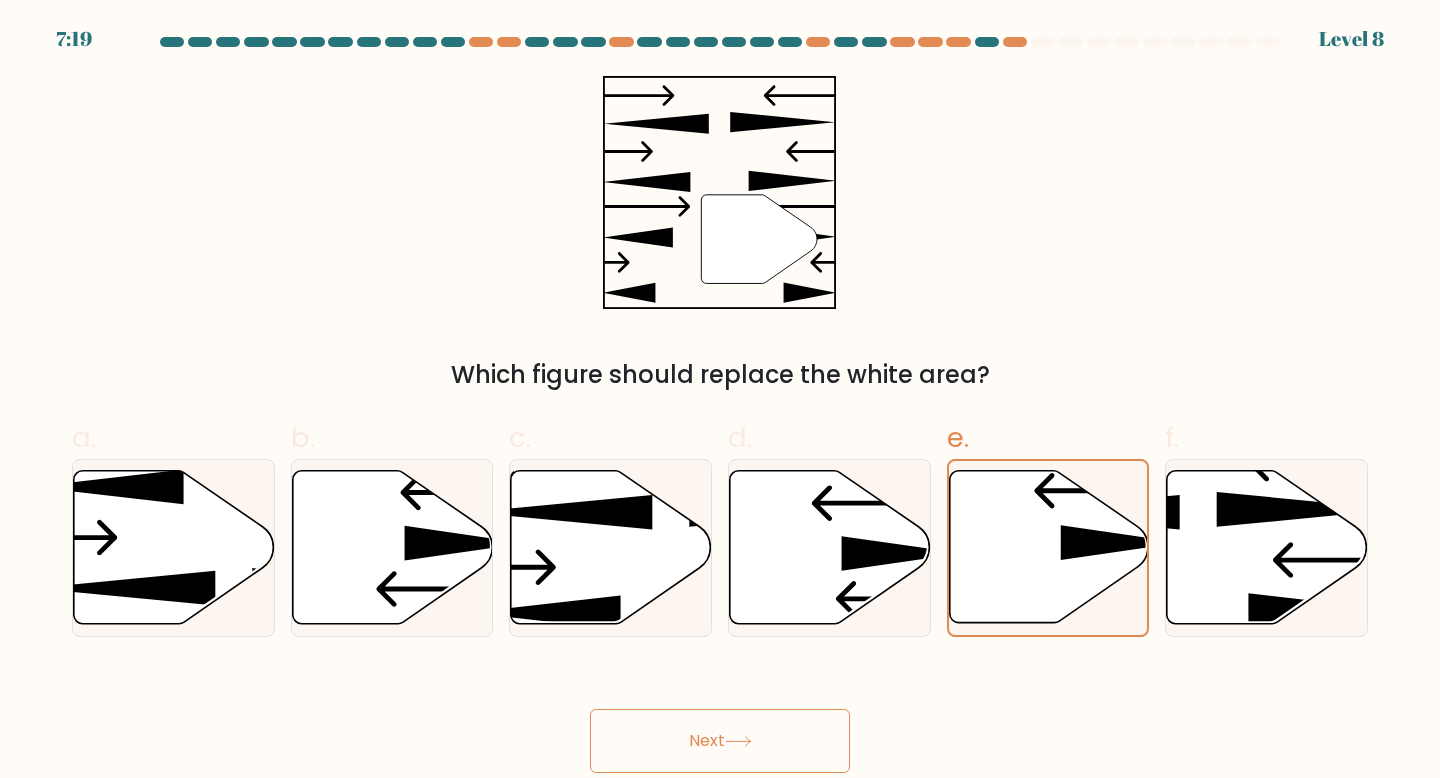 click 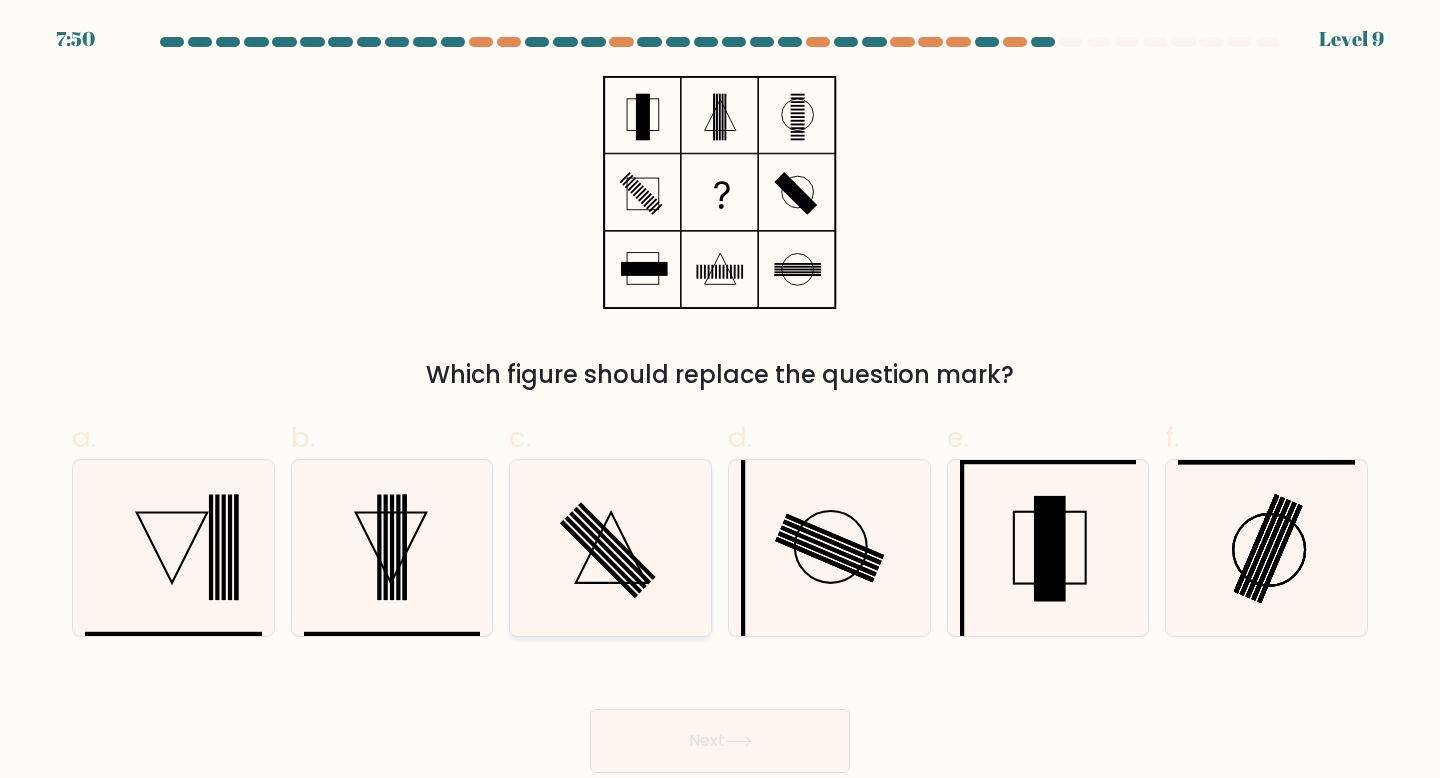 click 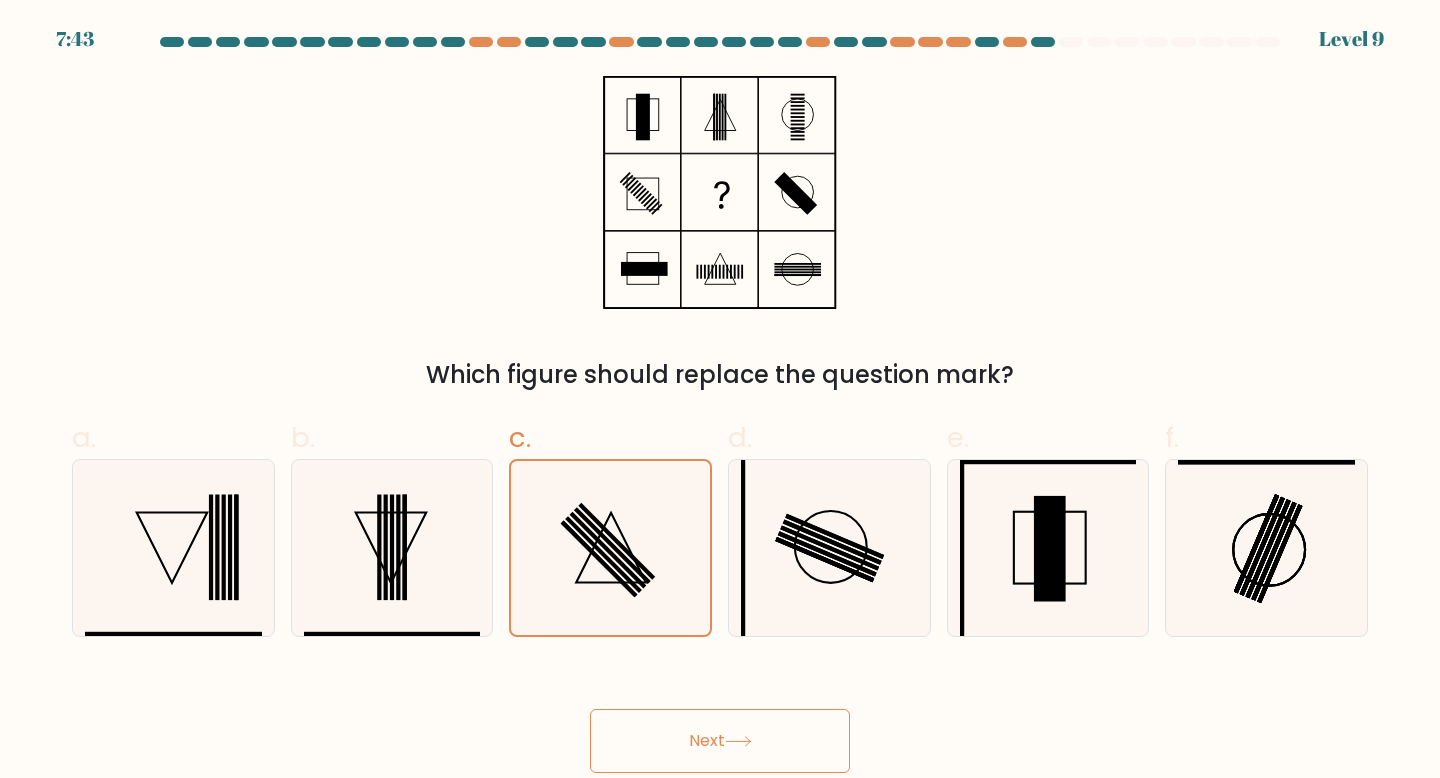 click on "Next" at bounding box center [720, 741] 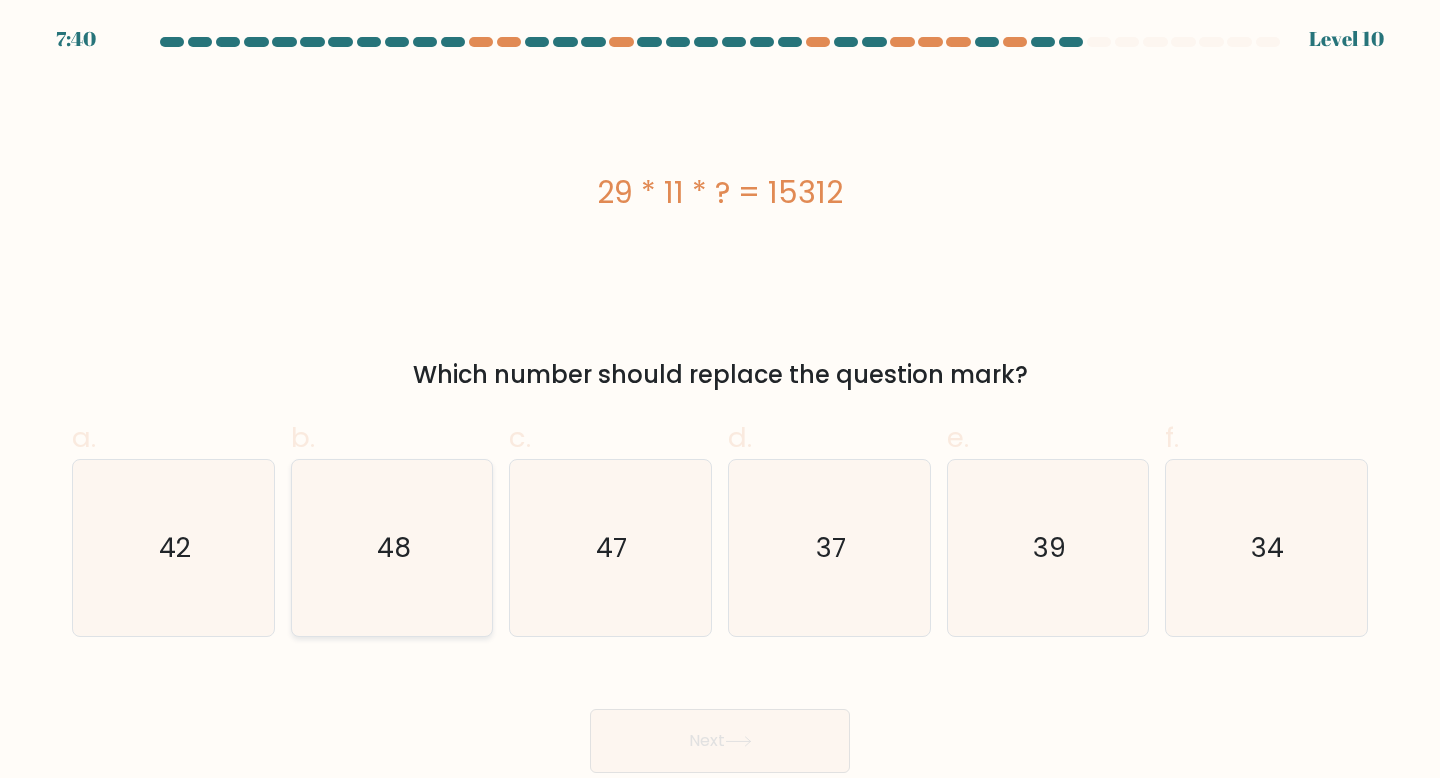 click on "48" 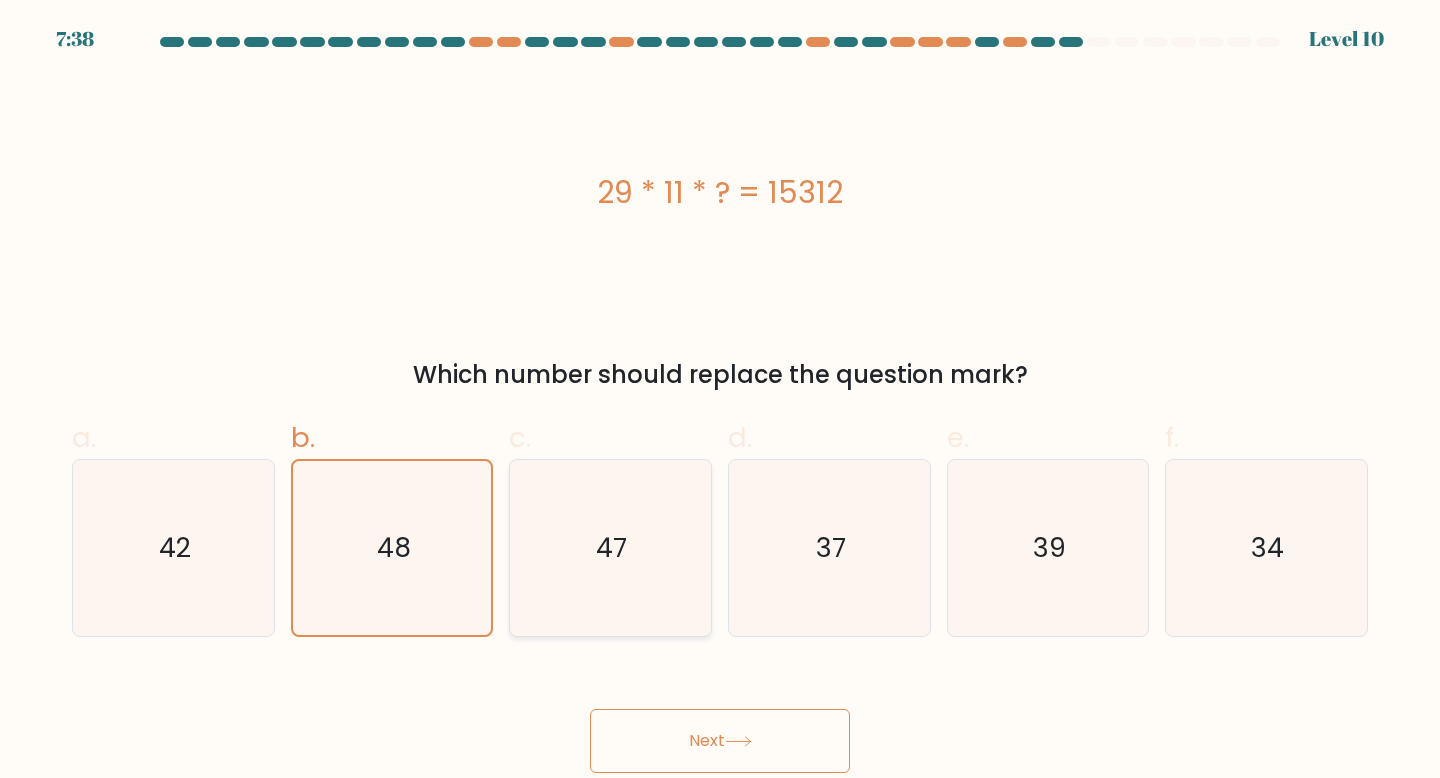 click on "47" 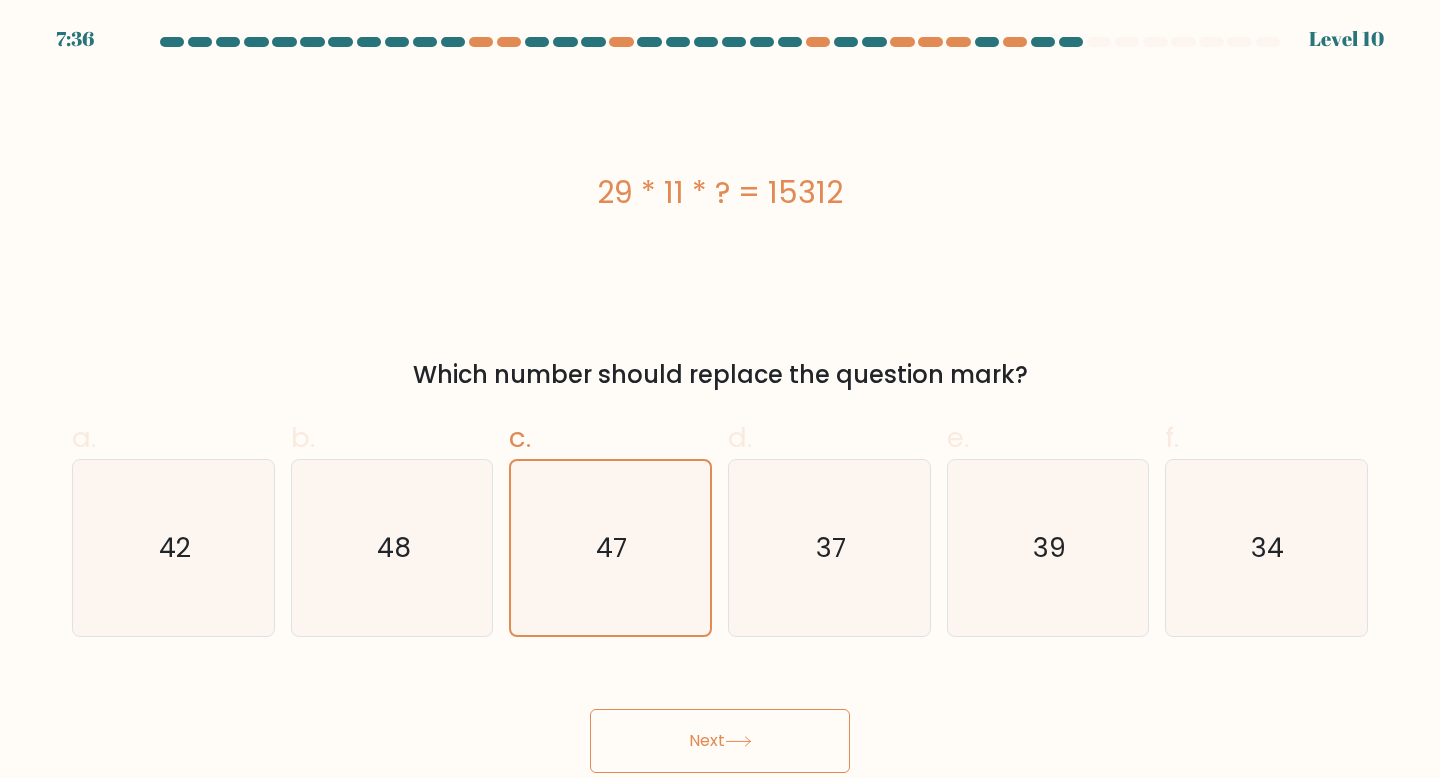 click on "Next" at bounding box center [720, 741] 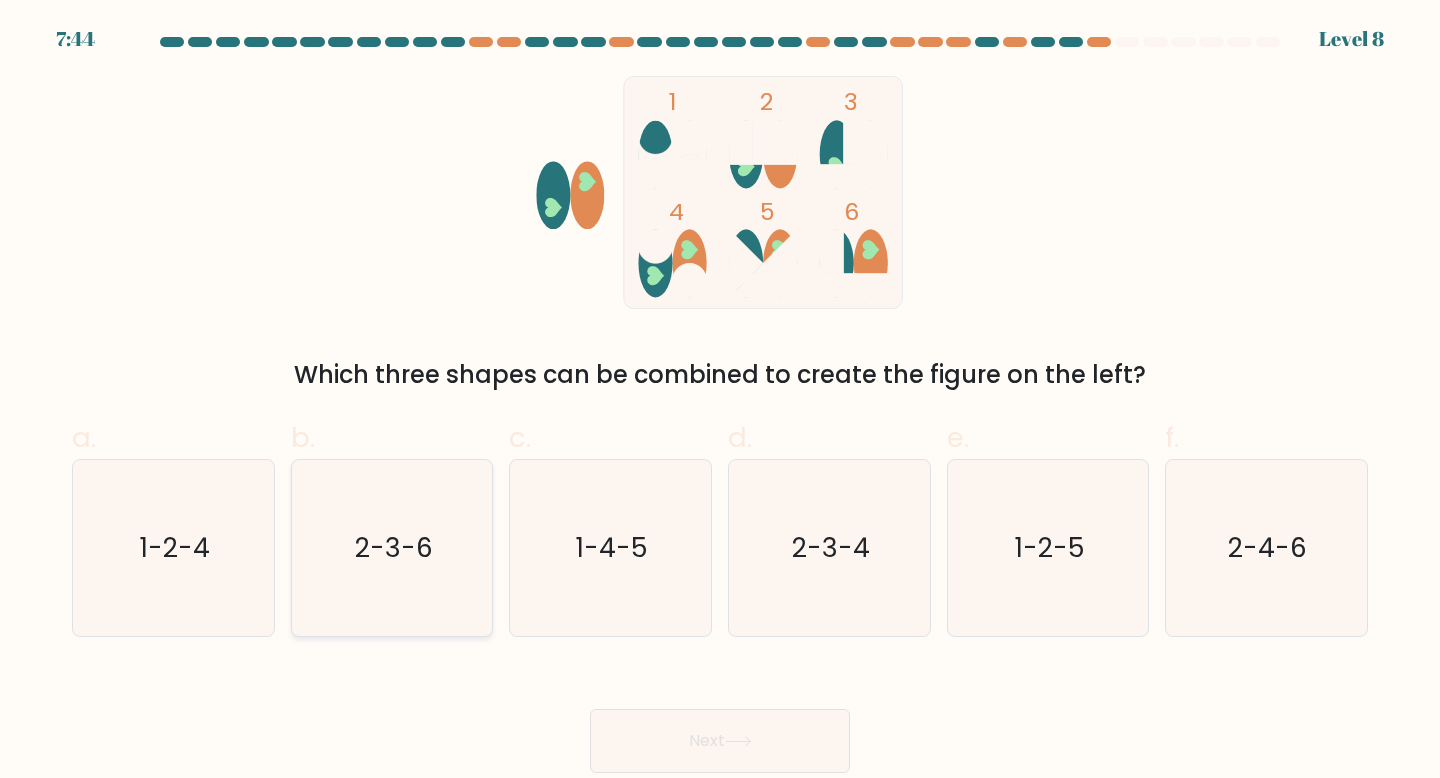 click on "2-3-6" 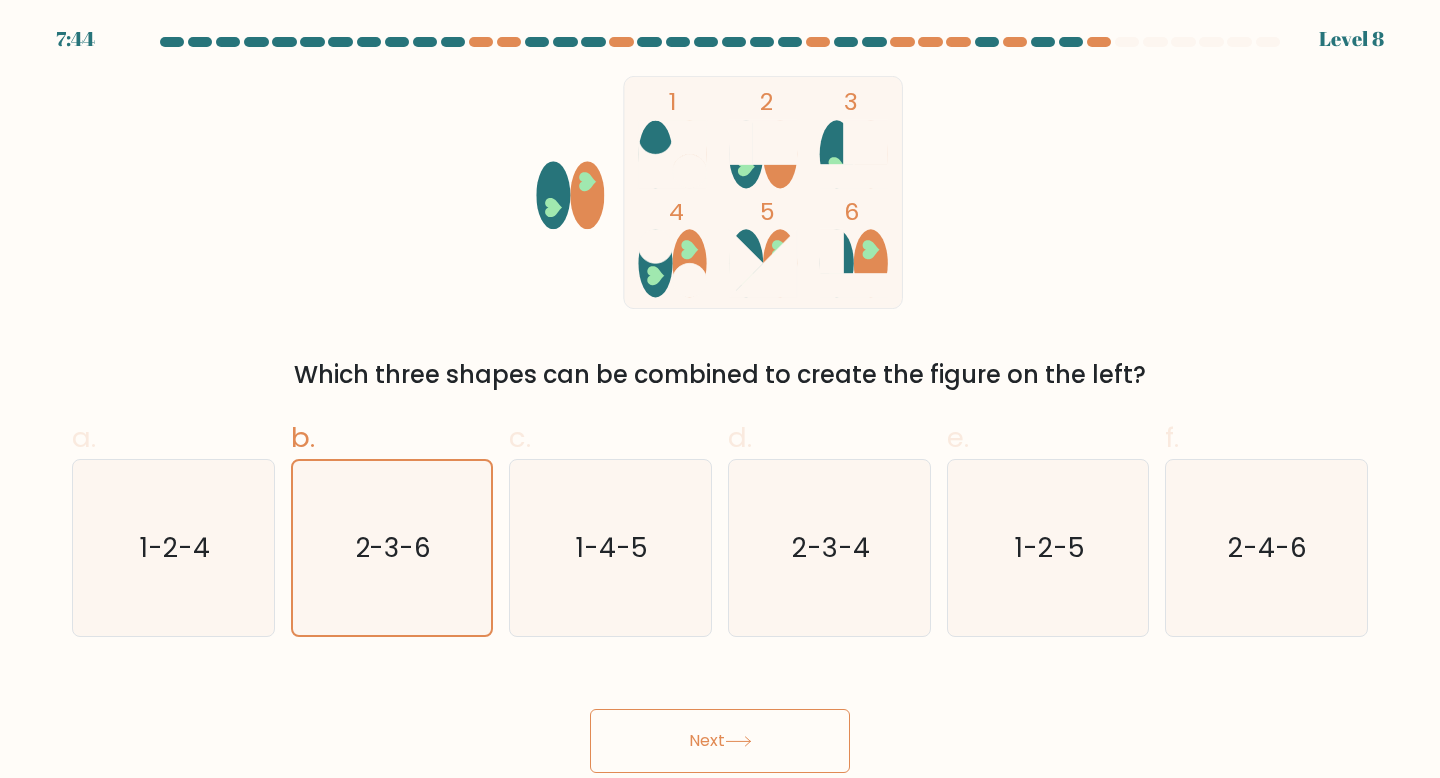 click on "Next" at bounding box center (720, 741) 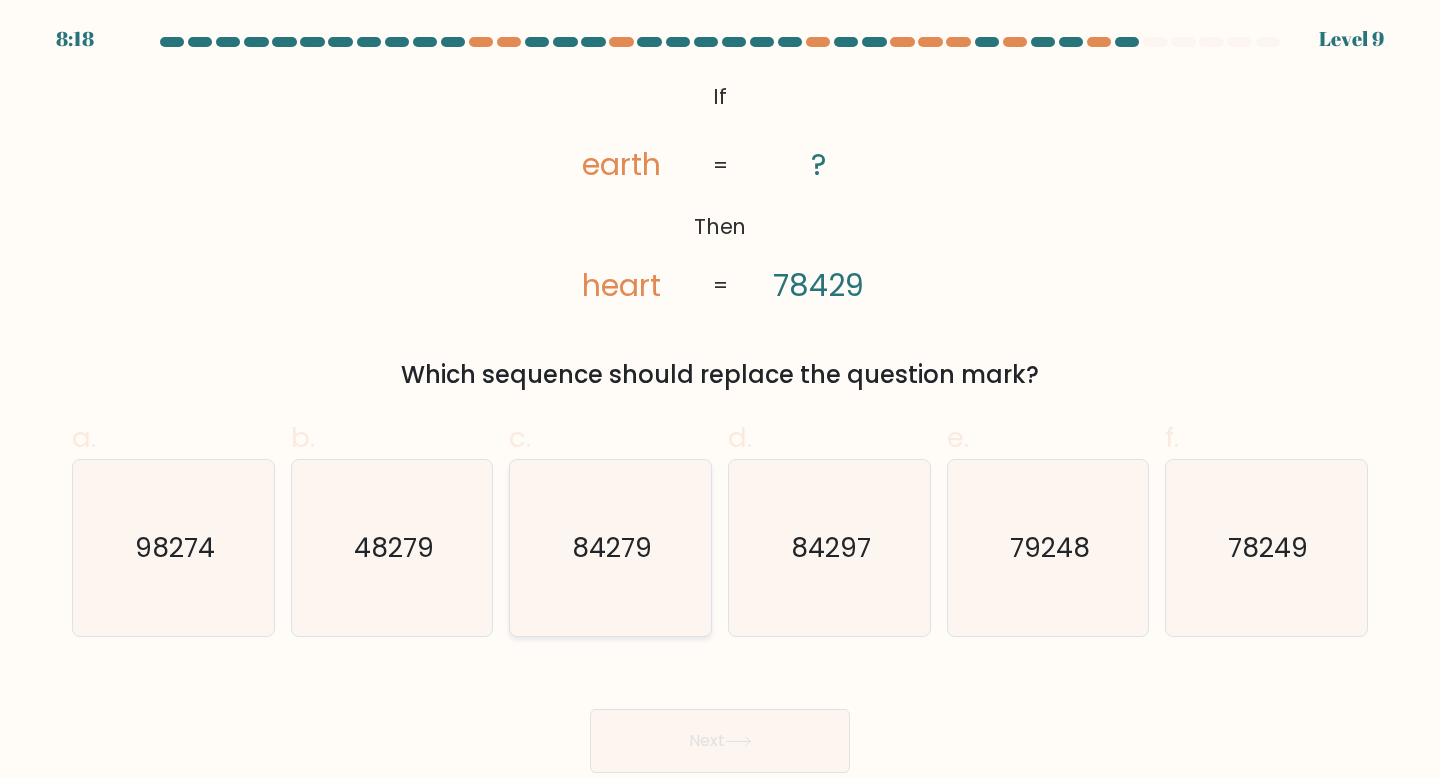 click on "84279" 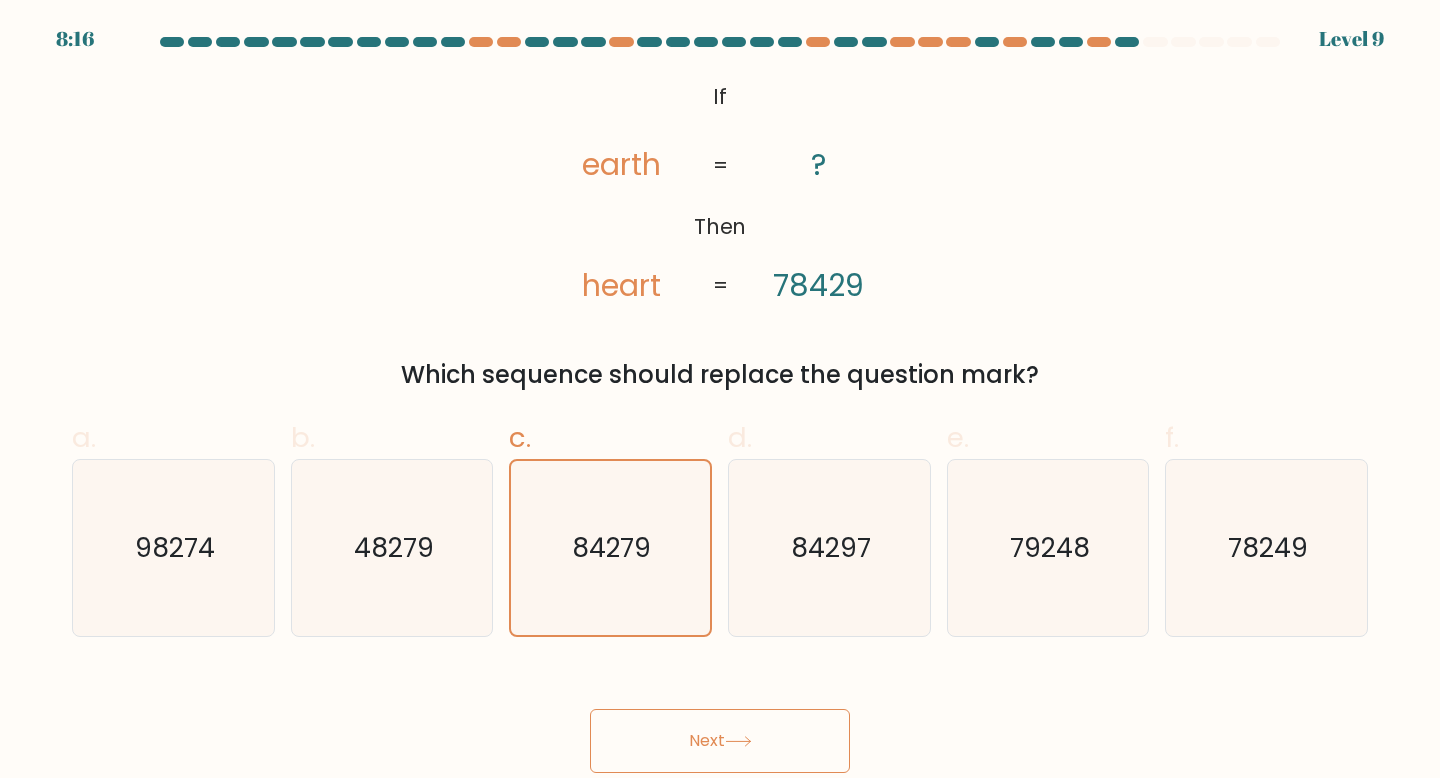drag, startPoint x: 745, startPoint y: 752, endPoint x: 765, endPoint y: 341, distance: 411.48633 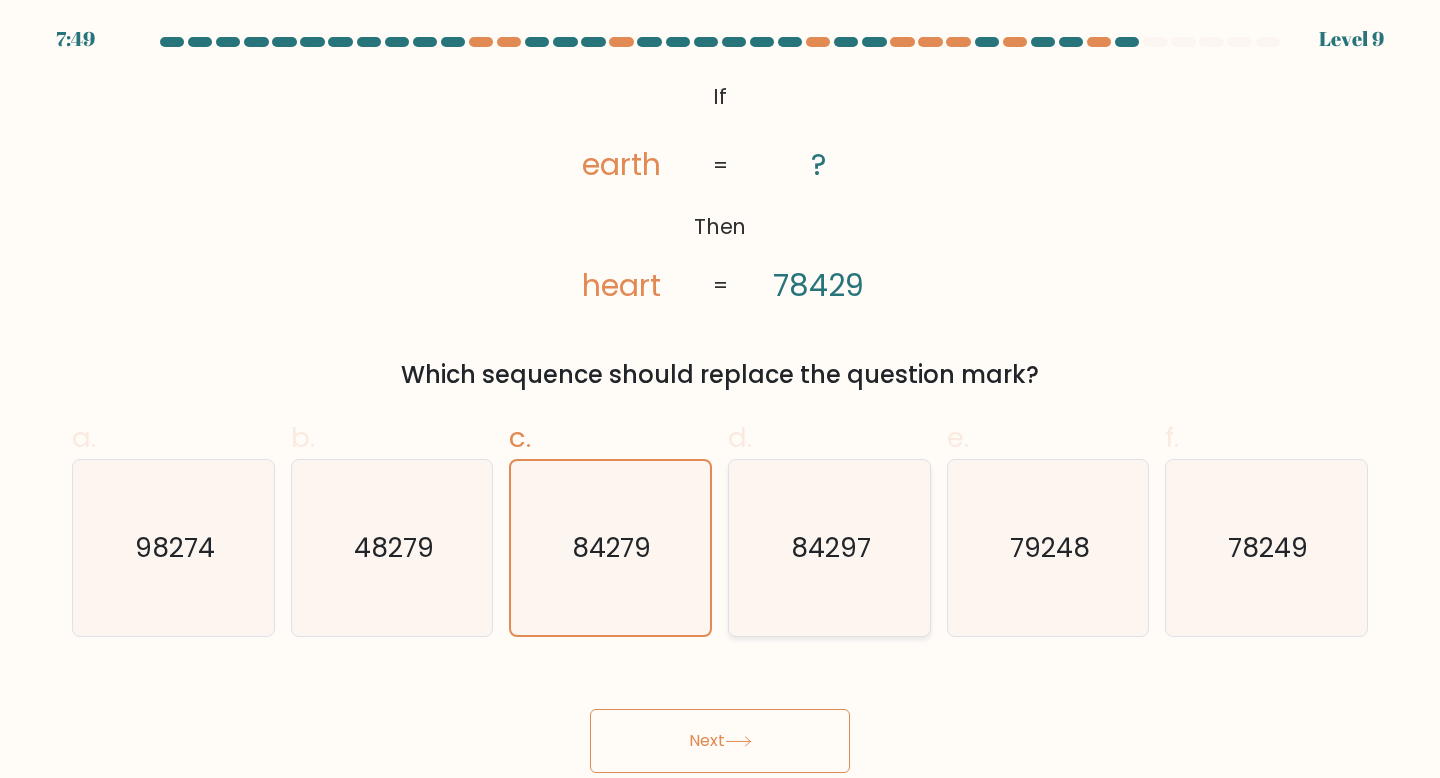 click on "84297" 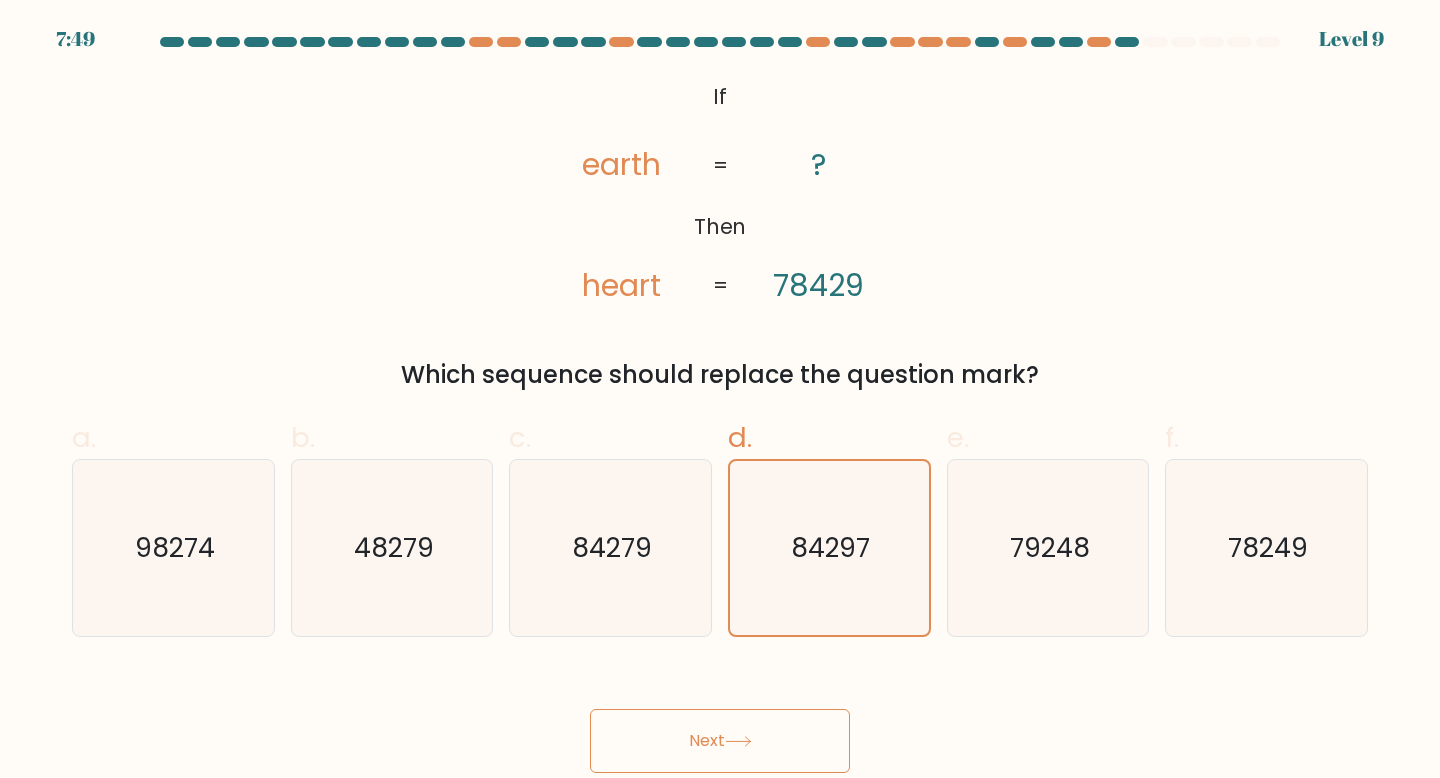 click on "Next" at bounding box center [720, 741] 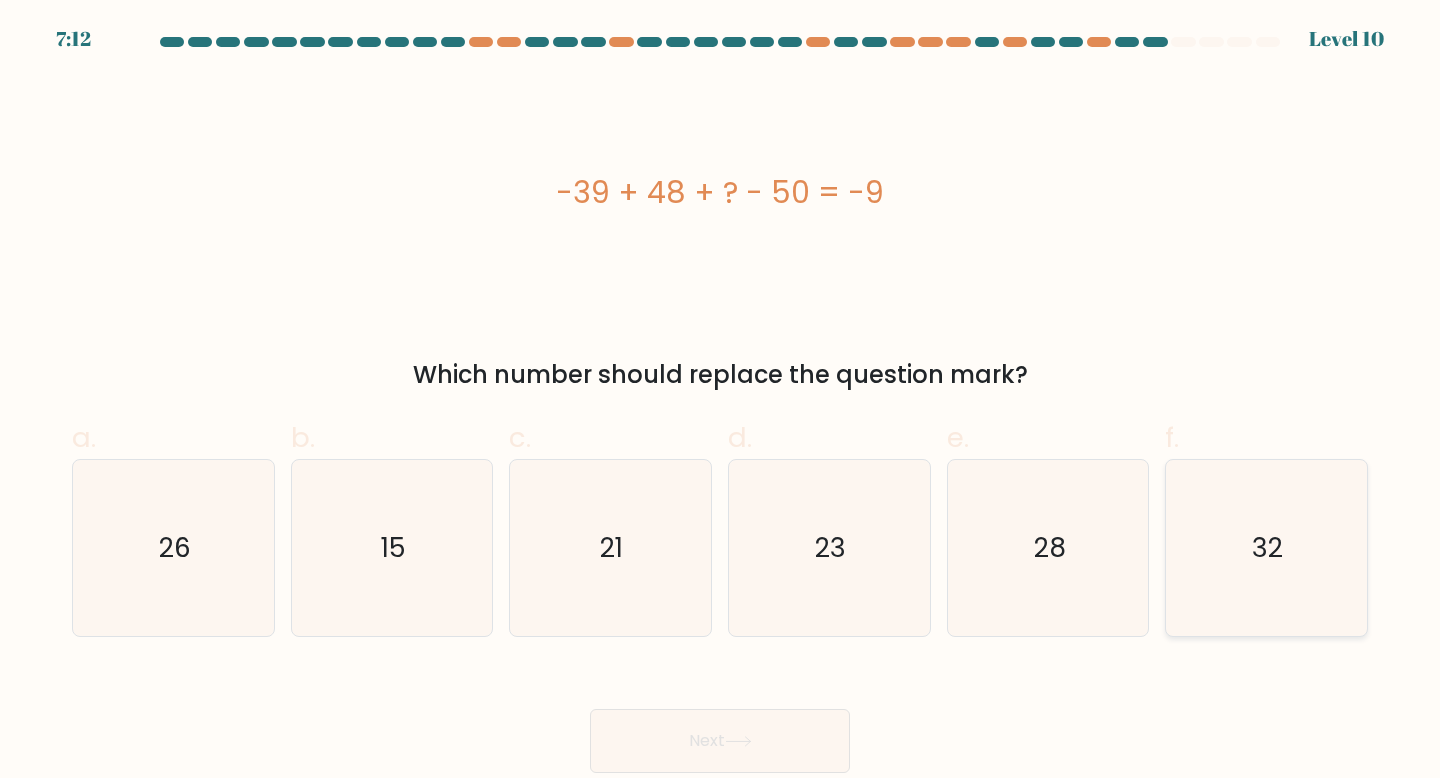 click on "32" 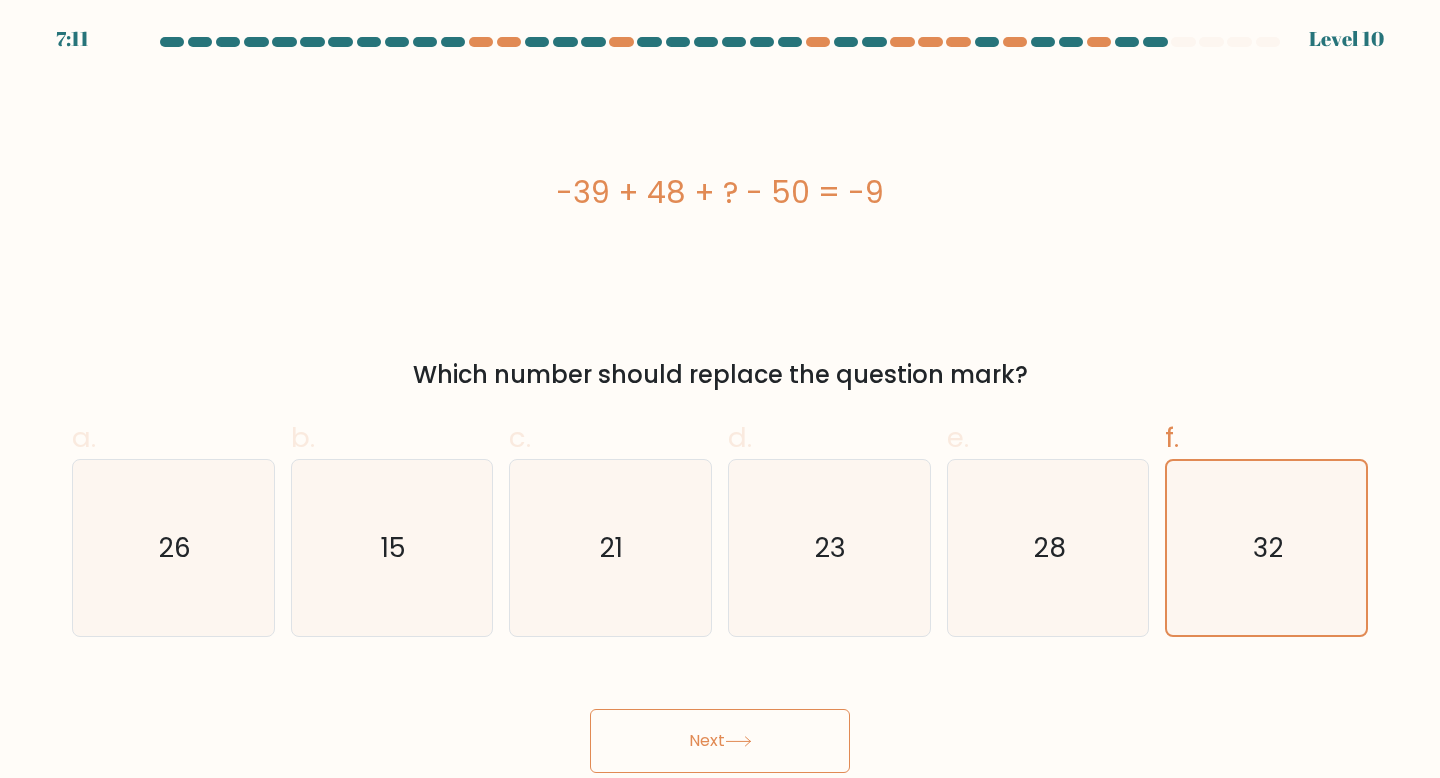 click on "Next" at bounding box center (720, 741) 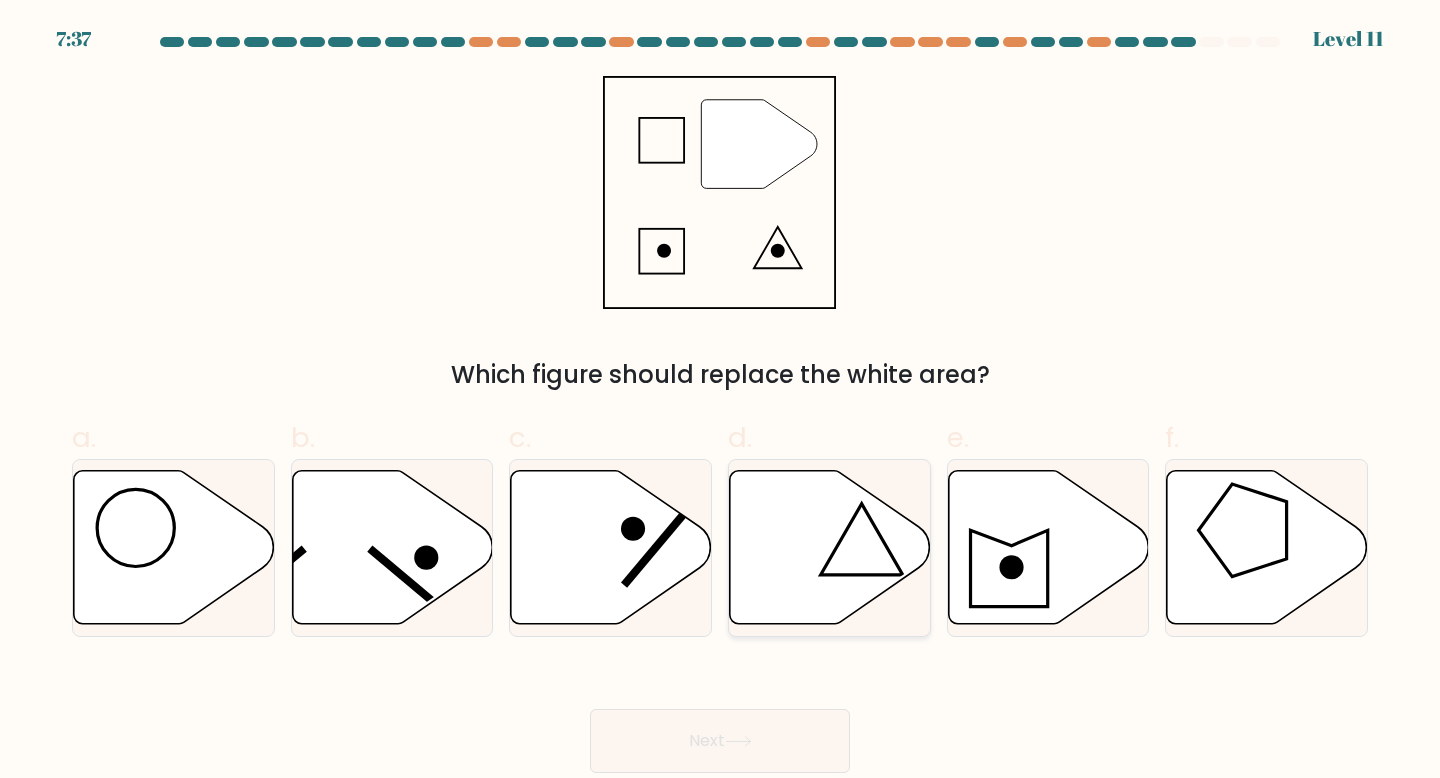 click 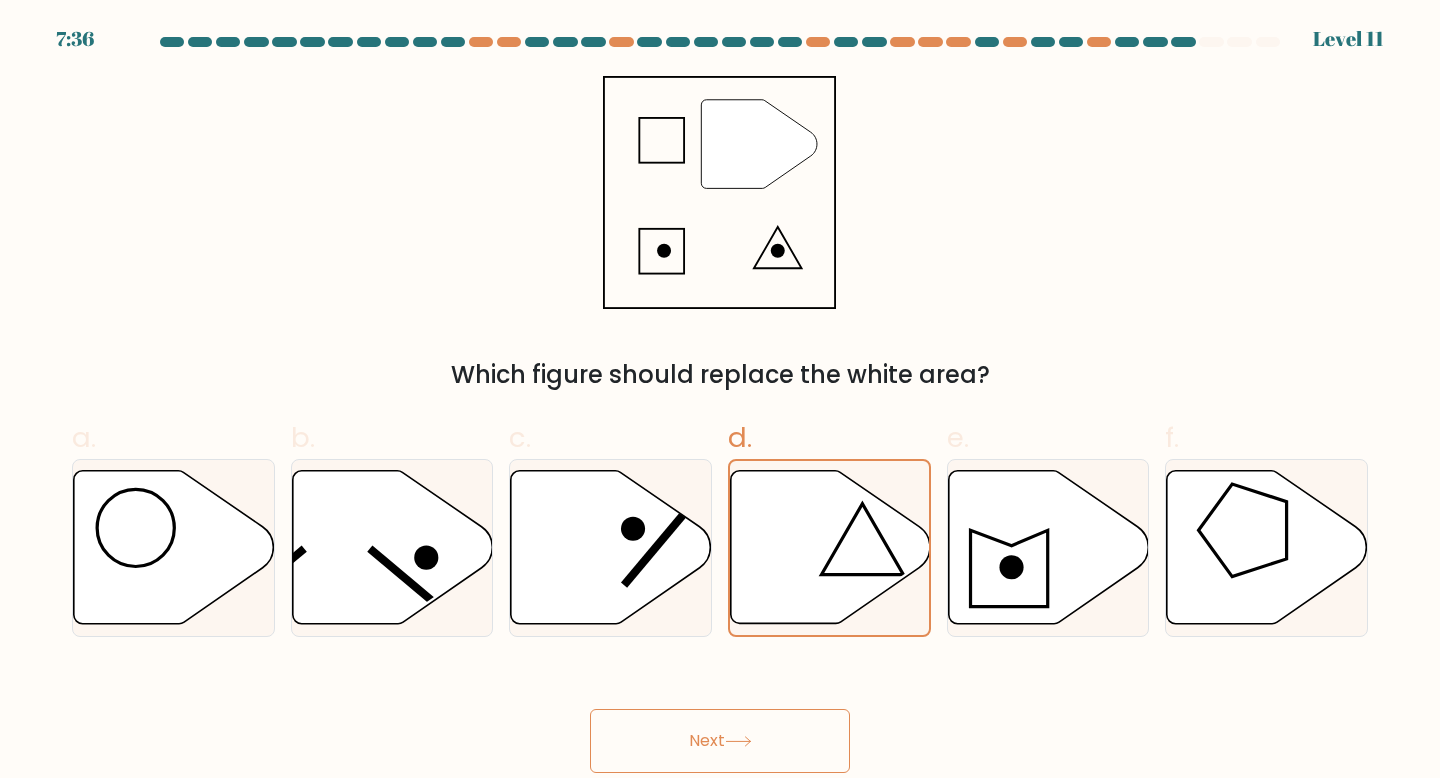 click on "Next" at bounding box center (720, 741) 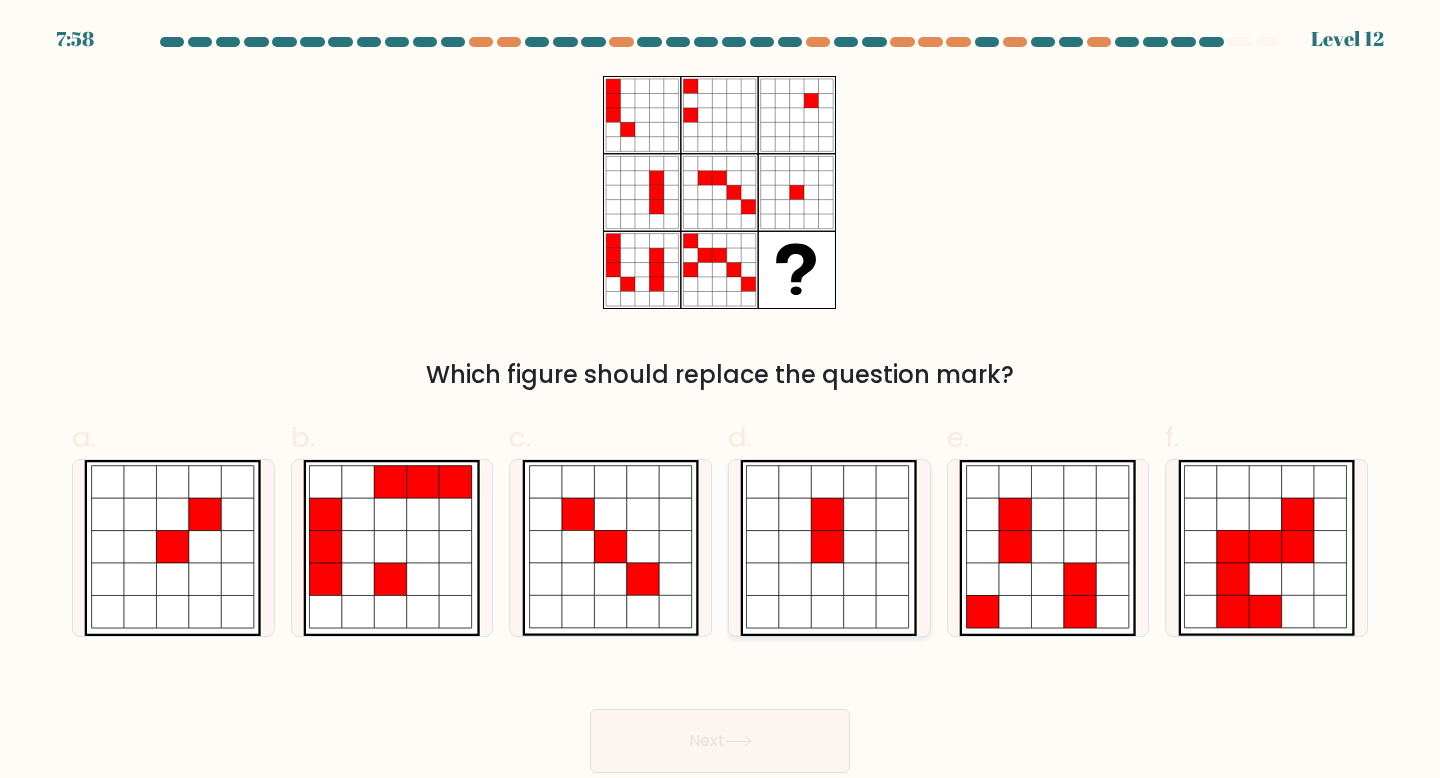 click 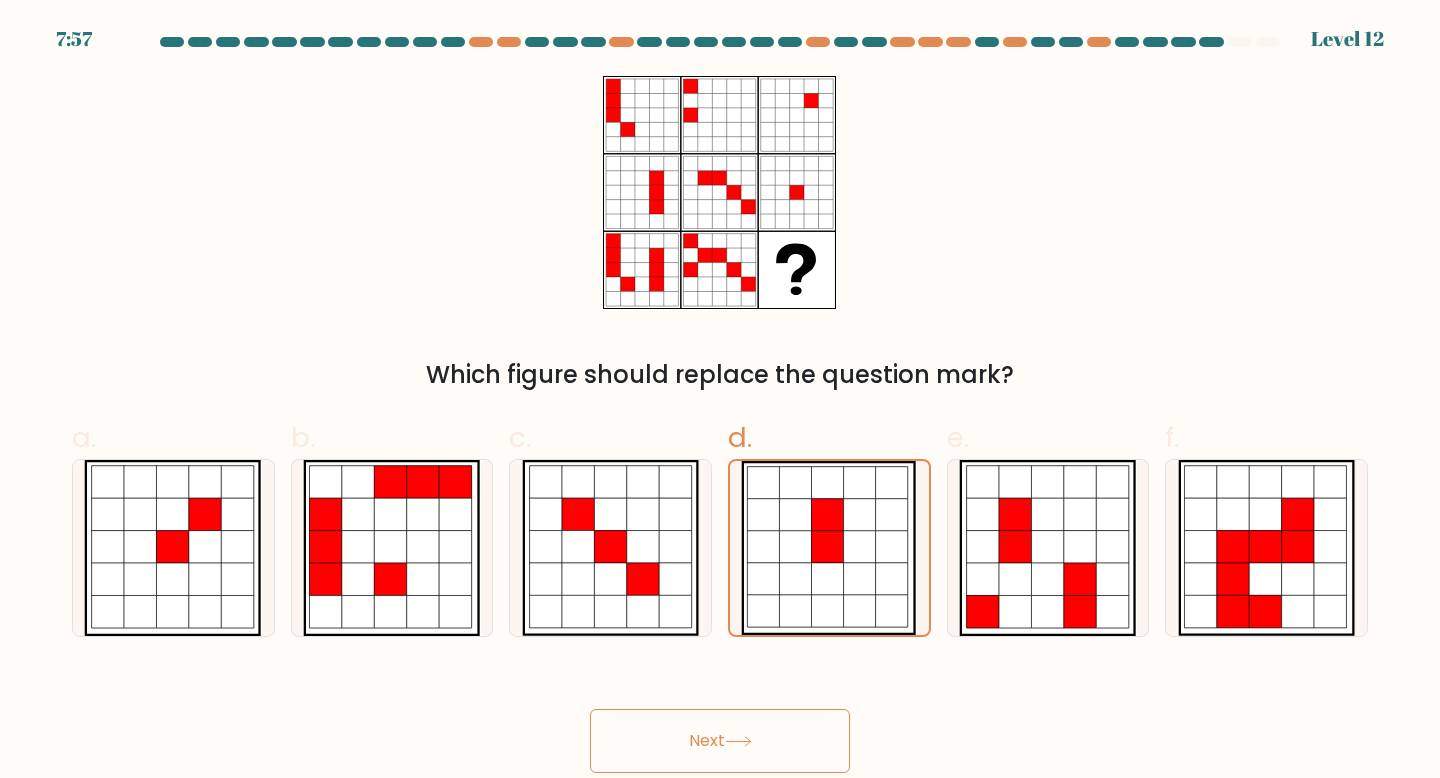 click on "Next" at bounding box center (720, 741) 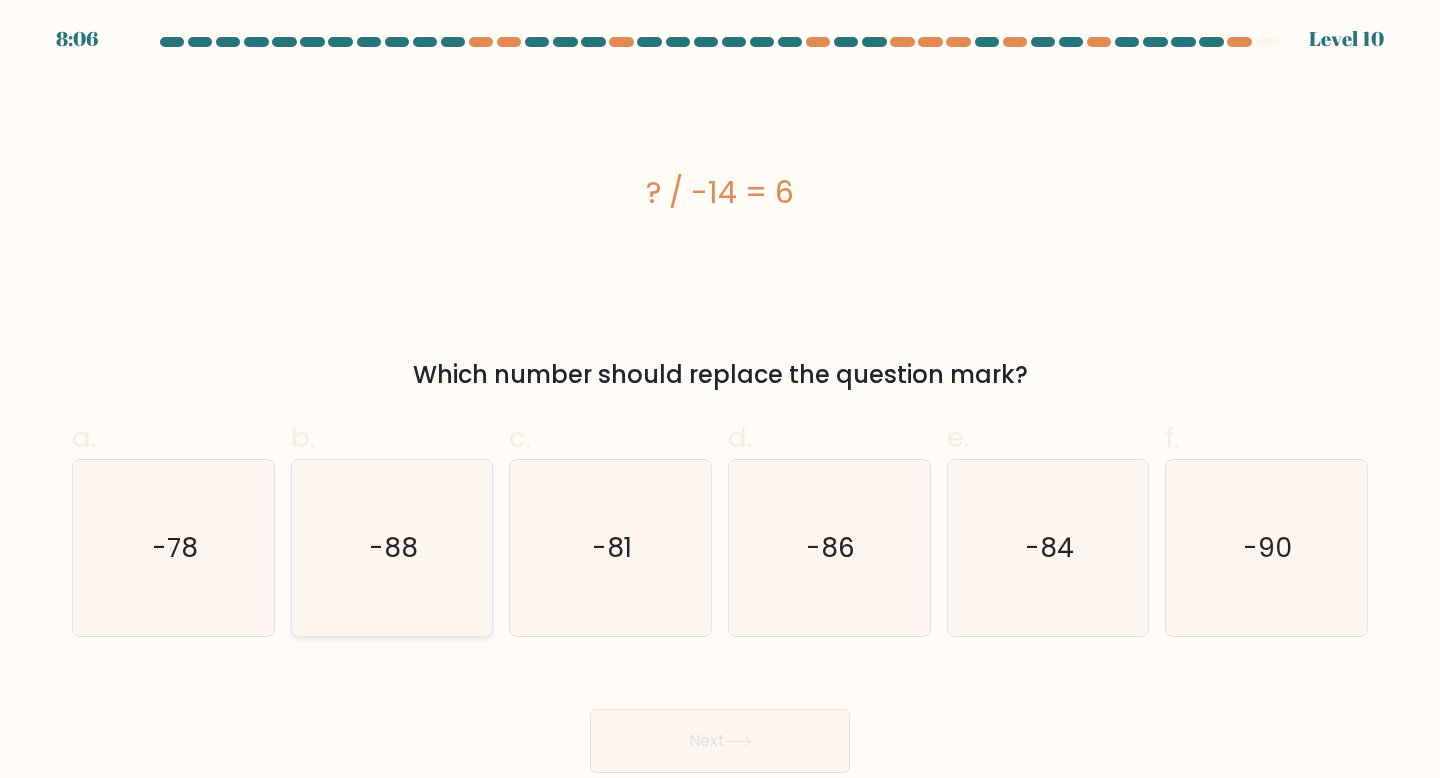 click on "-88" 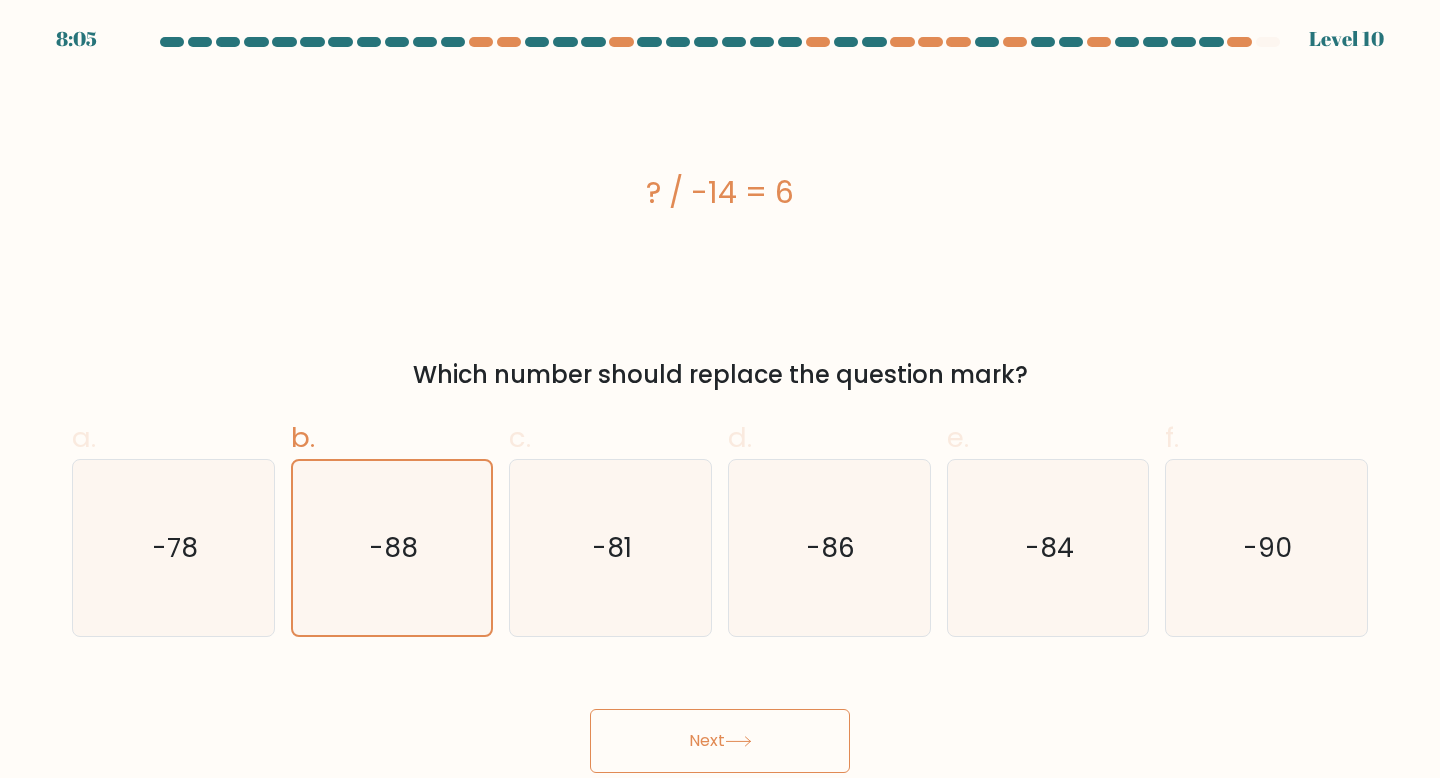 click on "Next" at bounding box center [720, 741] 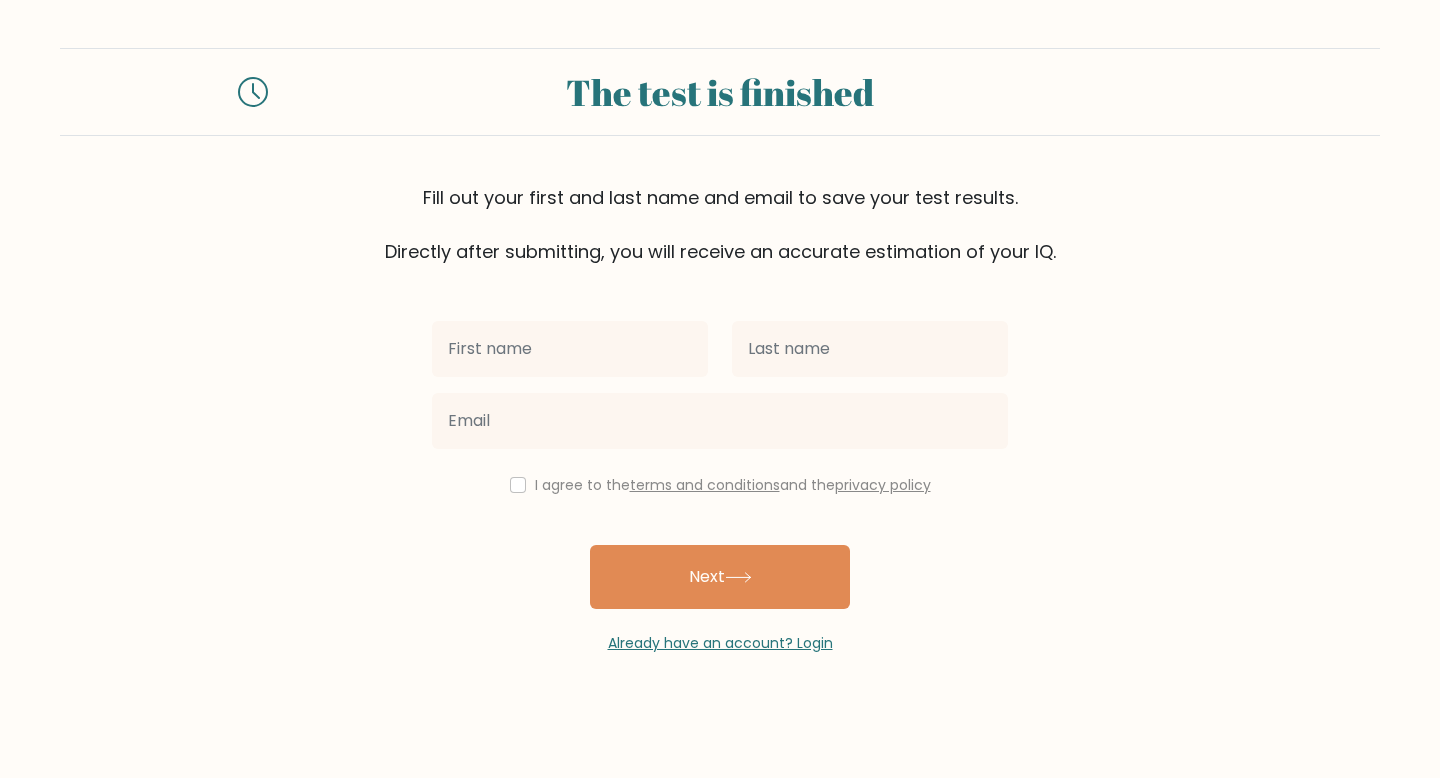 scroll, scrollTop: 0, scrollLeft: 0, axis: both 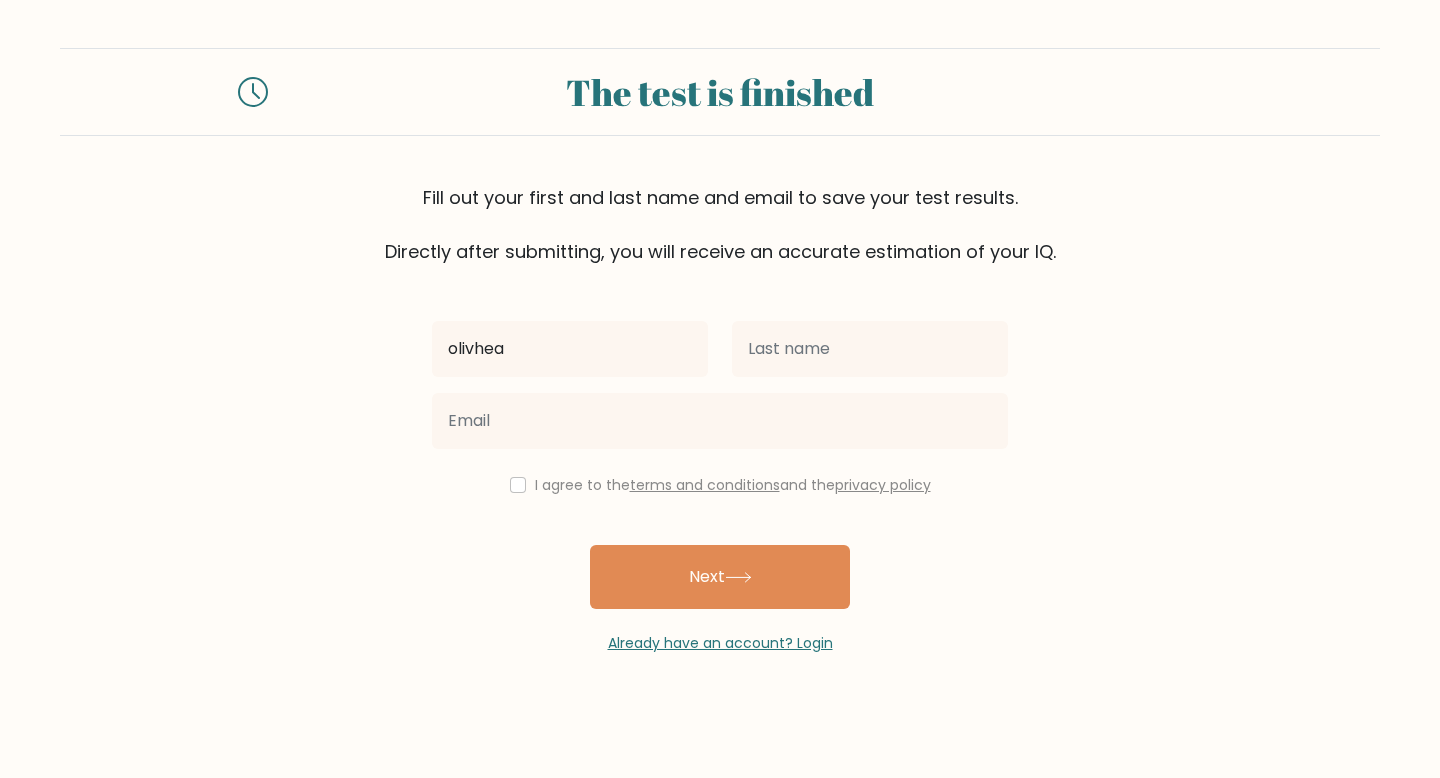 type on "olivhea" 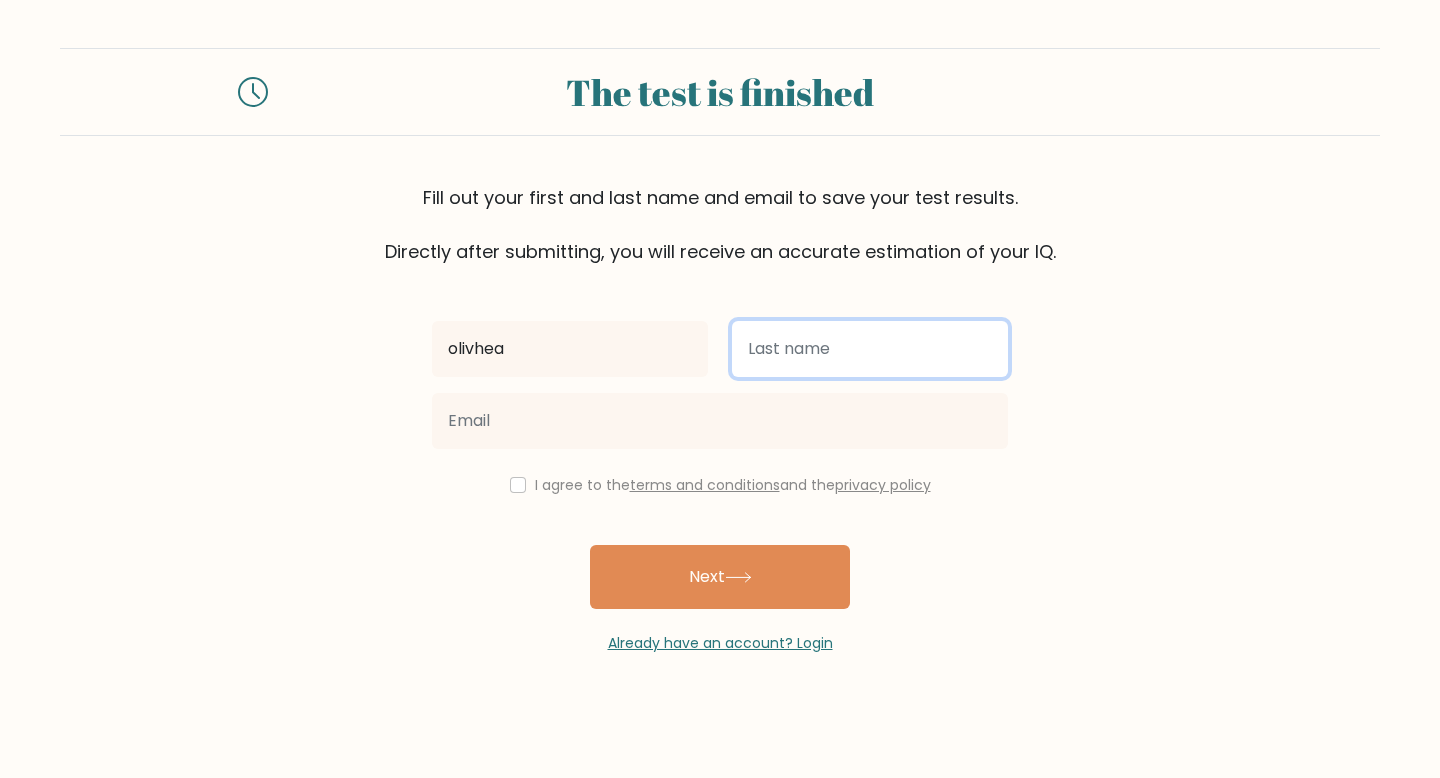 click at bounding box center [870, 349] 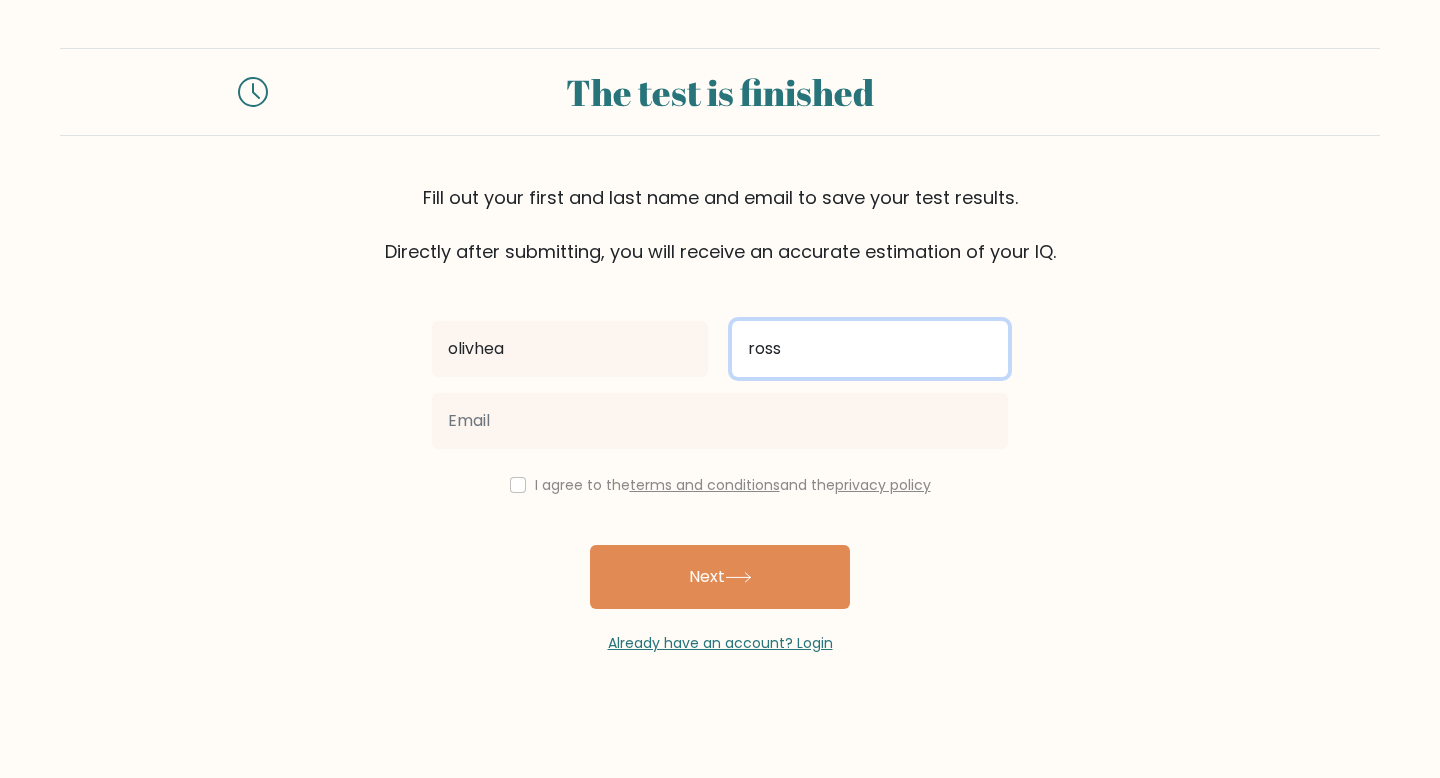 type on "ross" 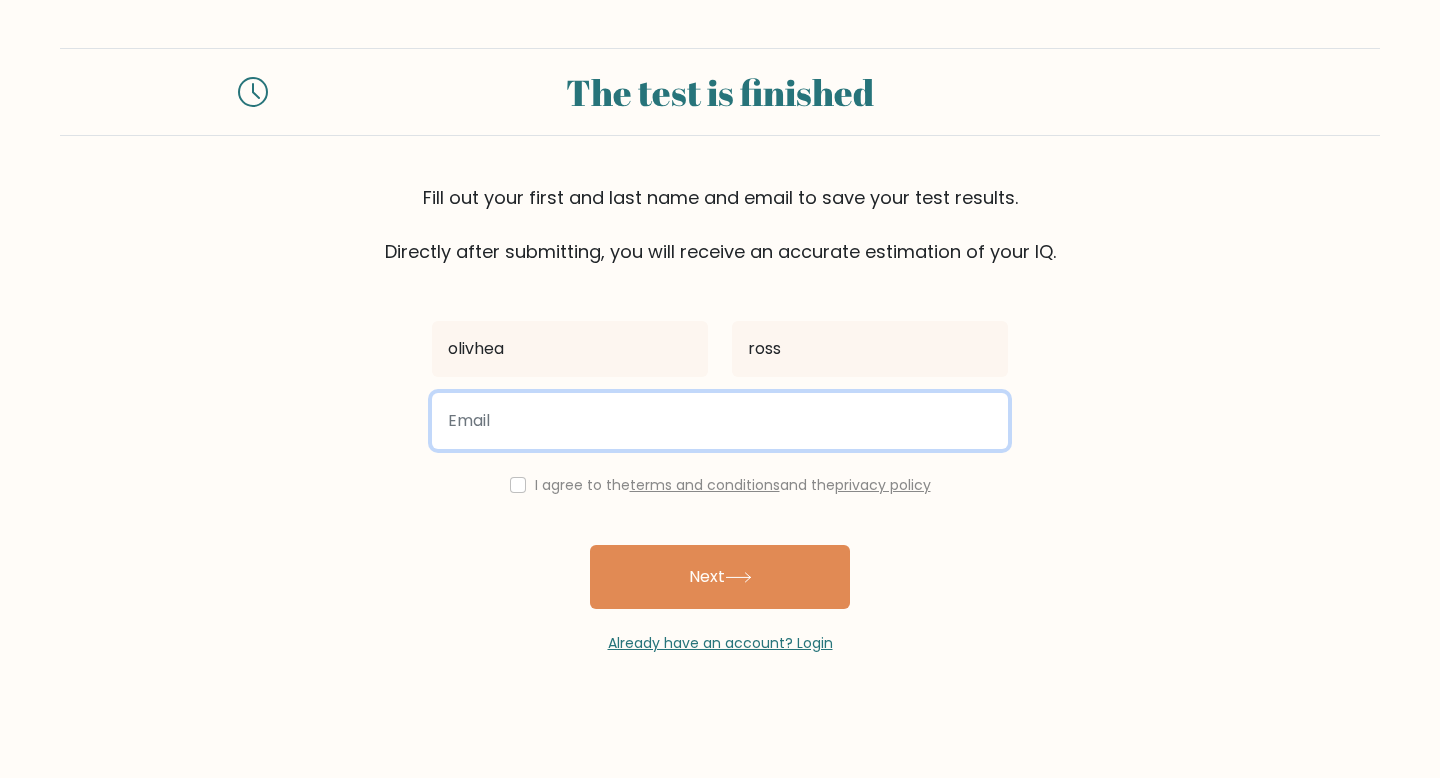 click at bounding box center [720, 421] 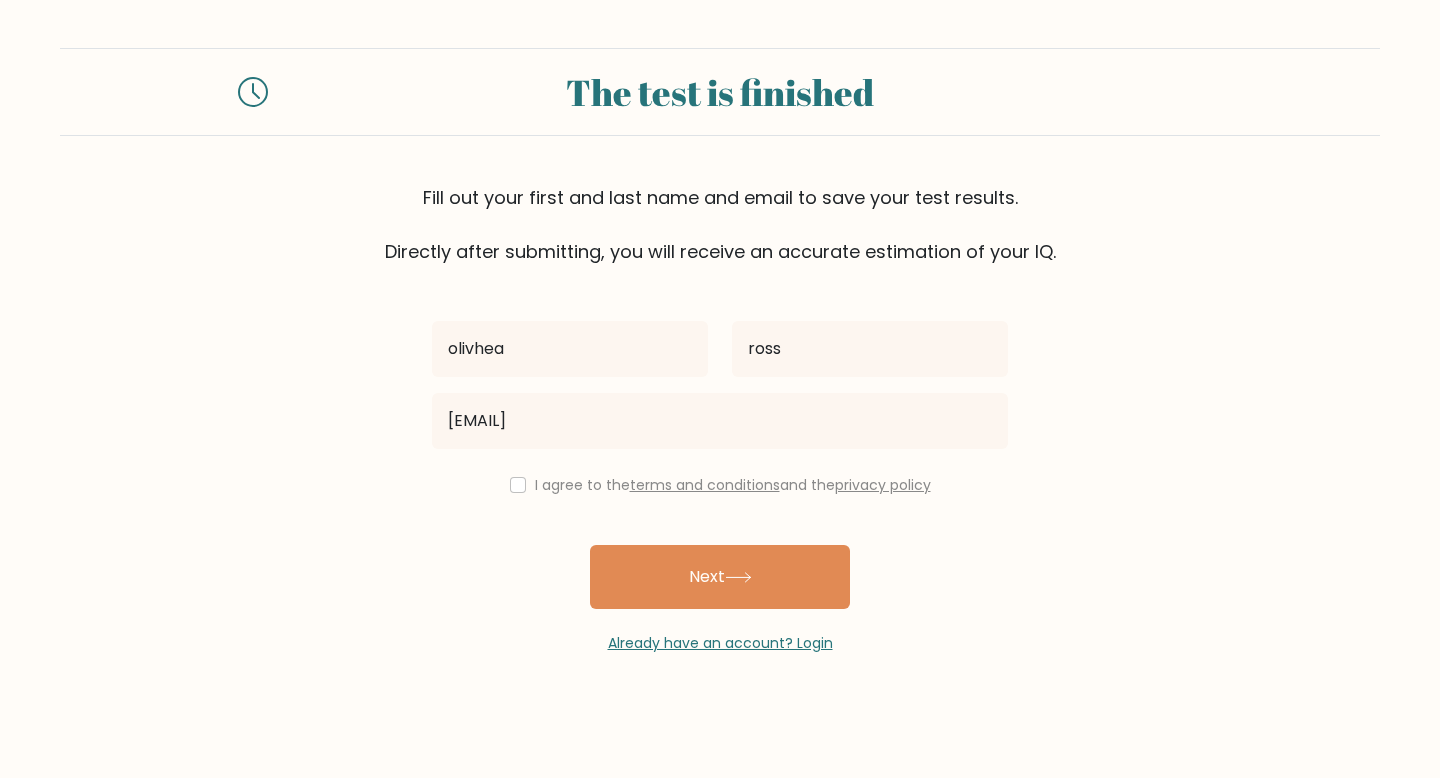 click on "I agree to the  terms and conditions  and the  privacy policy" at bounding box center (733, 485) 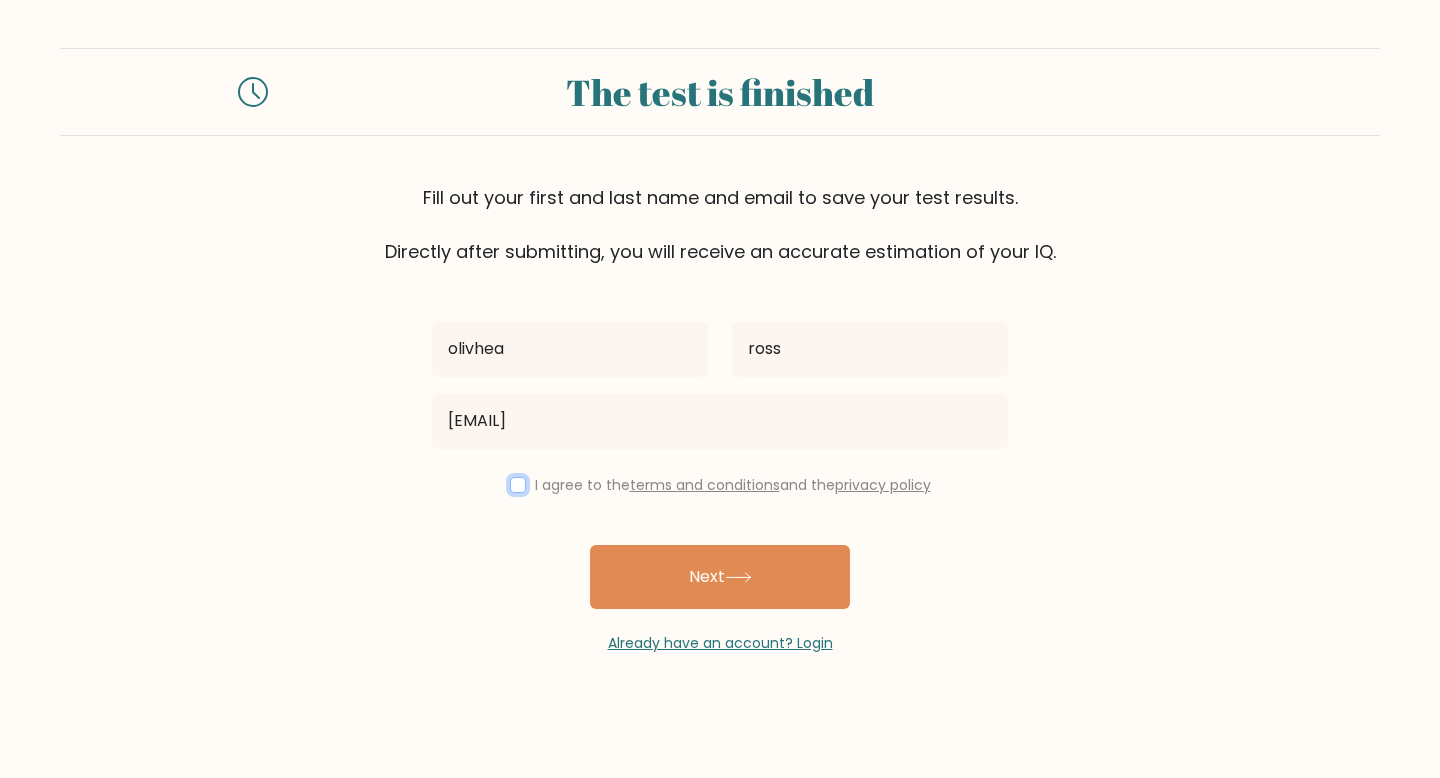 click at bounding box center (518, 485) 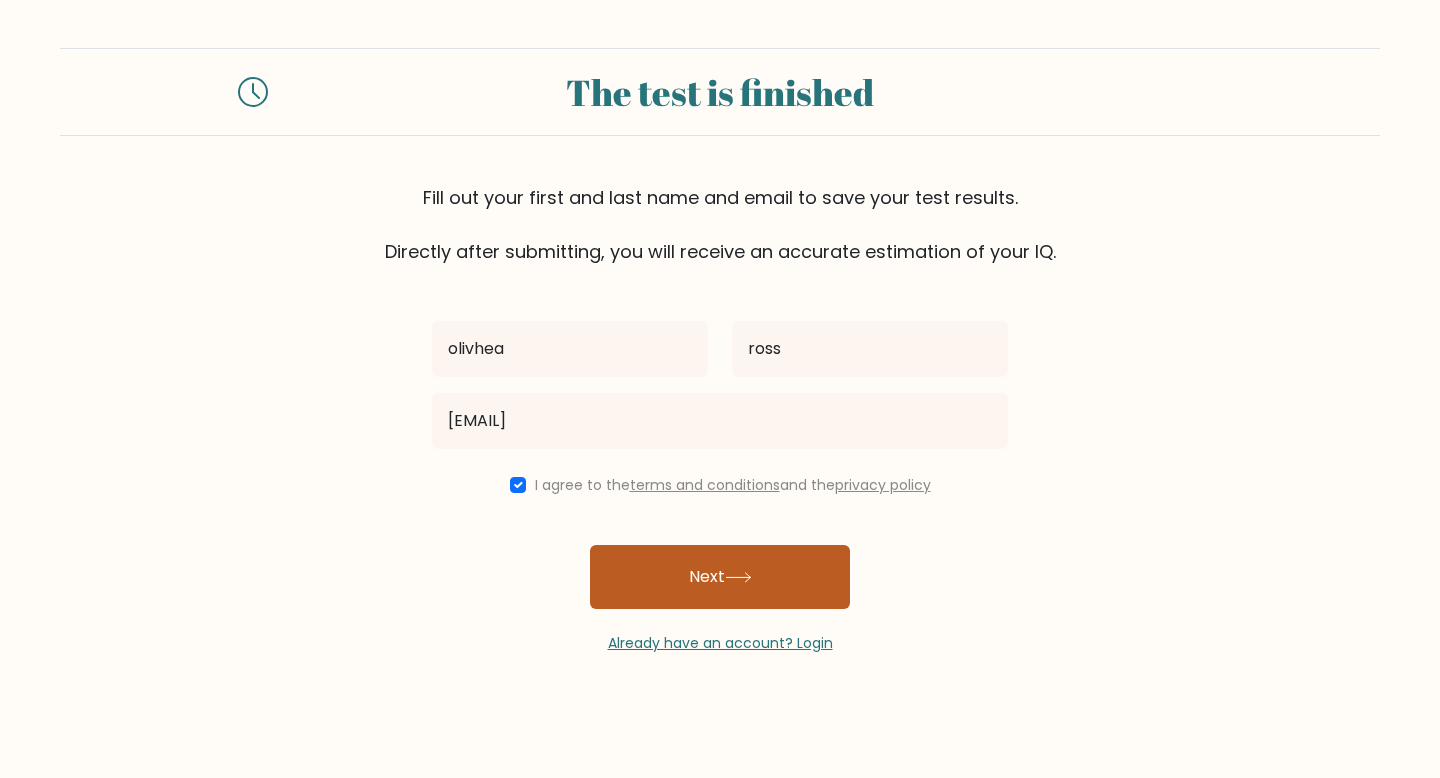 click 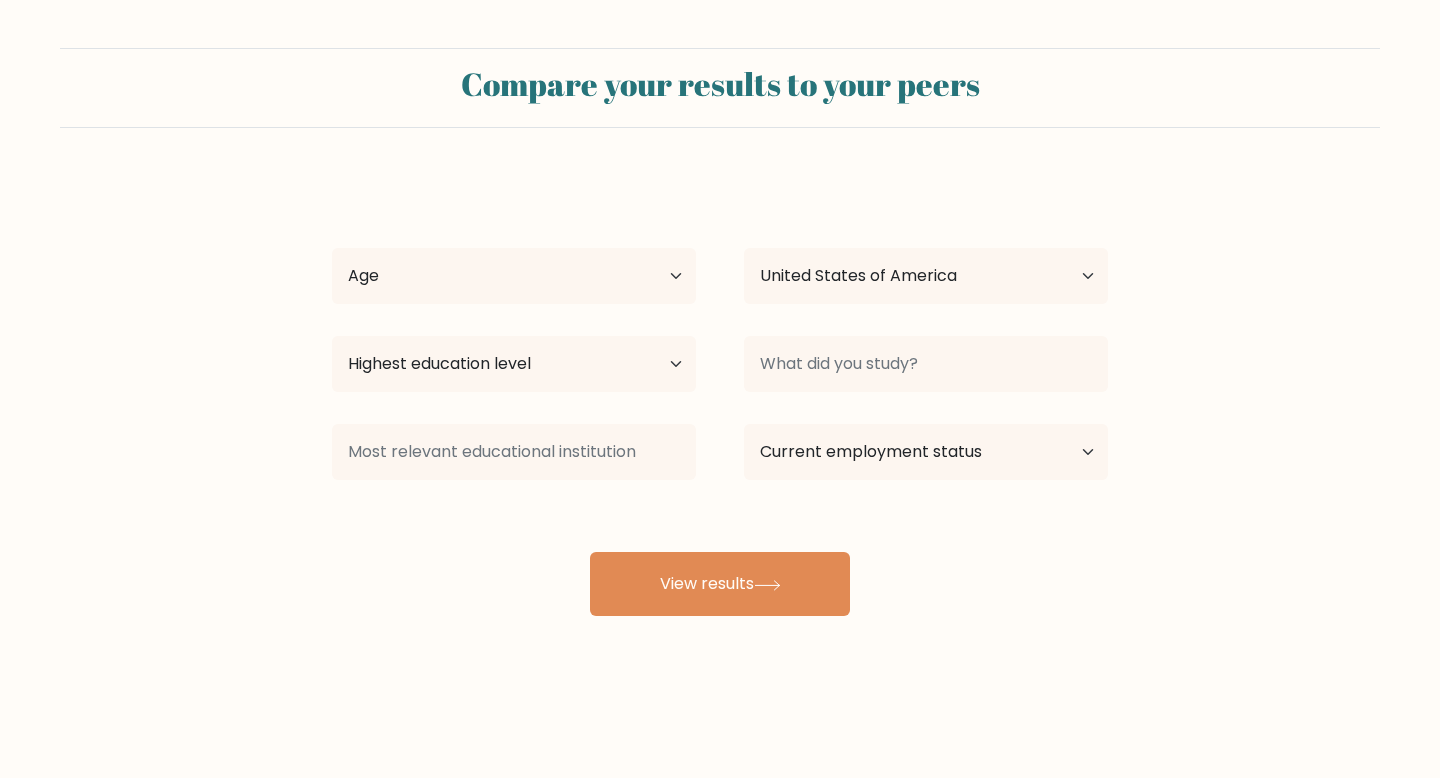 select on "US" 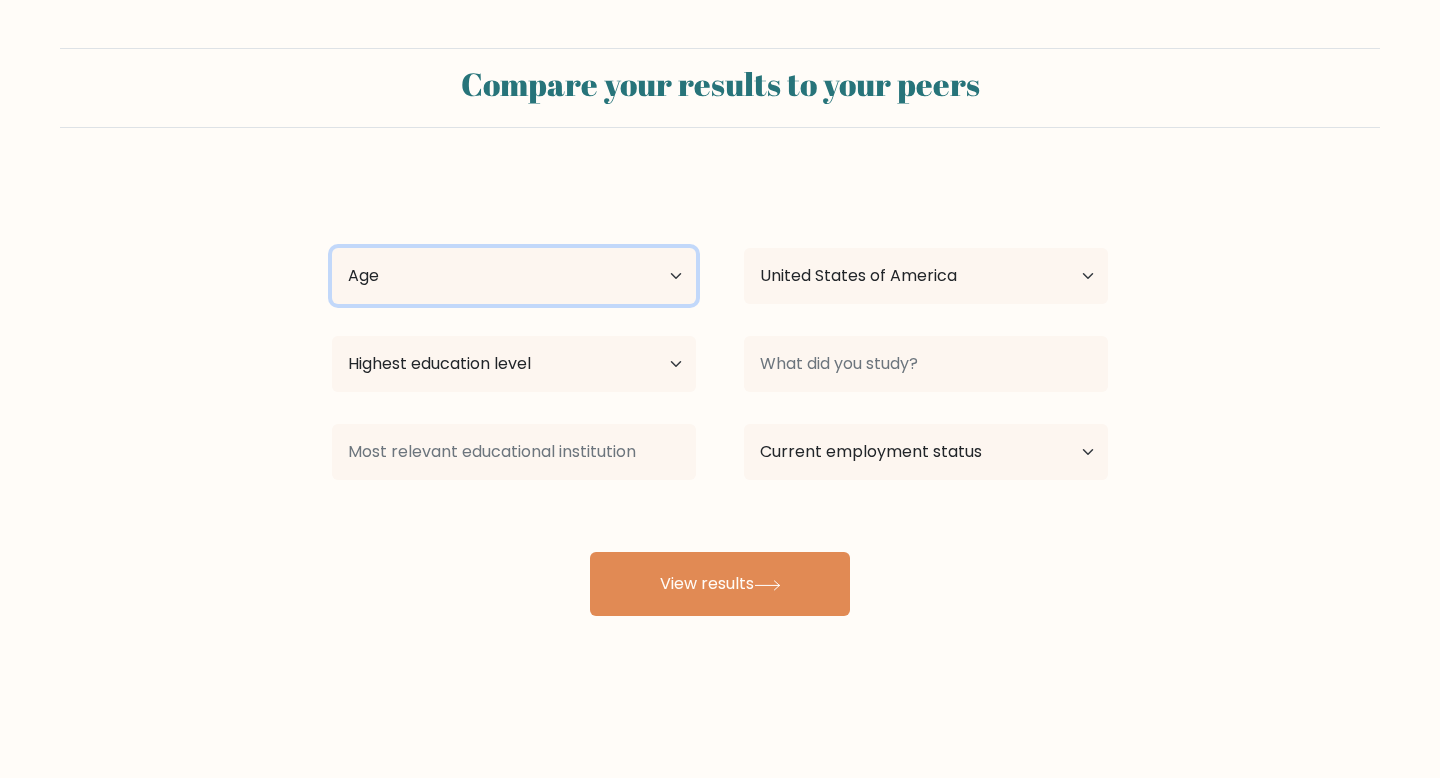 click on "Age
Under 18 years old
18-24 years old
25-34 years old
35-44 years old
45-54 years old
55-64 years old
65 years old and above" at bounding box center (514, 276) 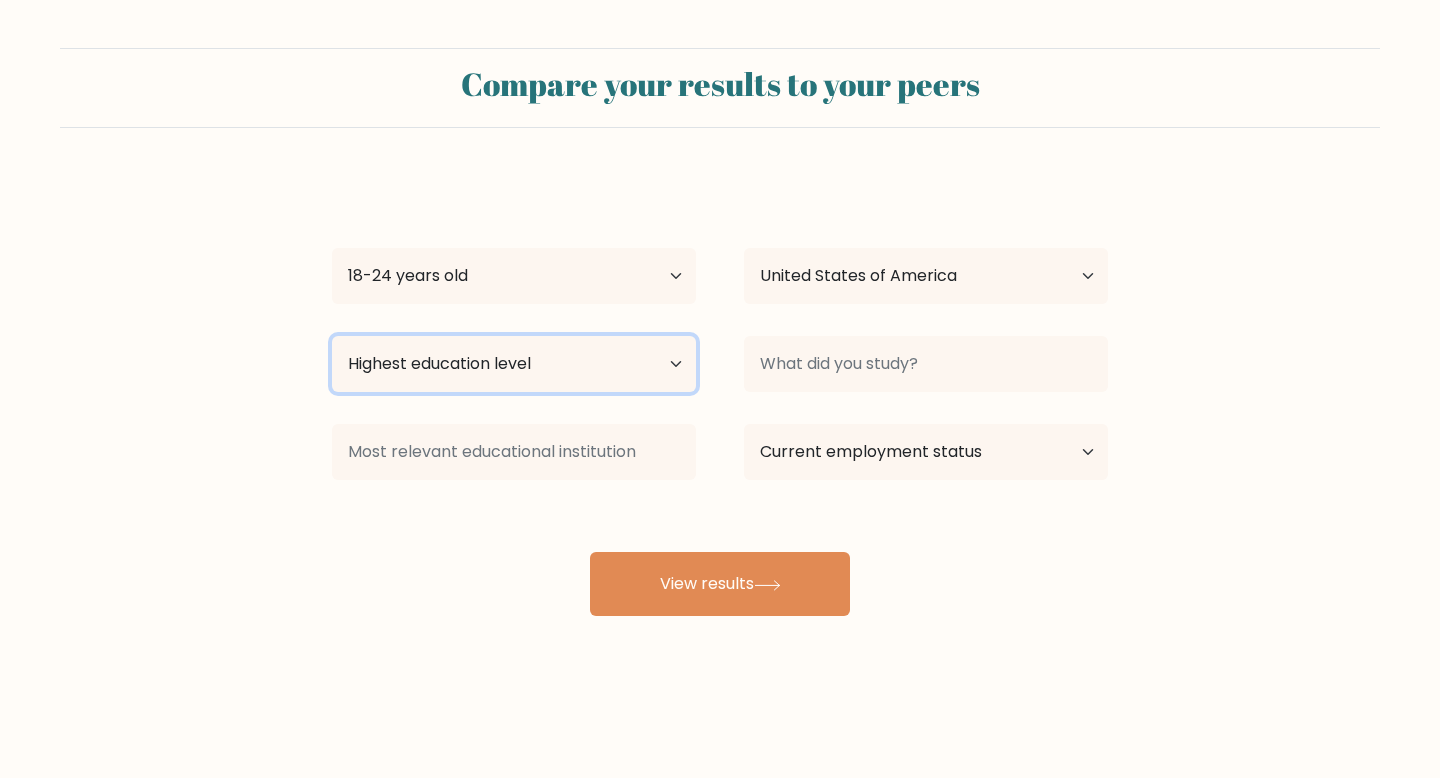 click on "Highest education level
No schooling
Primary
Lower Secondary
Upper Secondary
Occupation Specific
Bachelor's degree
Master's degree
Doctoral degree" at bounding box center [514, 364] 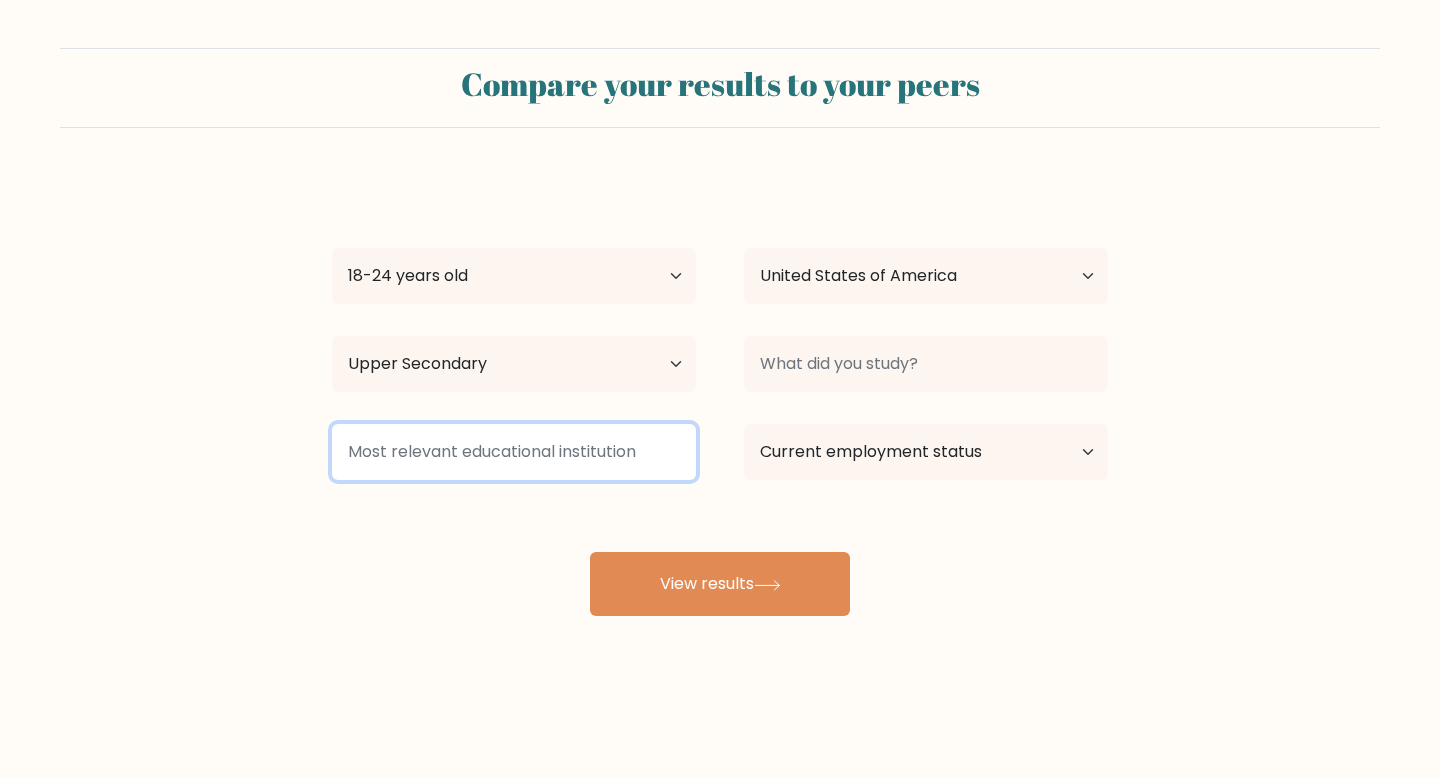 click at bounding box center [514, 452] 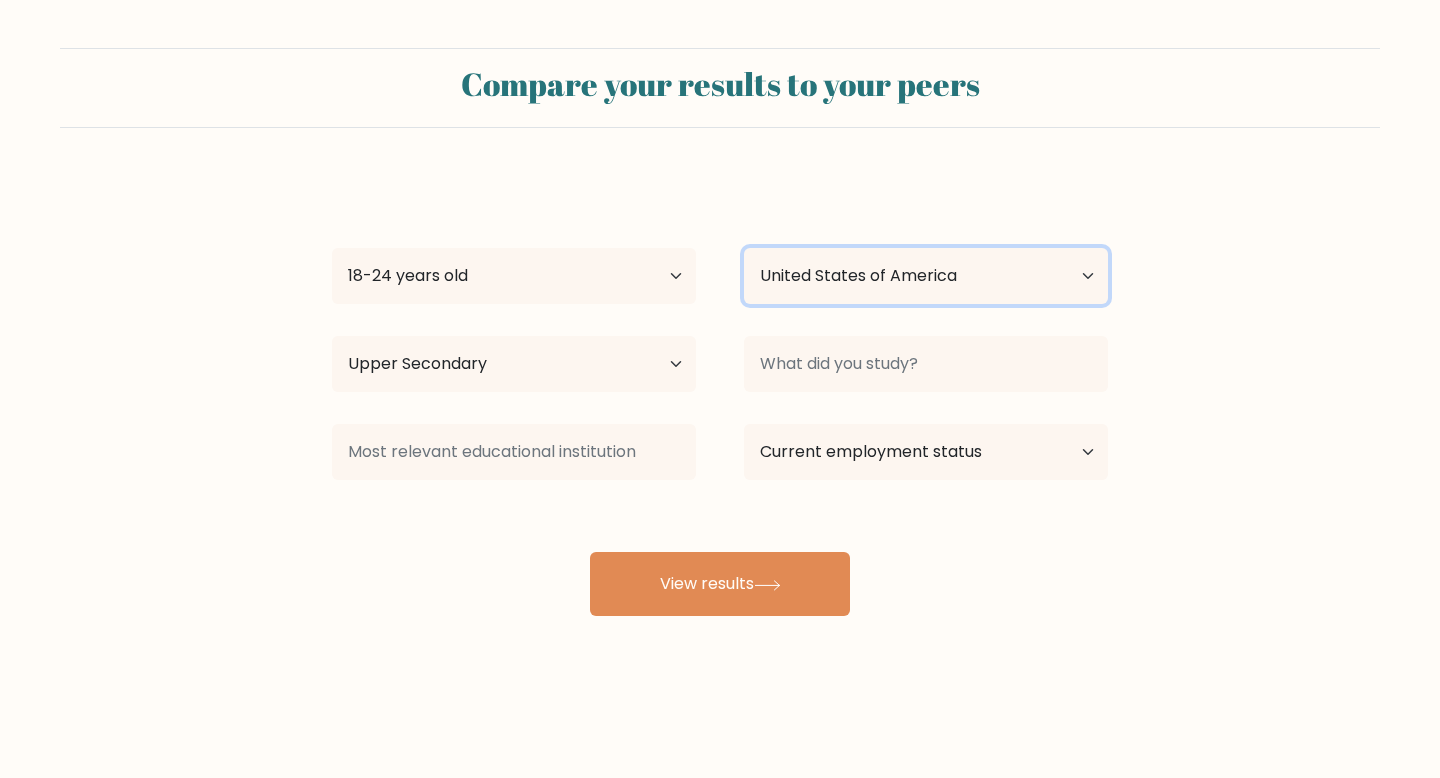 click on "Country
Afghanistan
Albania
Algeria
American Samoa
Andorra
Angola
Anguilla
Antarctica
Antigua and Barbuda
Argentina
Armenia
Aruba
Australia
Austria
Azerbaijan
Bahamas
Bahrain
Bangladesh
Barbados
Belarus
Belgium
Belize
Benin
Bermuda
Bhutan
Bolivia
Bonaire, Sint Eustatius and Saba
Bosnia and Herzegovina
Botswana
Bouvet Island
Brazil
British Indian Ocean Territory
Brunei
Bulgaria
Burkina Faso
Burundi
Cabo Verde
Cambodia
Cameroon
Canada
Cayman Islands
Central African Republic
Chad
Chile
China
Christmas Island
Cocos (Keeling) Islands
Colombia
Comoros
Congo
Congo (the Democratic Republic of the)
Cook Islands
Costa Rica
Côte d'Ivoire
Croatia
Cuba" at bounding box center [926, 276] 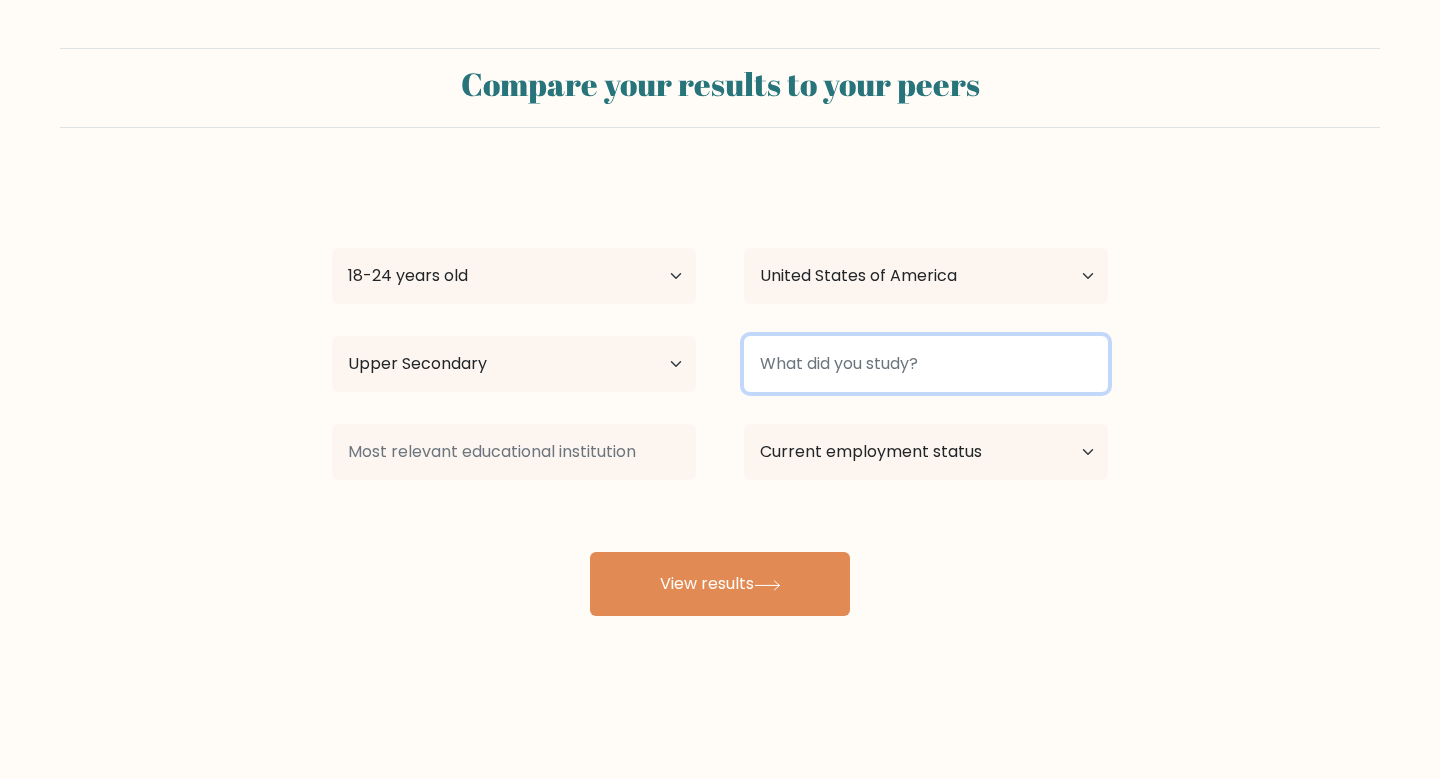 click at bounding box center (926, 364) 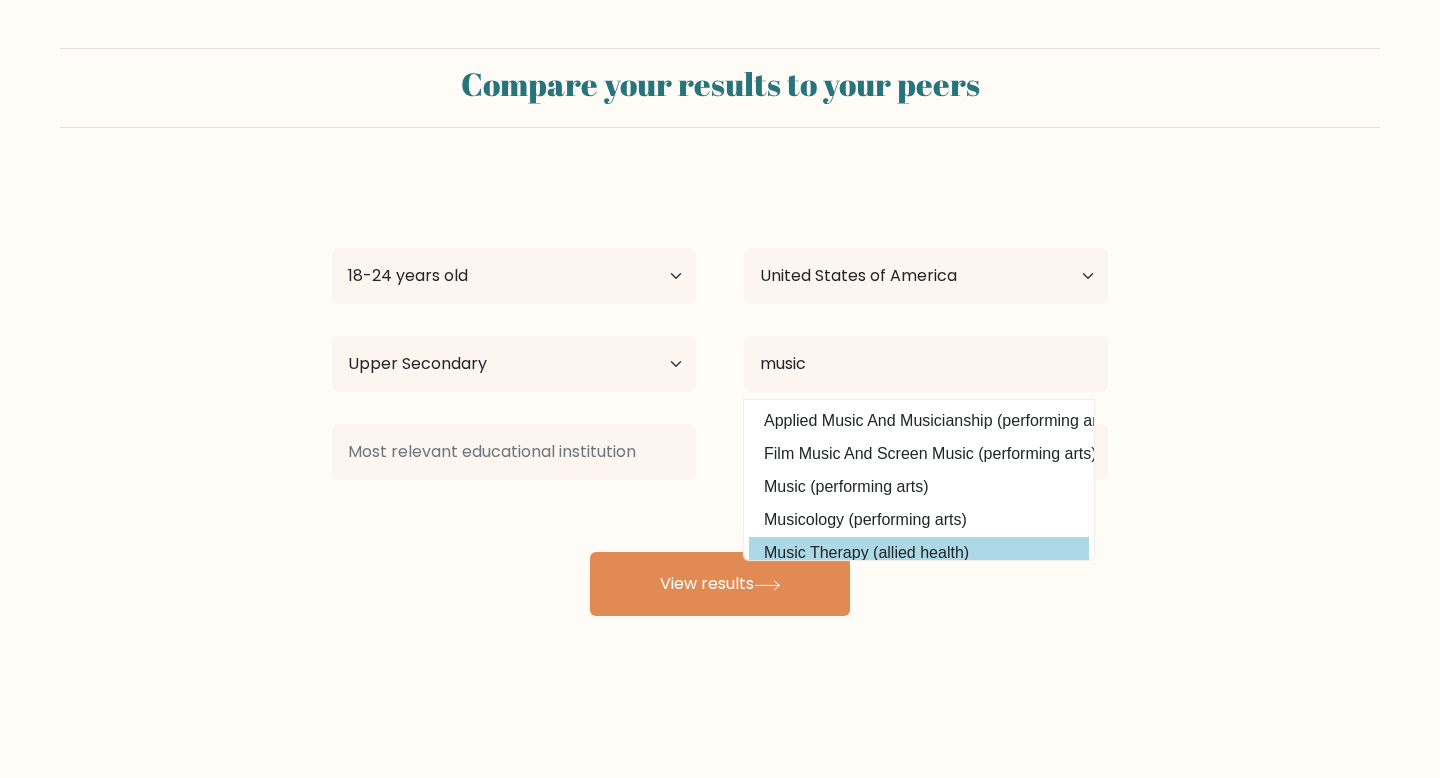 click on "Music Therapy (allied health)" at bounding box center [919, 553] 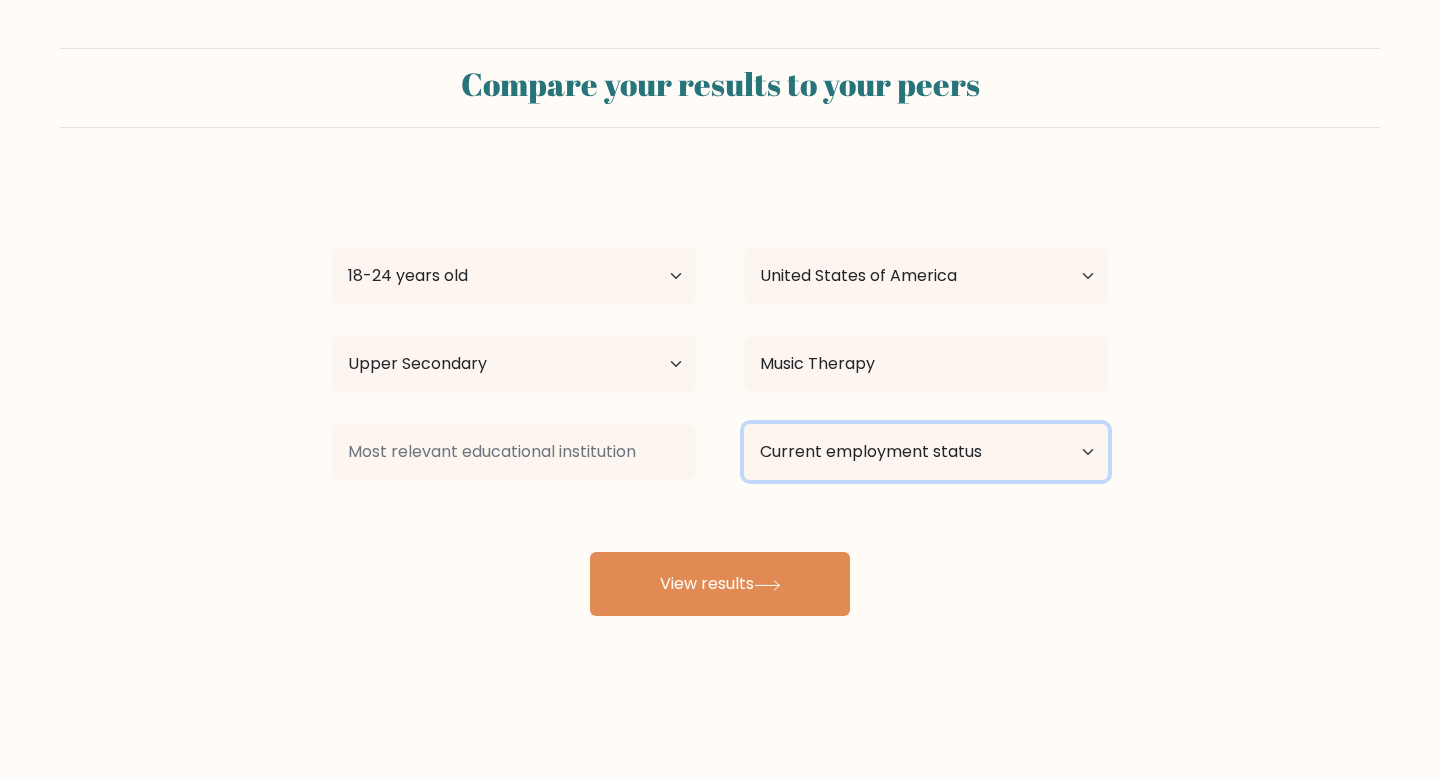 click on "Current employment status
Employed
Student
Retired
Other / prefer not to answer" at bounding box center [926, 452] 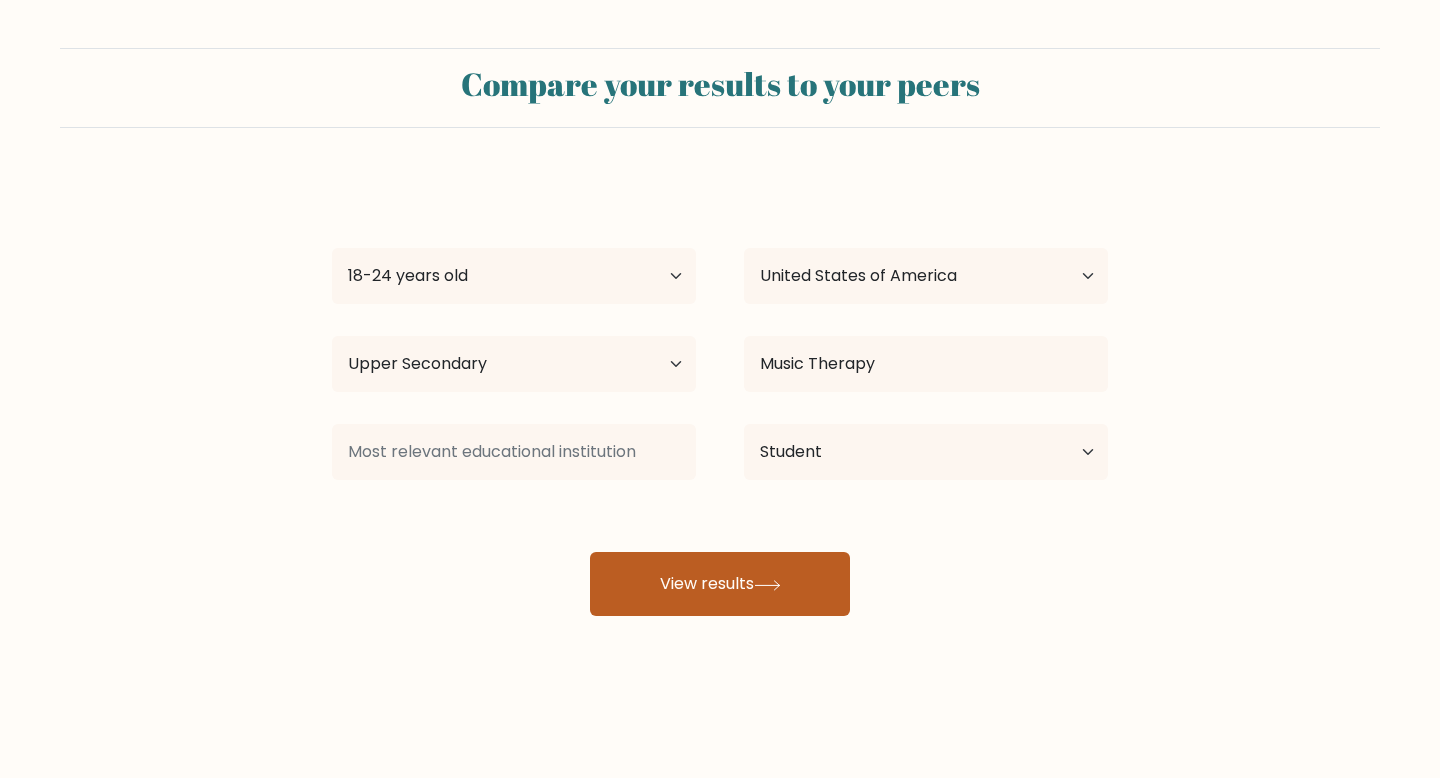 click on "View results" at bounding box center (720, 584) 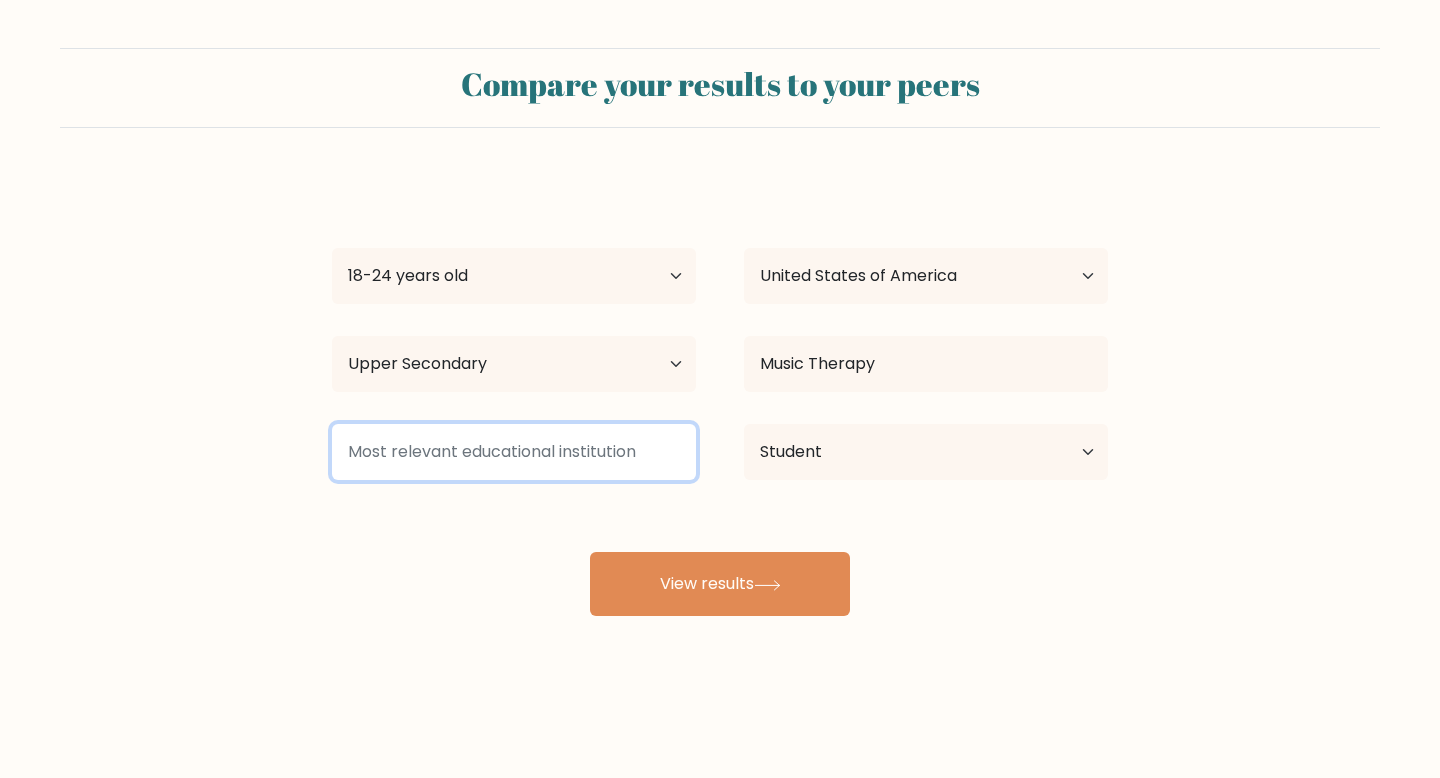 click at bounding box center (514, 452) 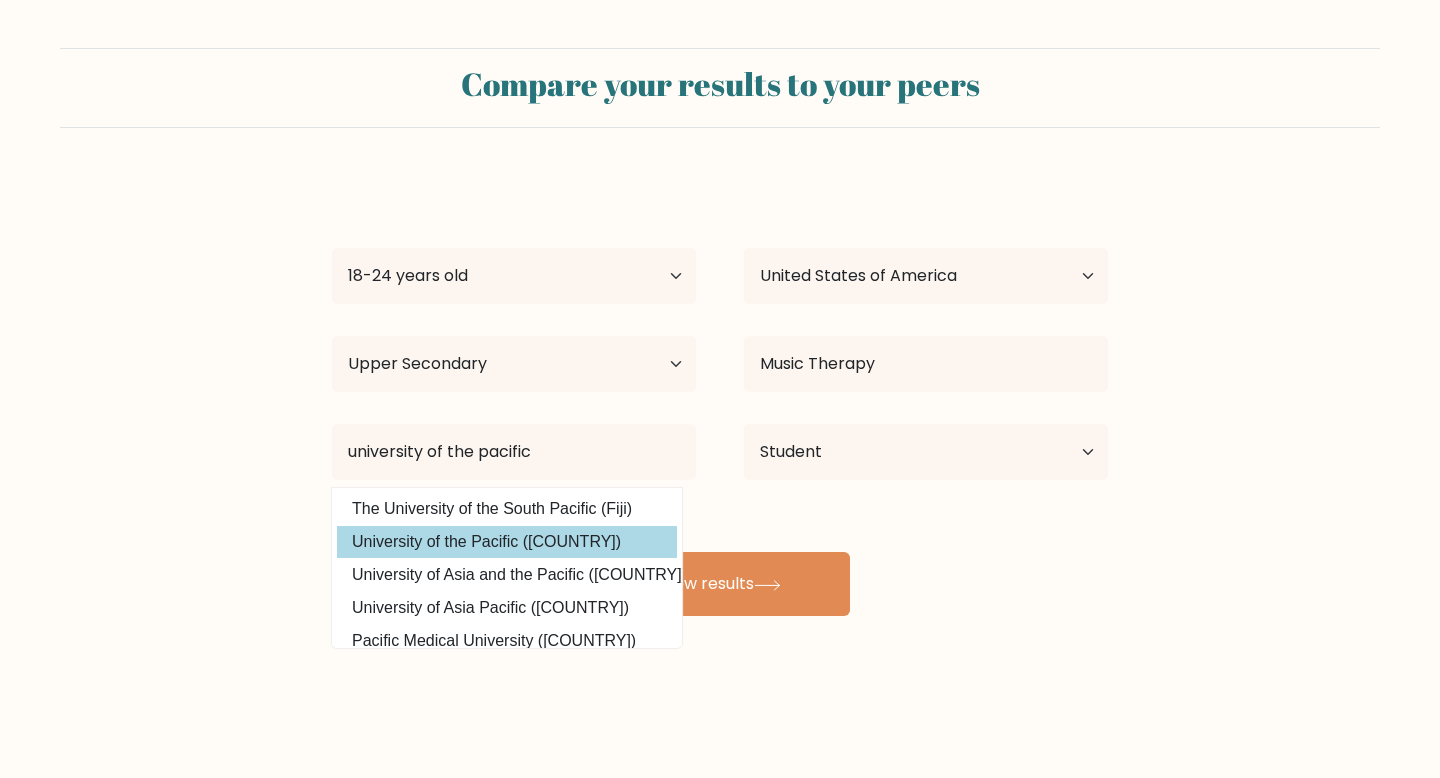 click on "University of the Pacific (United States)" at bounding box center [507, 542] 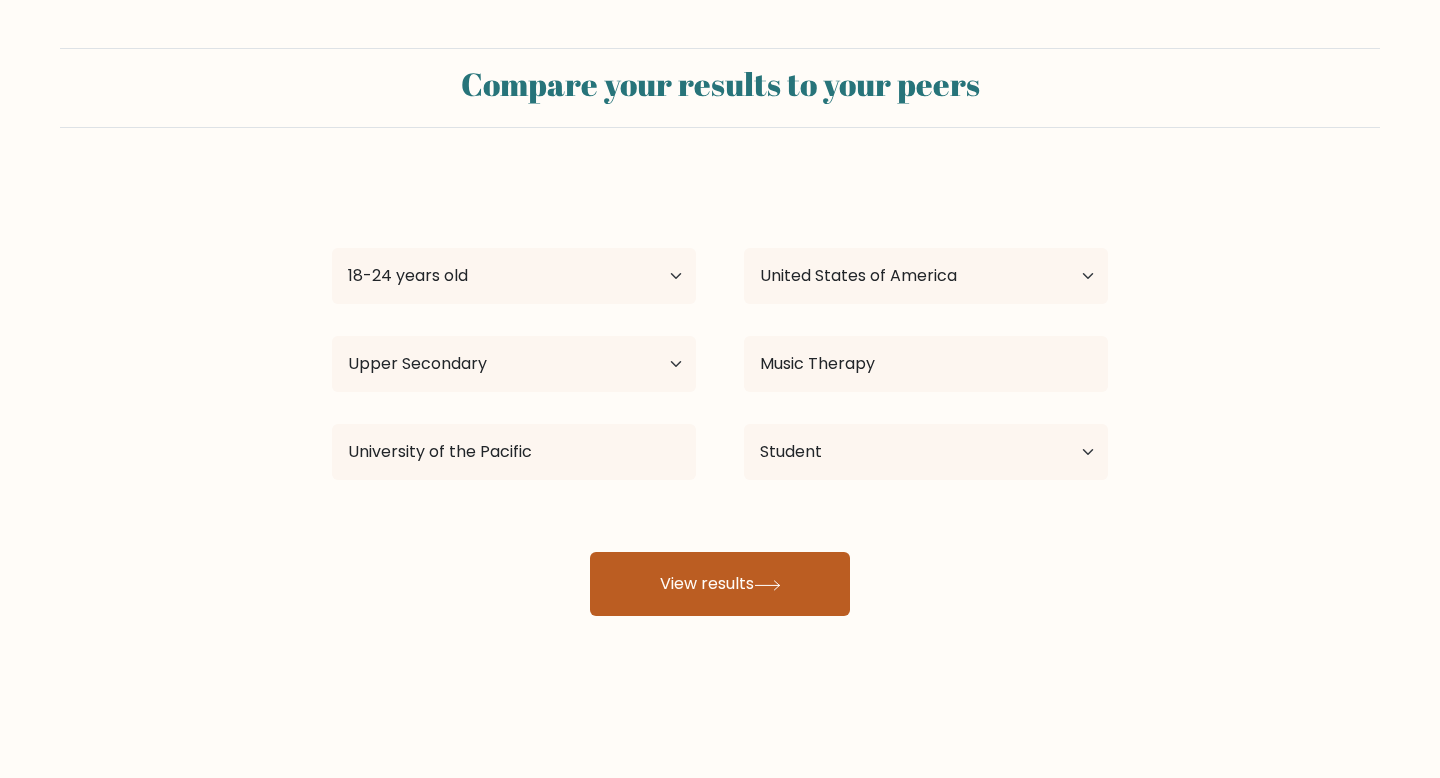 click on "View results" at bounding box center [720, 584] 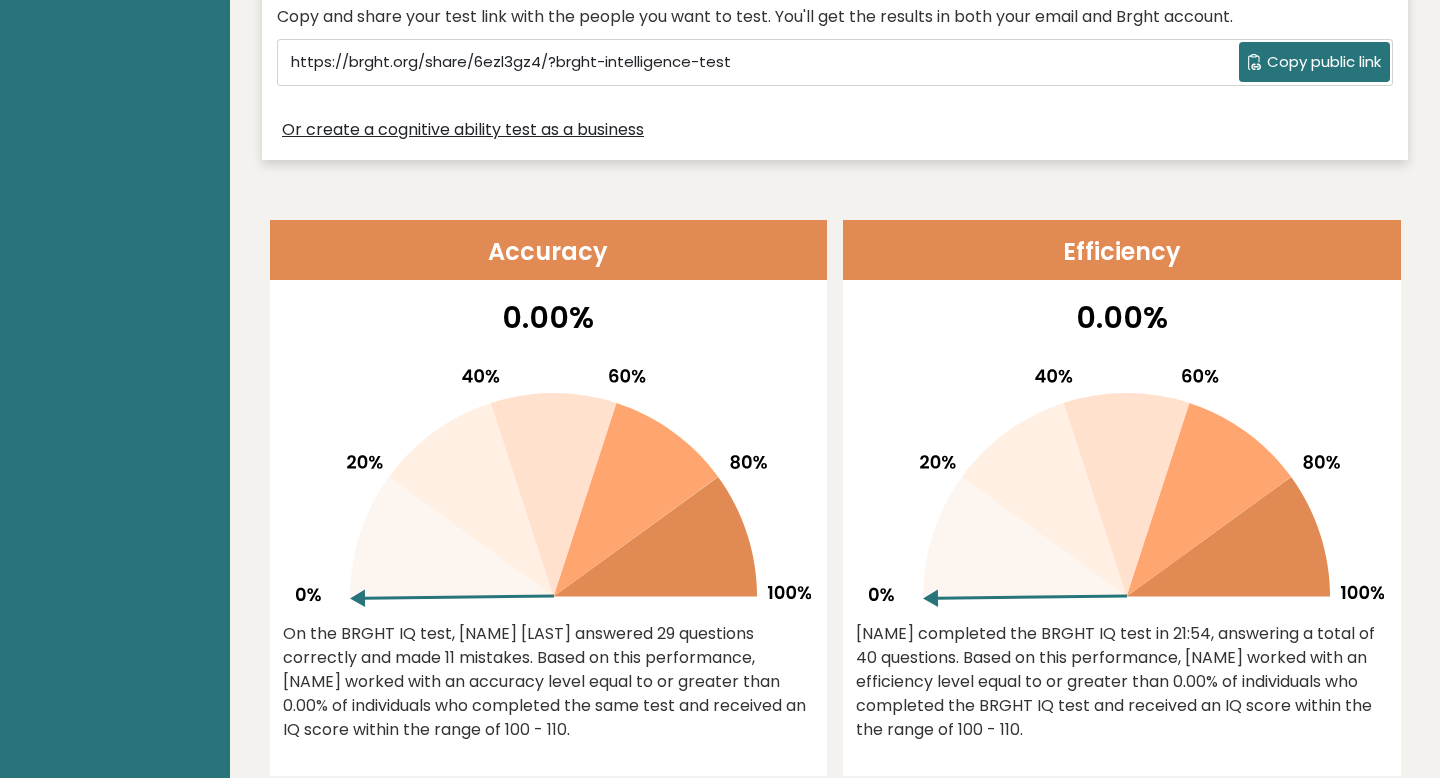 scroll, scrollTop: 674, scrollLeft: 0, axis: vertical 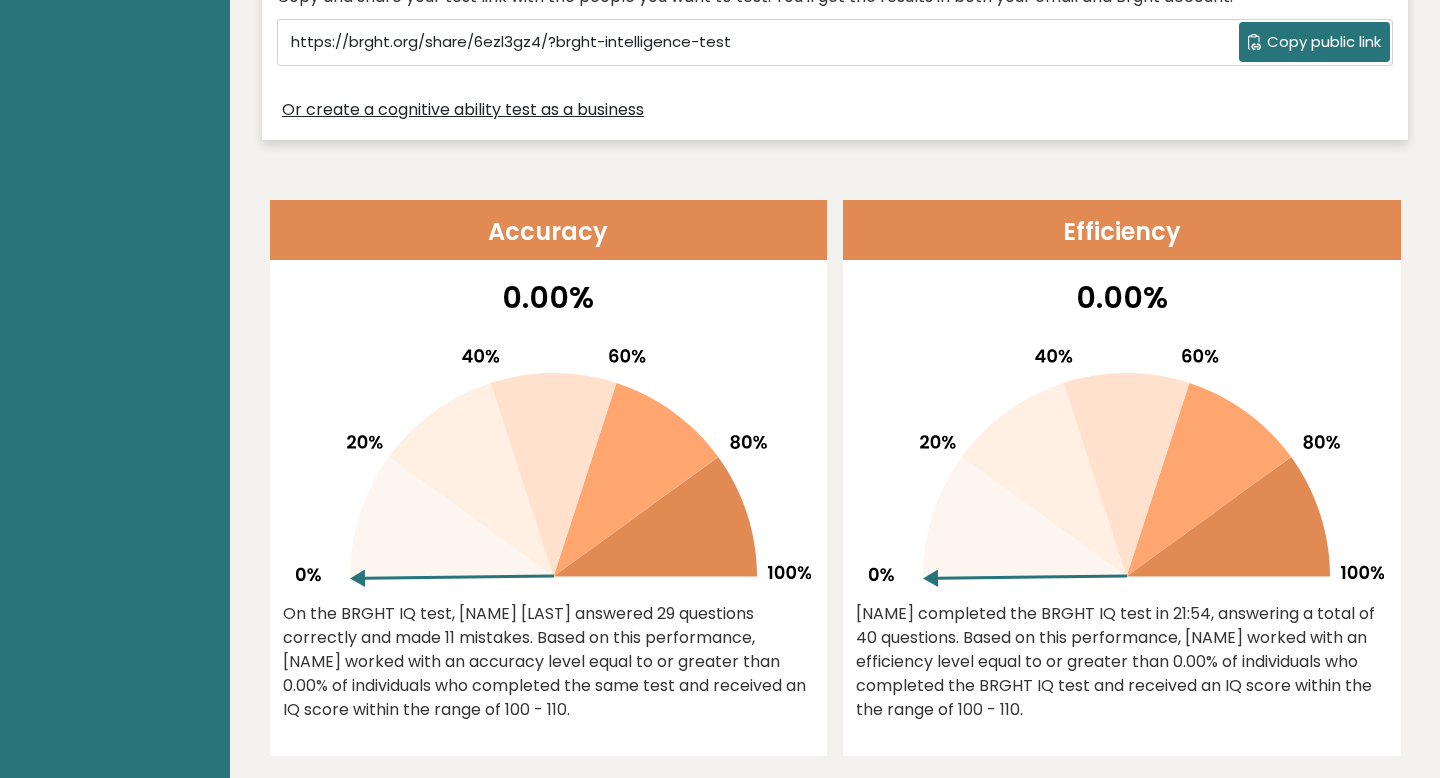 drag, startPoint x: 359, startPoint y: 577, endPoint x: 669, endPoint y: 585, distance: 310.1032 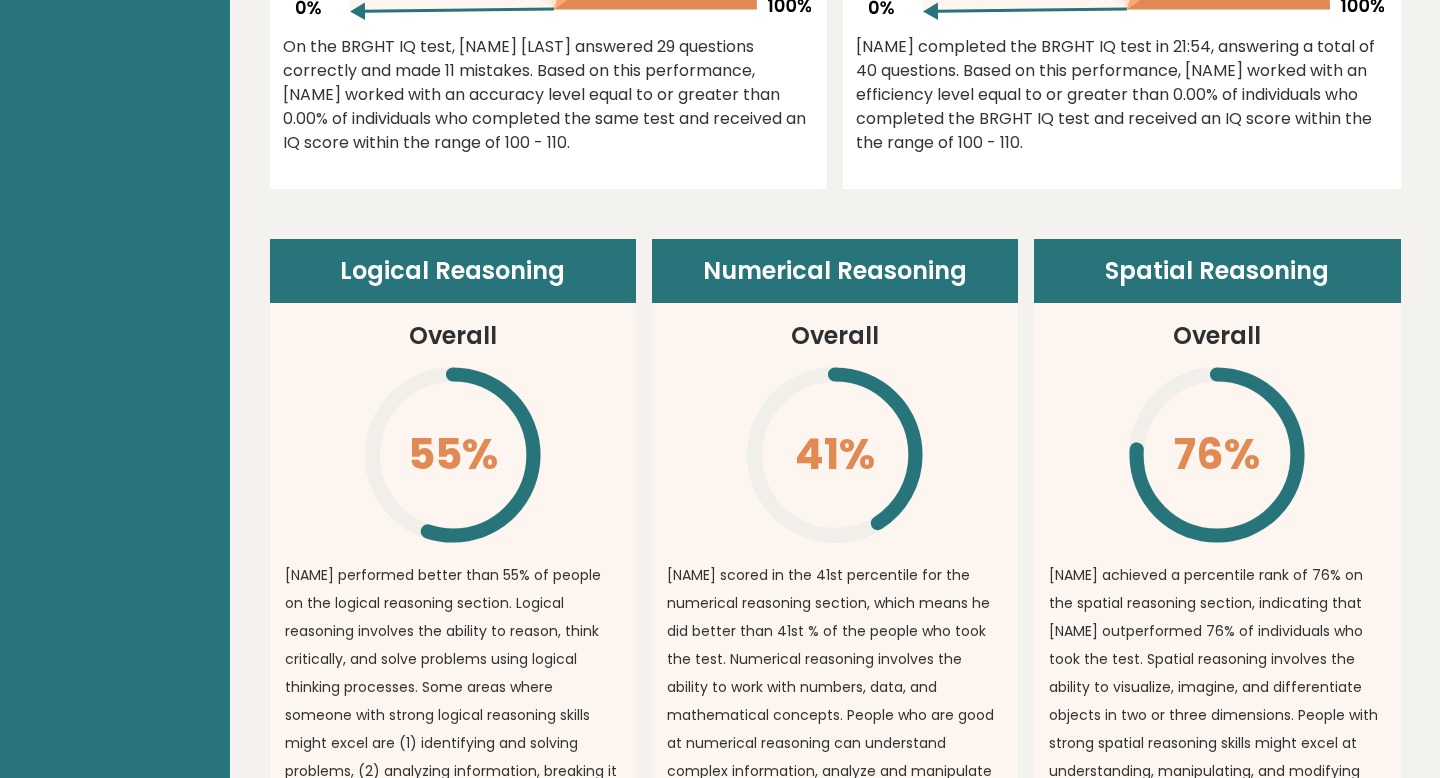 scroll, scrollTop: 1244, scrollLeft: 0, axis: vertical 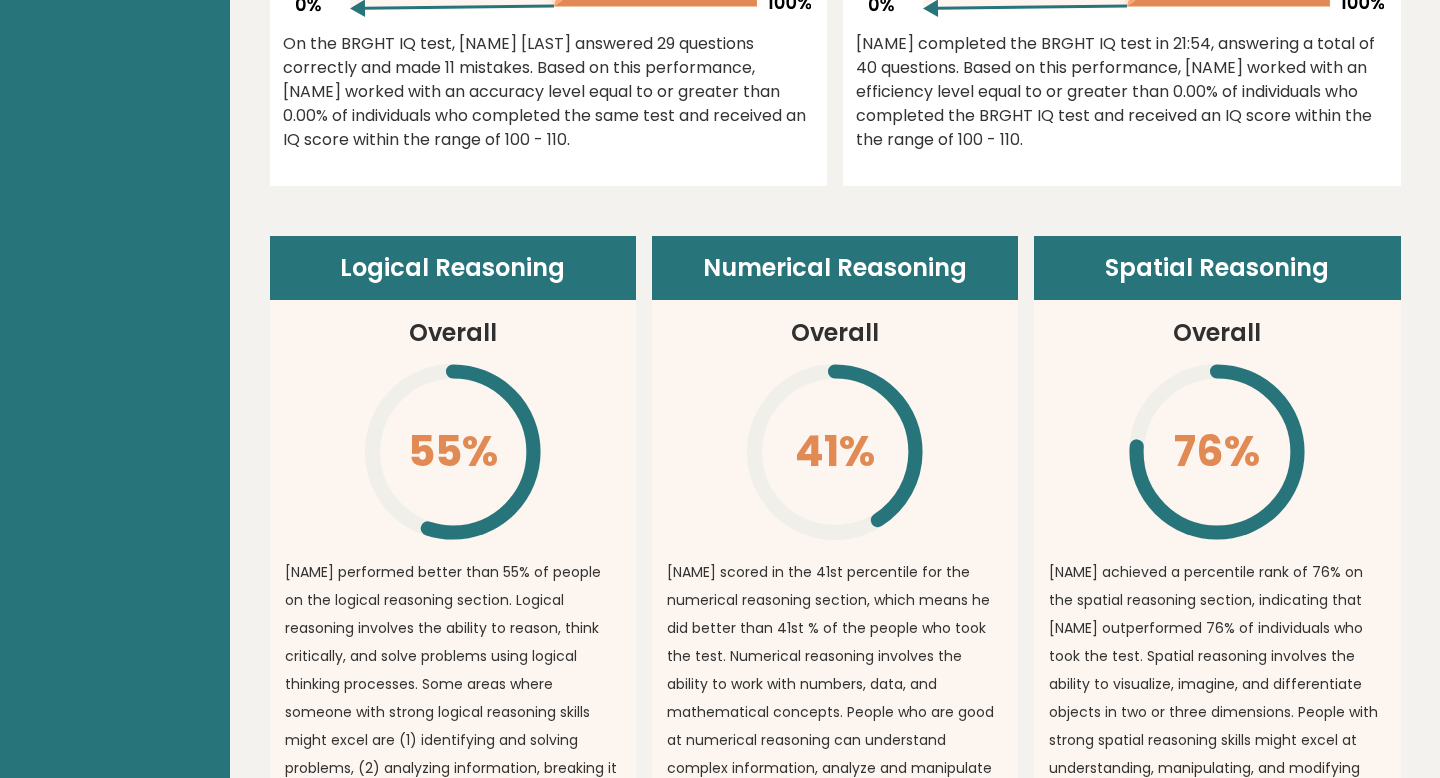 drag, startPoint x: 414, startPoint y: 438, endPoint x: 502, endPoint y: 448, distance: 88.56636 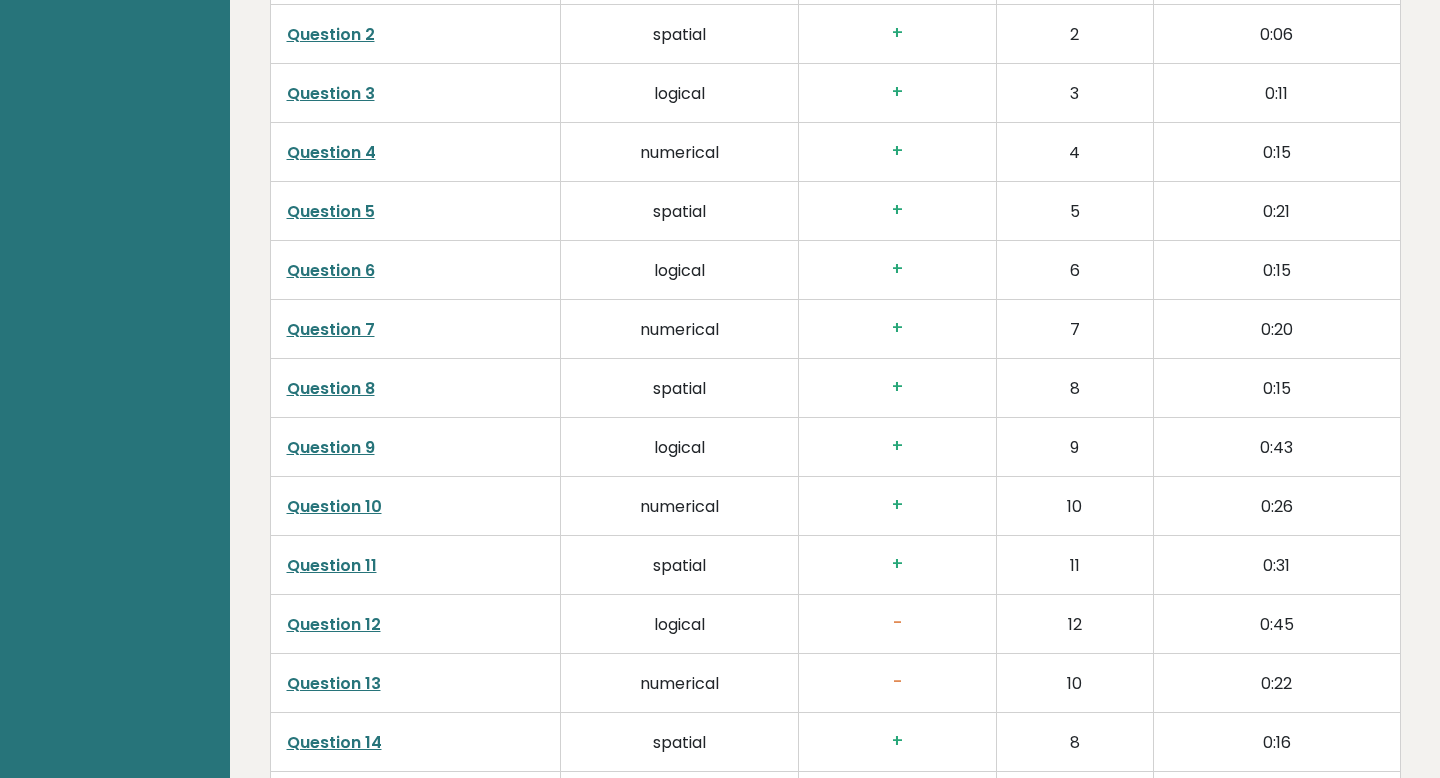 scroll, scrollTop: 3319, scrollLeft: 0, axis: vertical 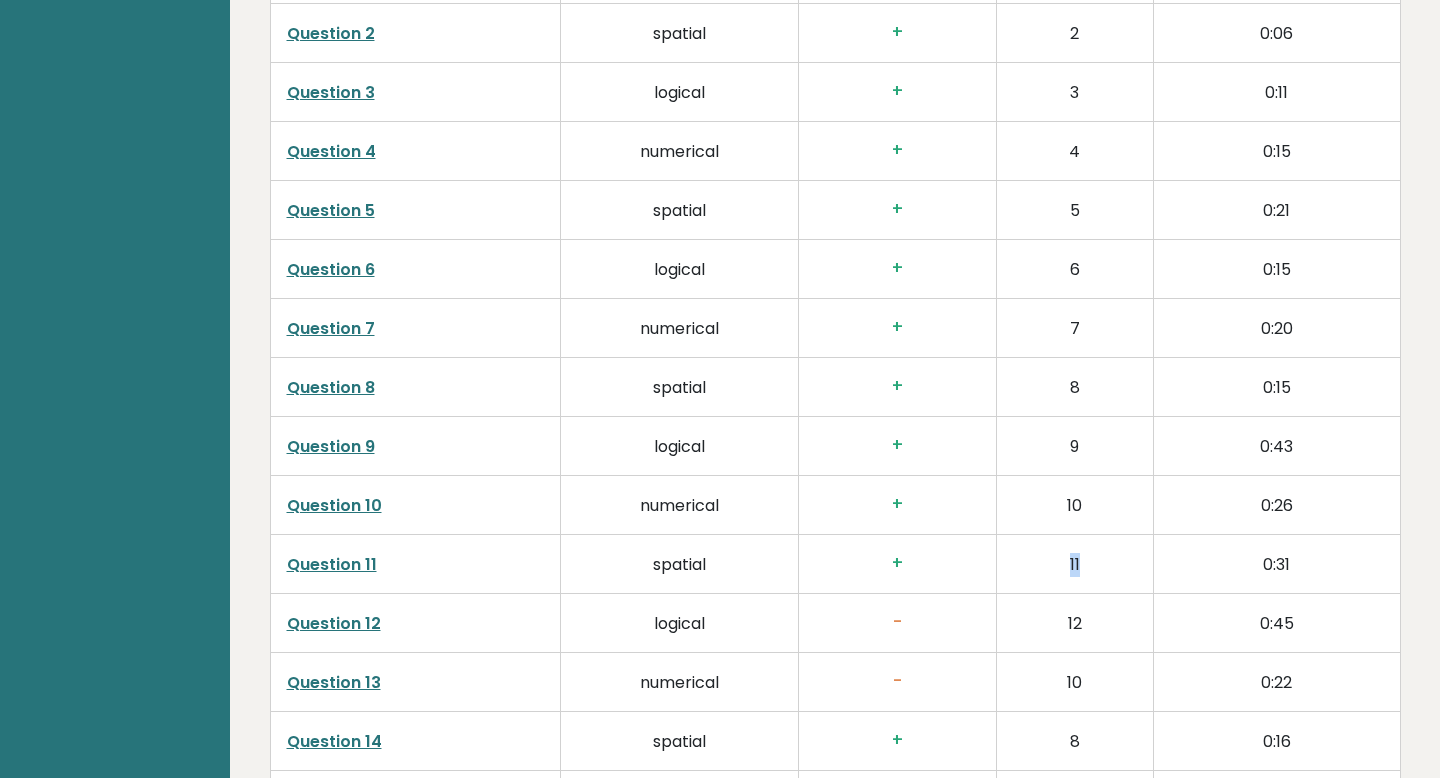 drag, startPoint x: 1094, startPoint y: 534, endPoint x: 1049, endPoint y: 534, distance: 45 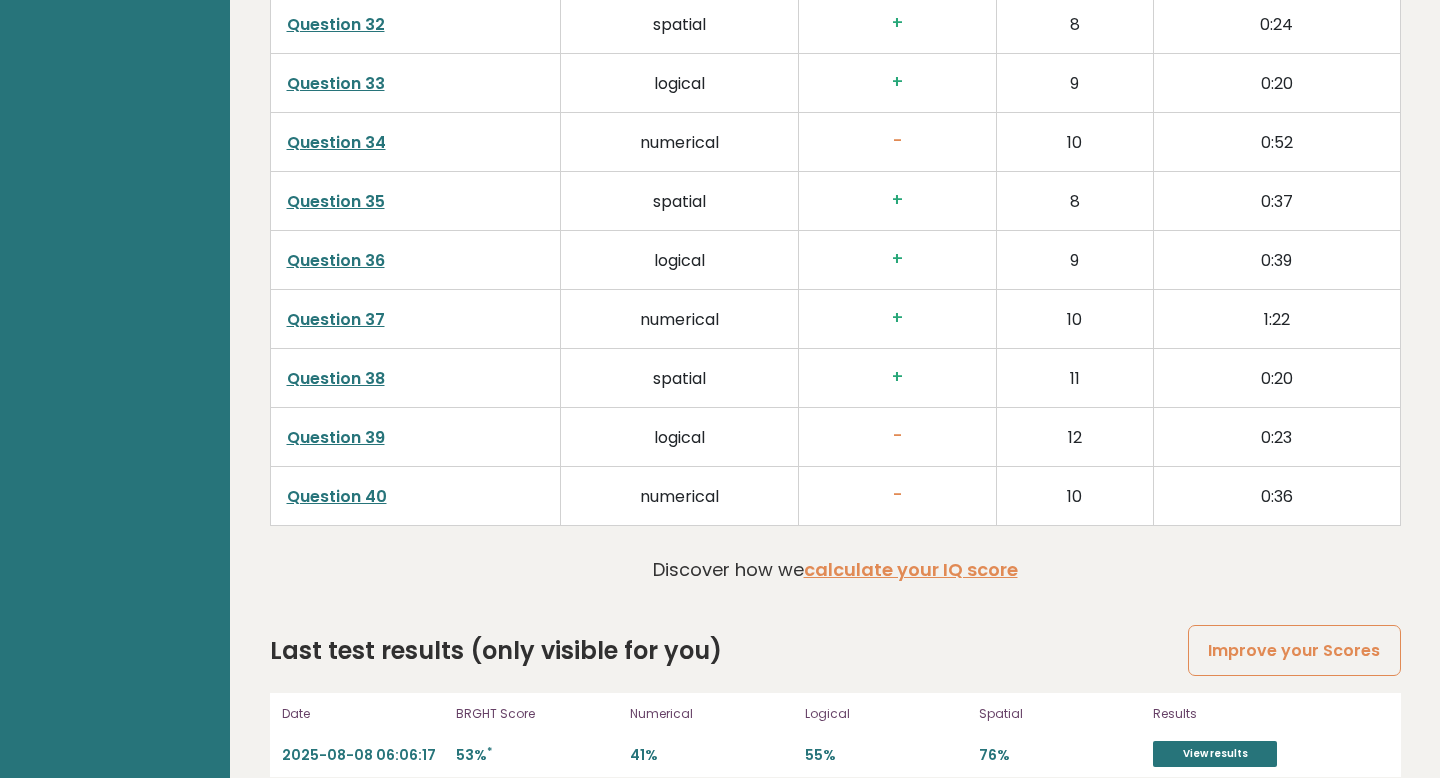 scroll, scrollTop: 5099, scrollLeft: 0, axis: vertical 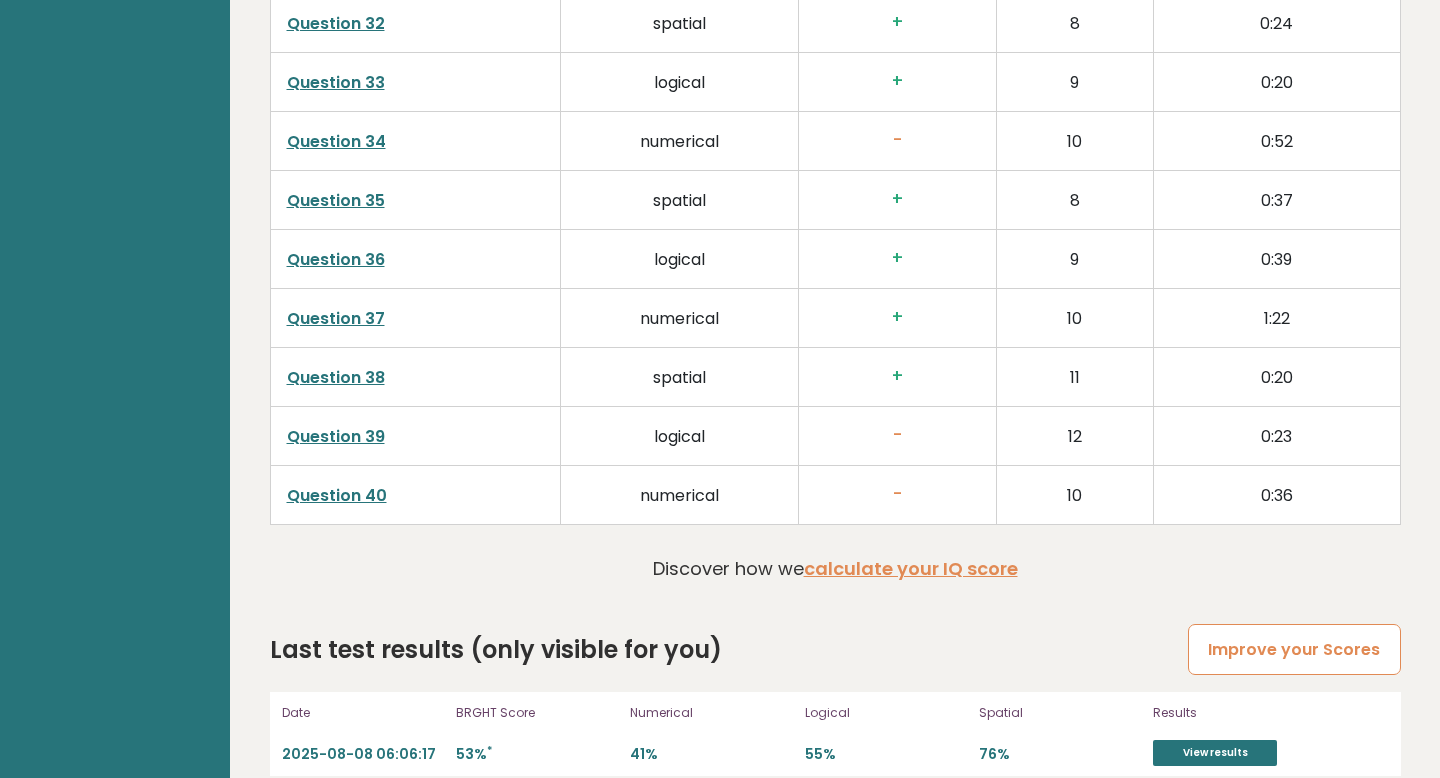 click on "Improve your Scores" at bounding box center [1294, 649] 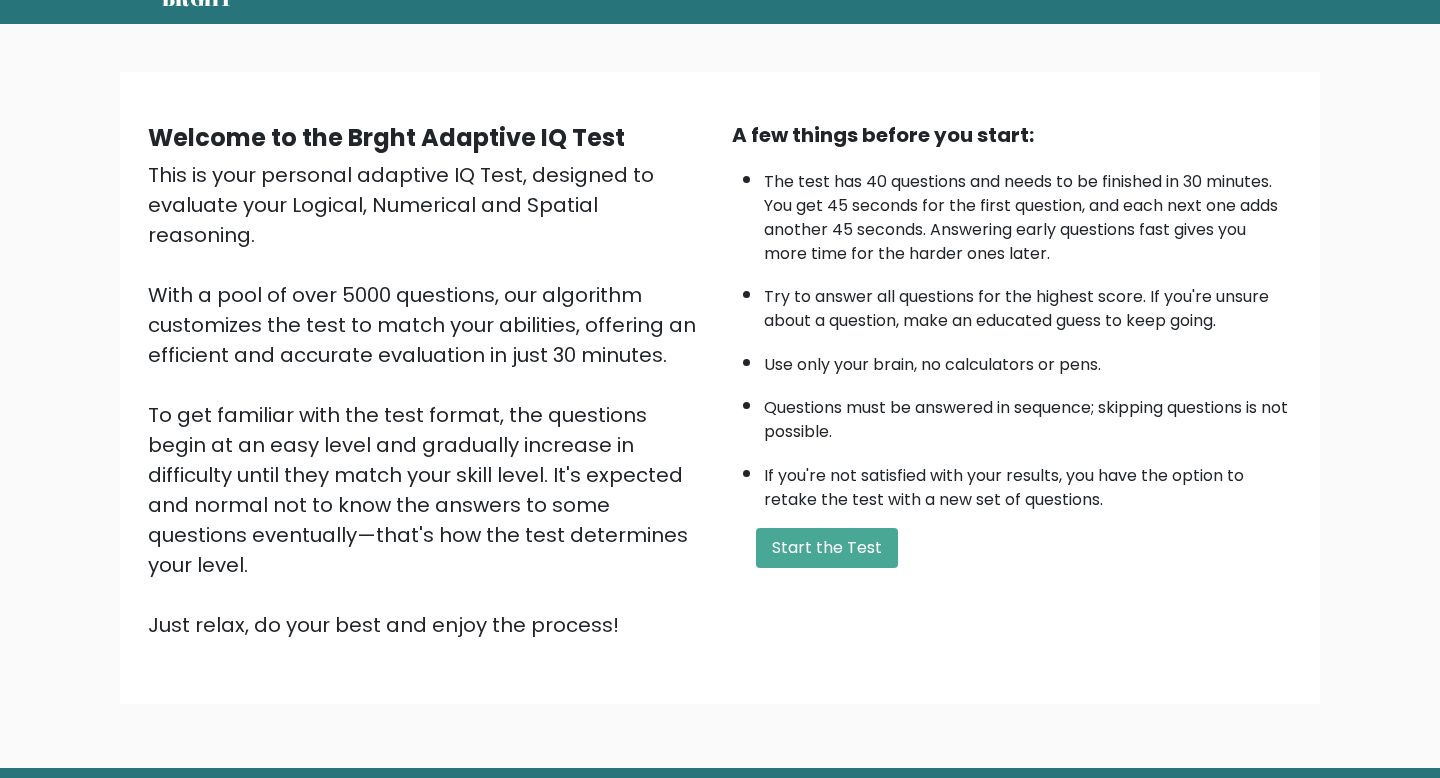 scroll, scrollTop: 138, scrollLeft: 0, axis: vertical 